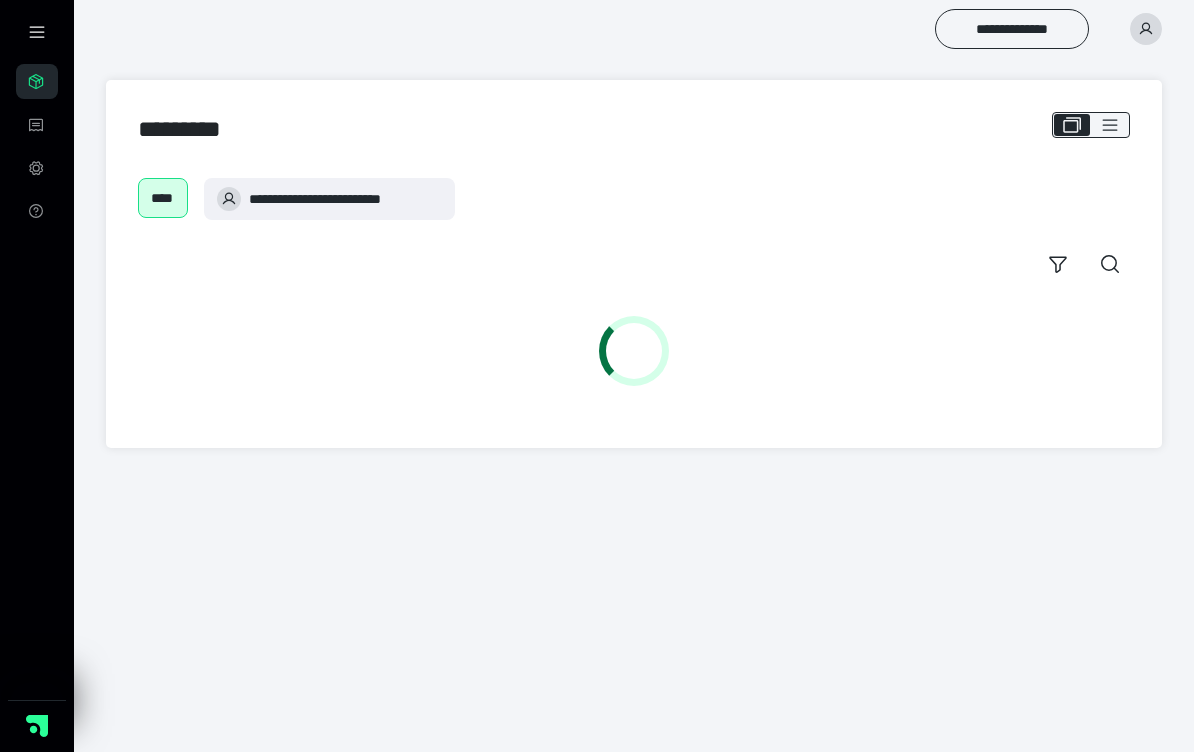 scroll, scrollTop: 0, scrollLeft: 0, axis: both 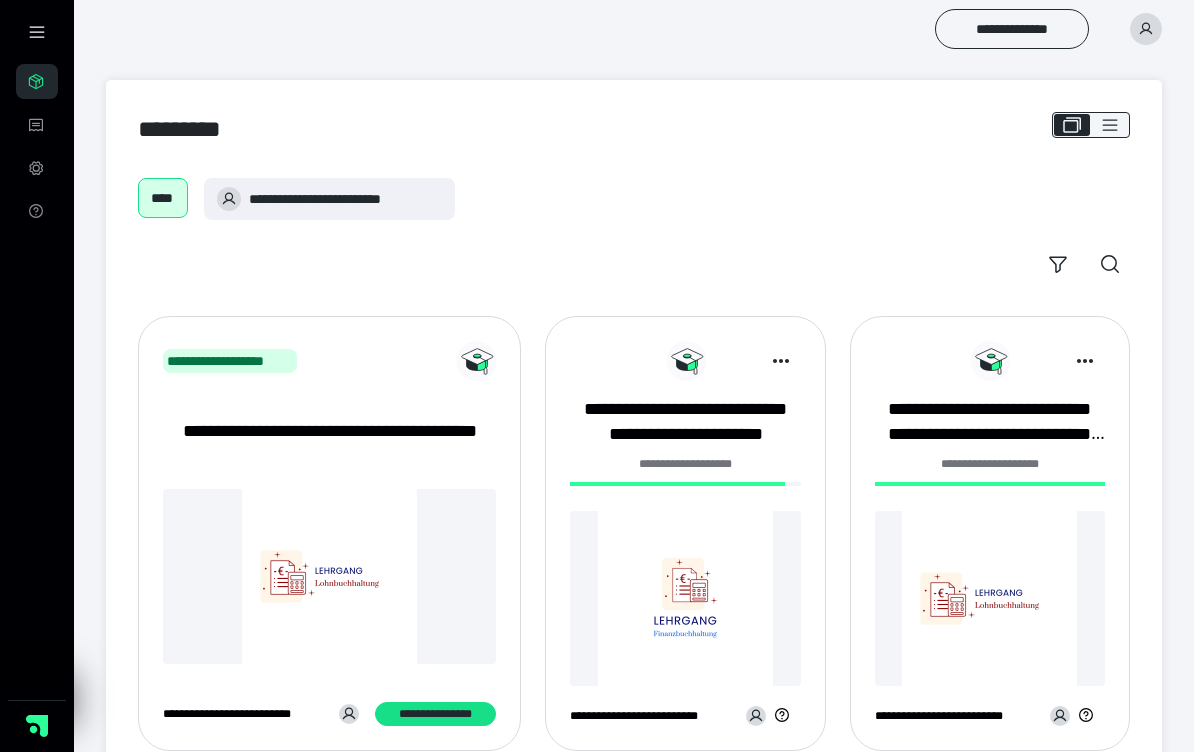 click on "**********" at bounding box center [685, 422] 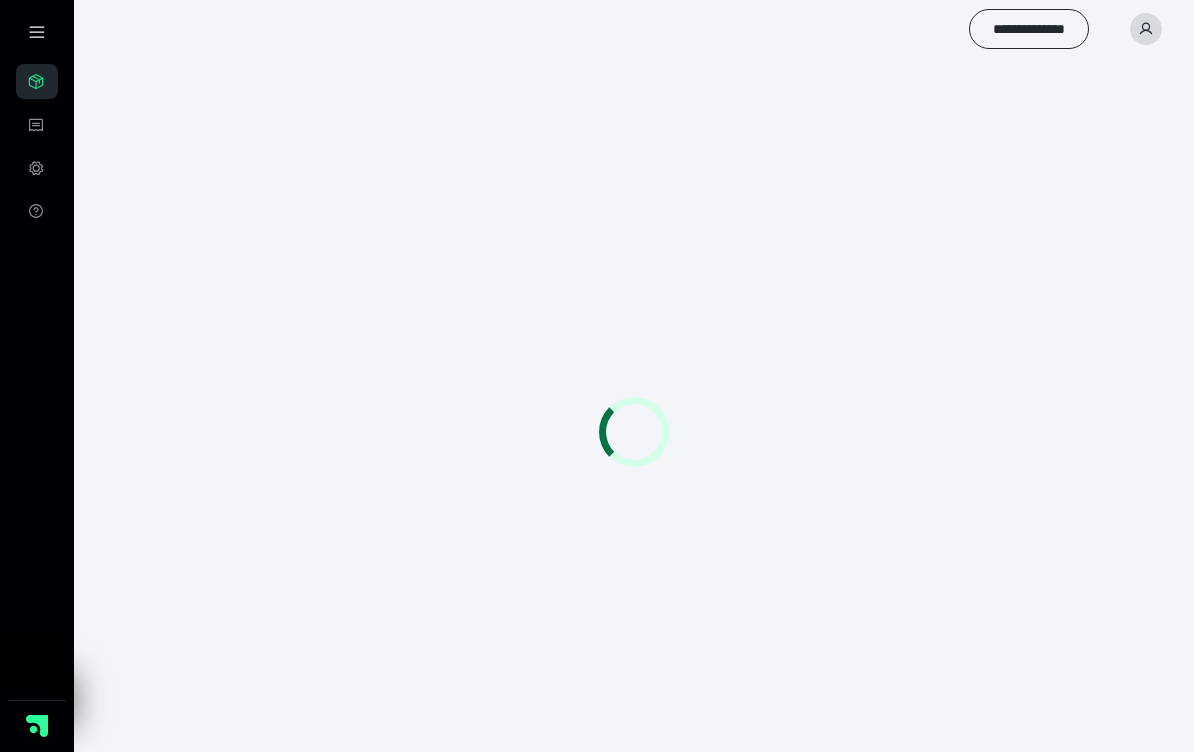 scroll, scrollTop: 0, scrollLeft: 0, axis: both 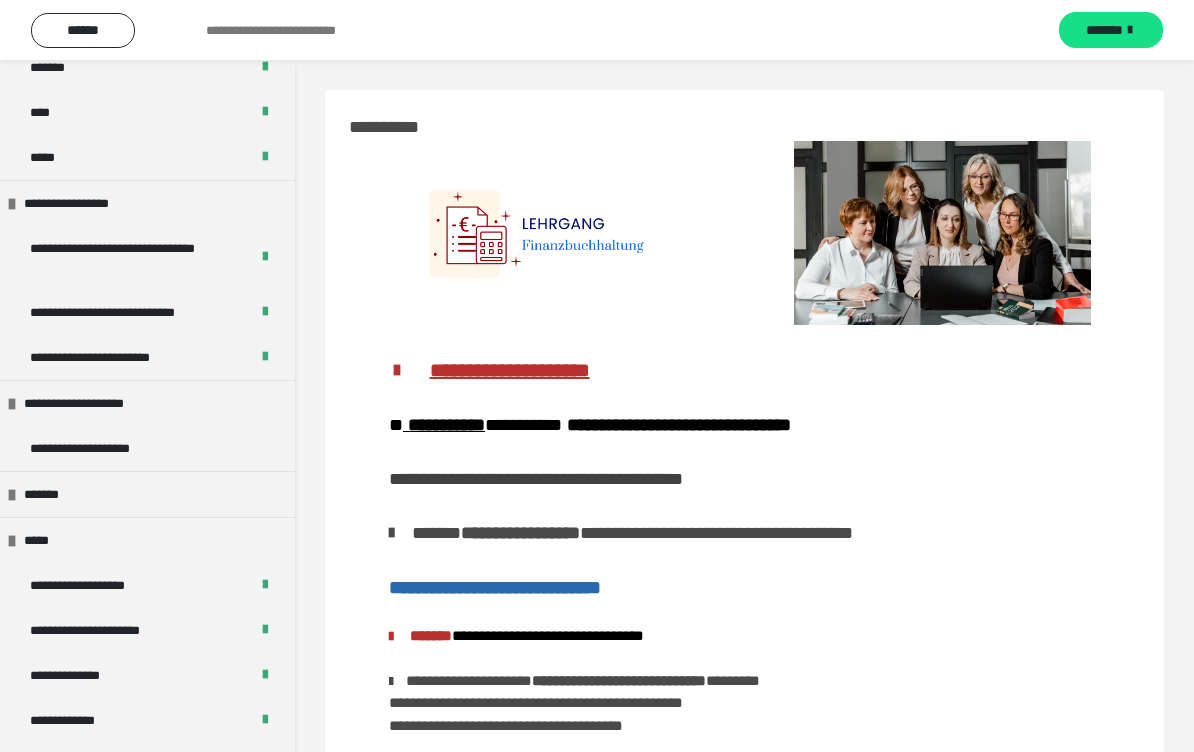 click on "**********" at bounding box center (147, 448) 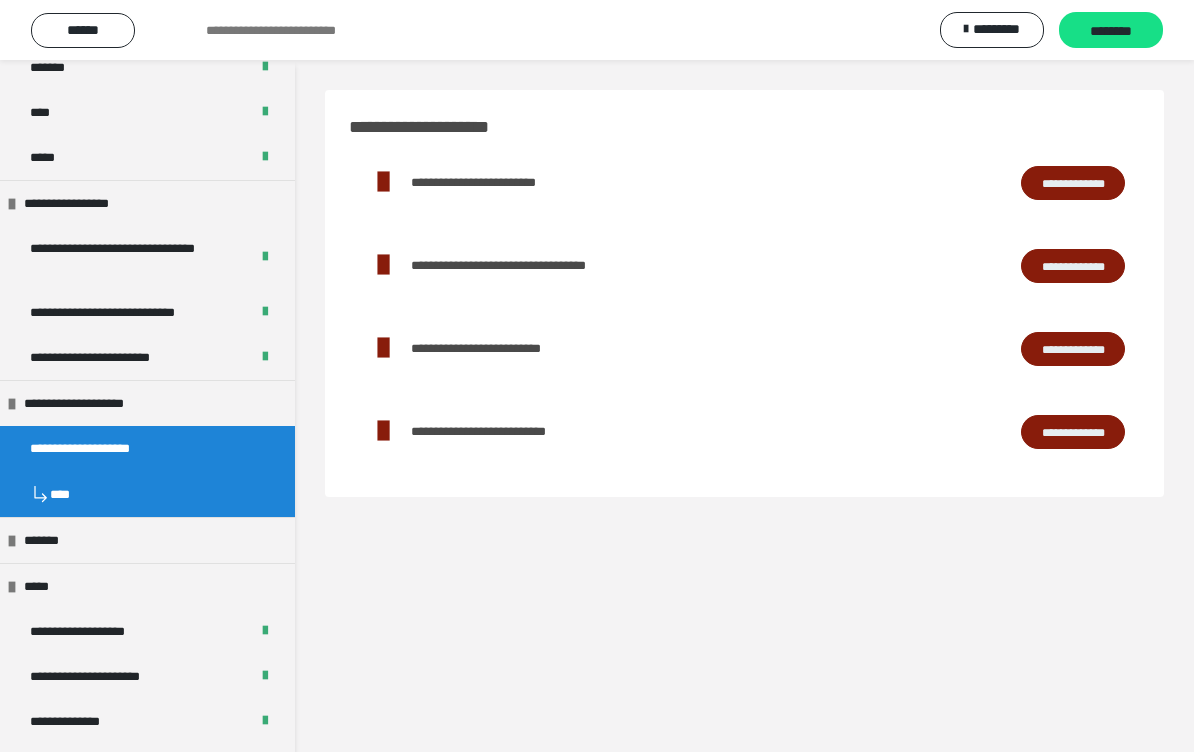 click on "********" at bounding box center (1111, 31) 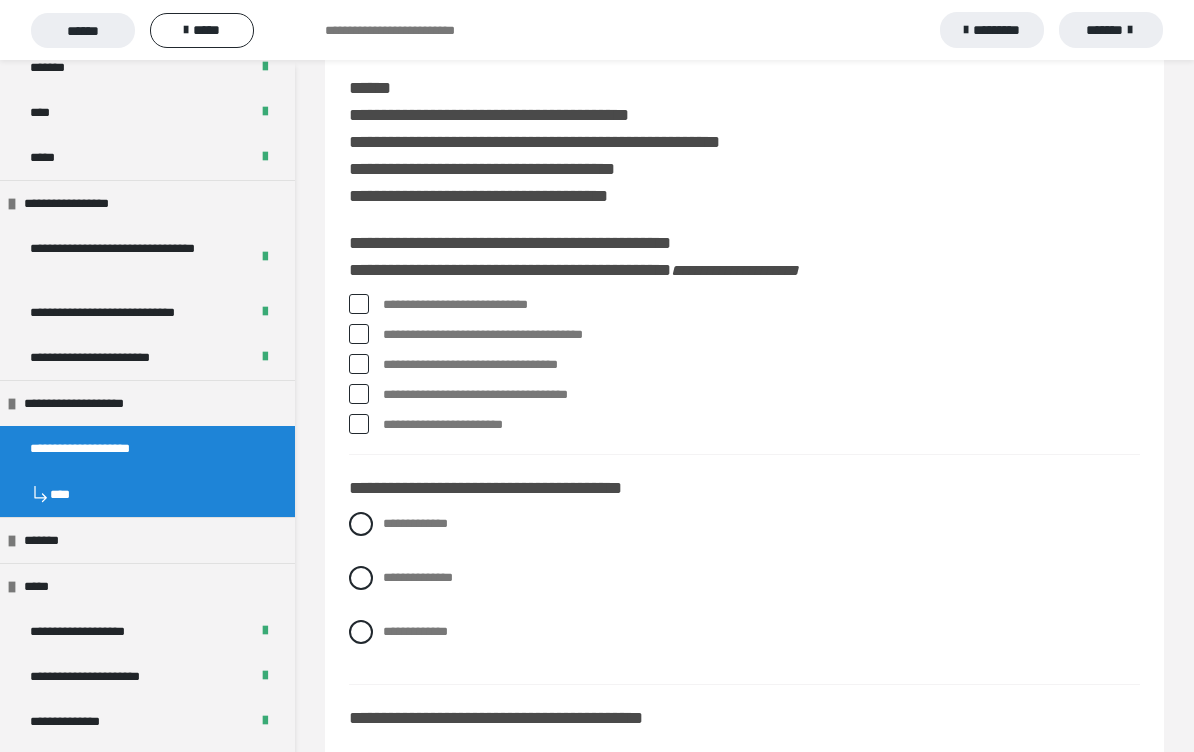 scroll, scrollTop: 35, scrollLeft: 0, axis: vertical 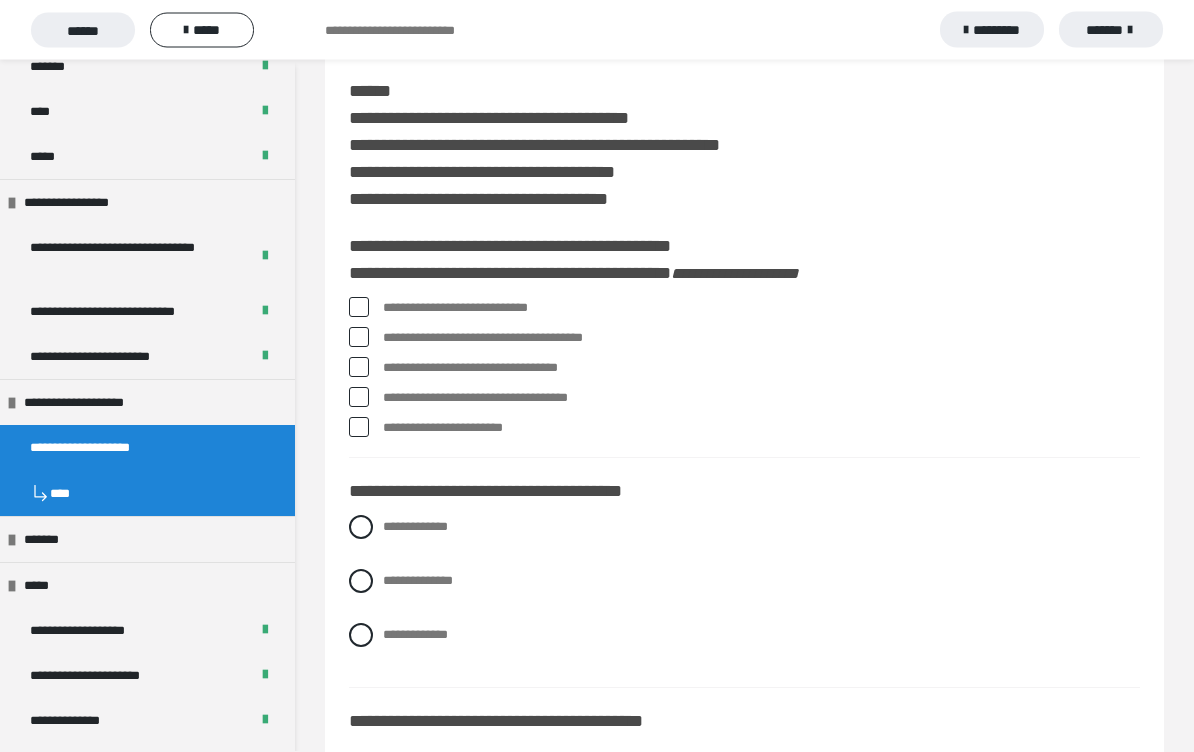 click at bounding box center (361, 636) 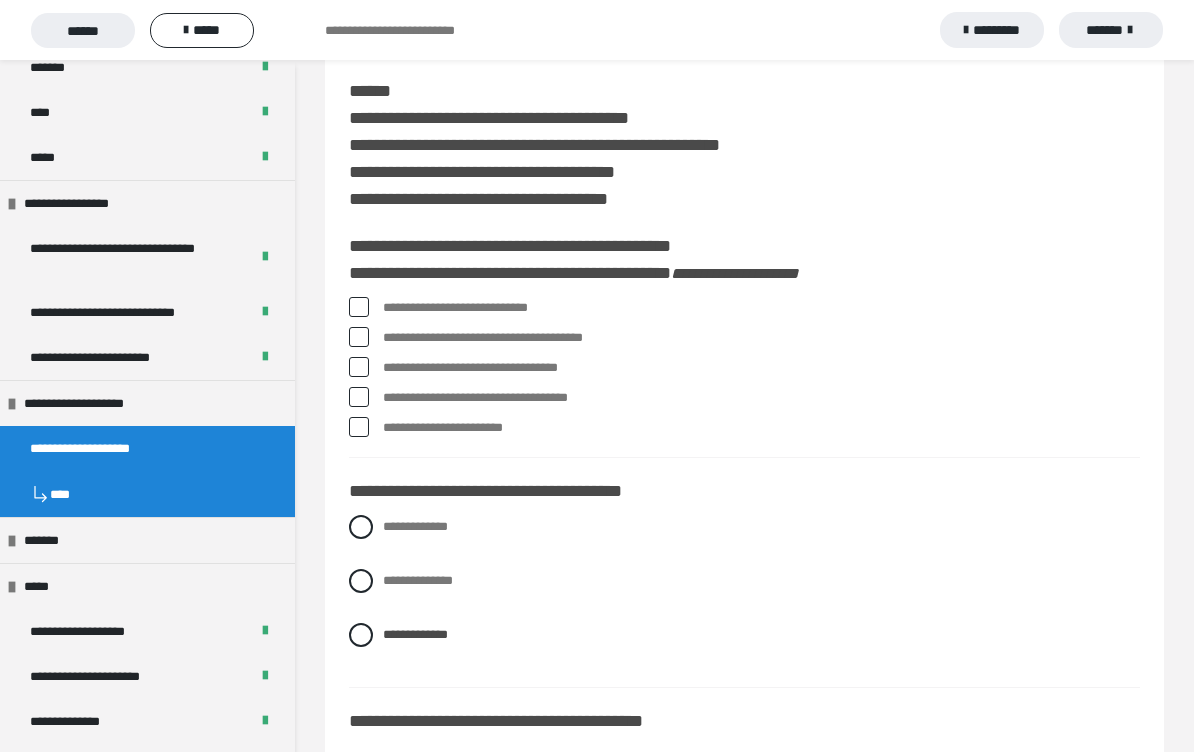 click on "**********" at bounding box center (744, 9378) 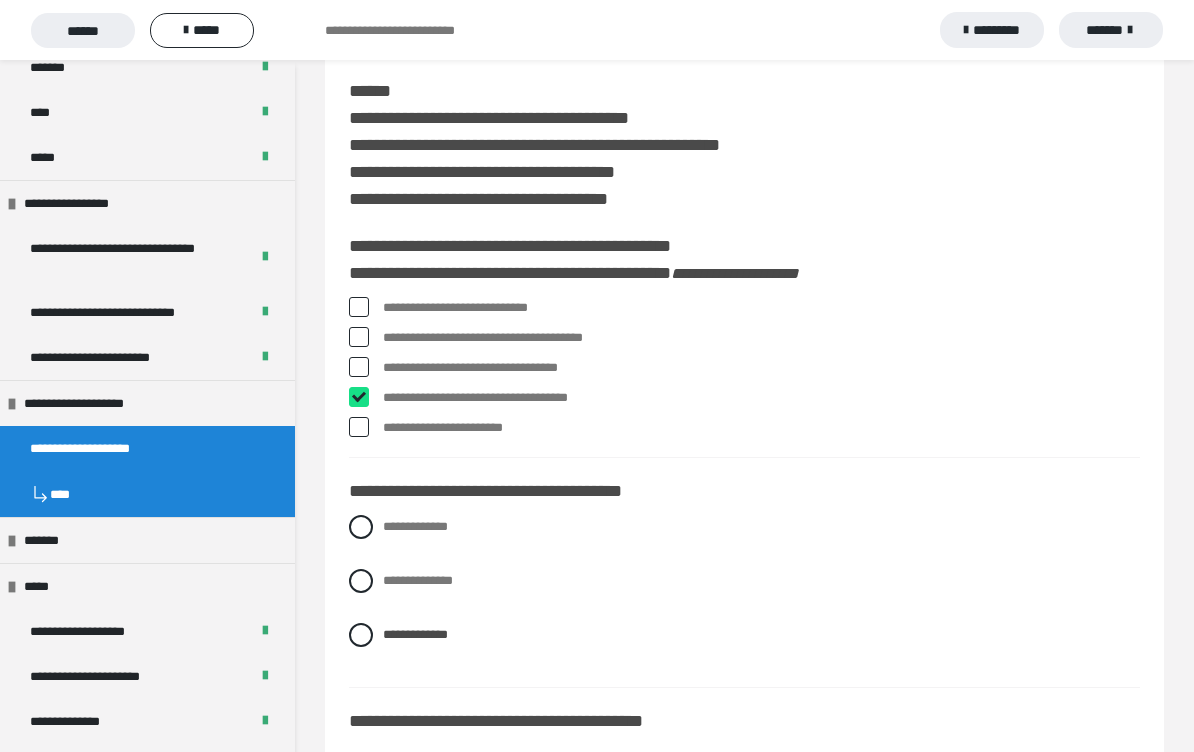 checkbox on "****" 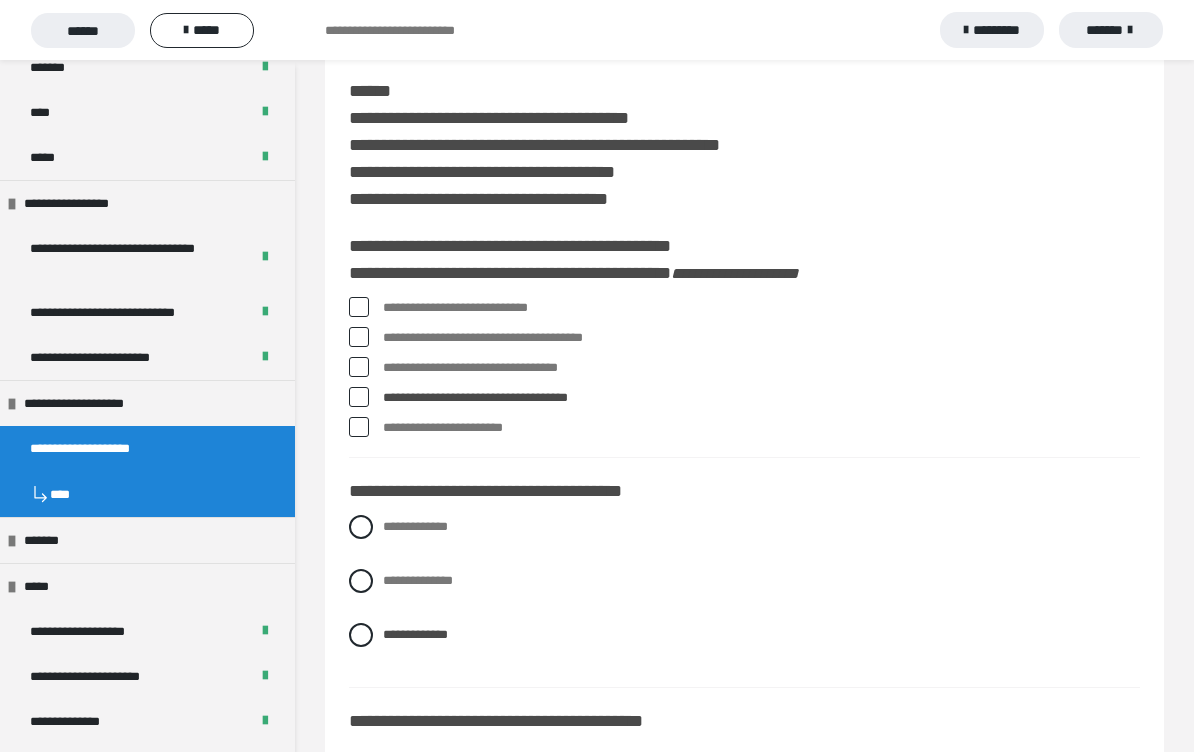 click on "**********" at bounding box center (744, 308) 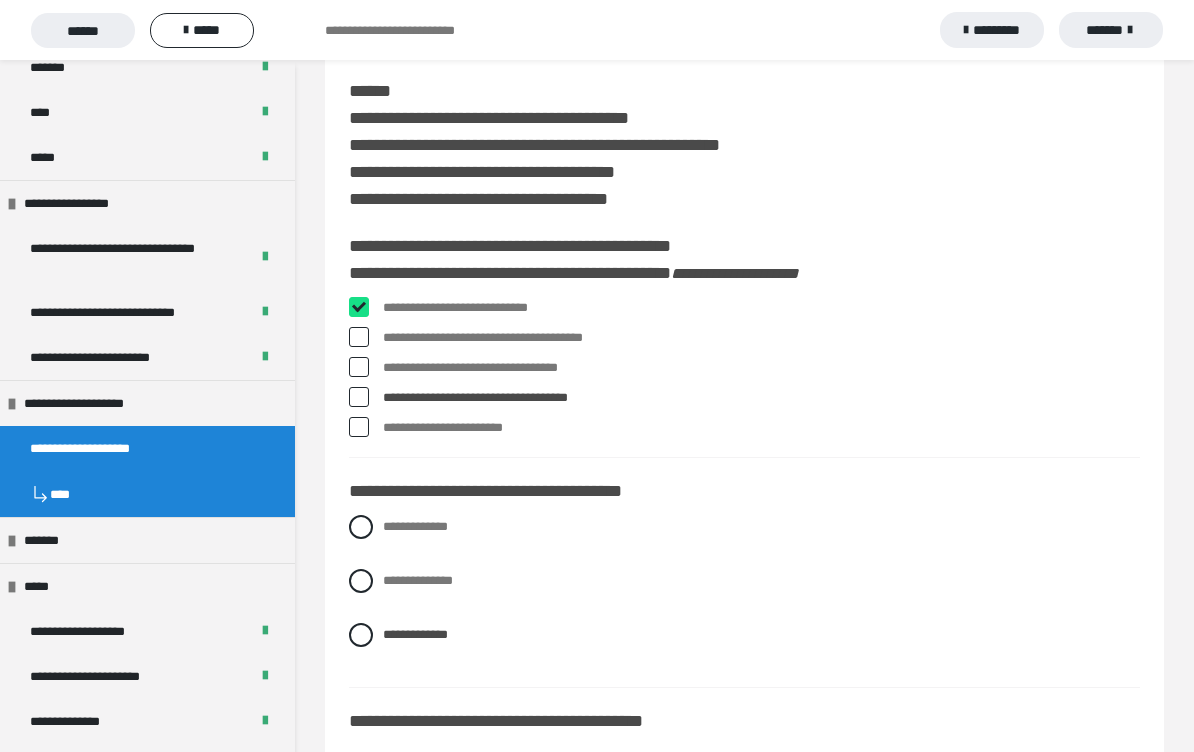 checkbox on "****" 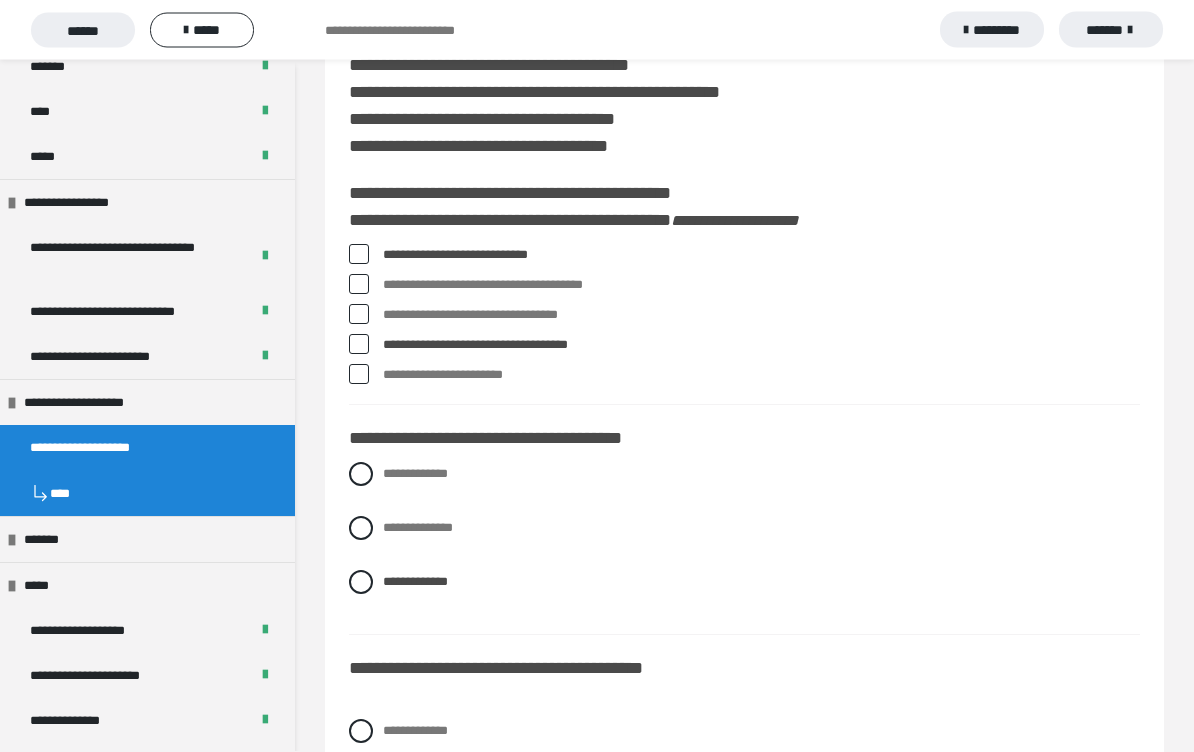scroll, scrollTop: 173, scrollLeft: 0, axis: vertical 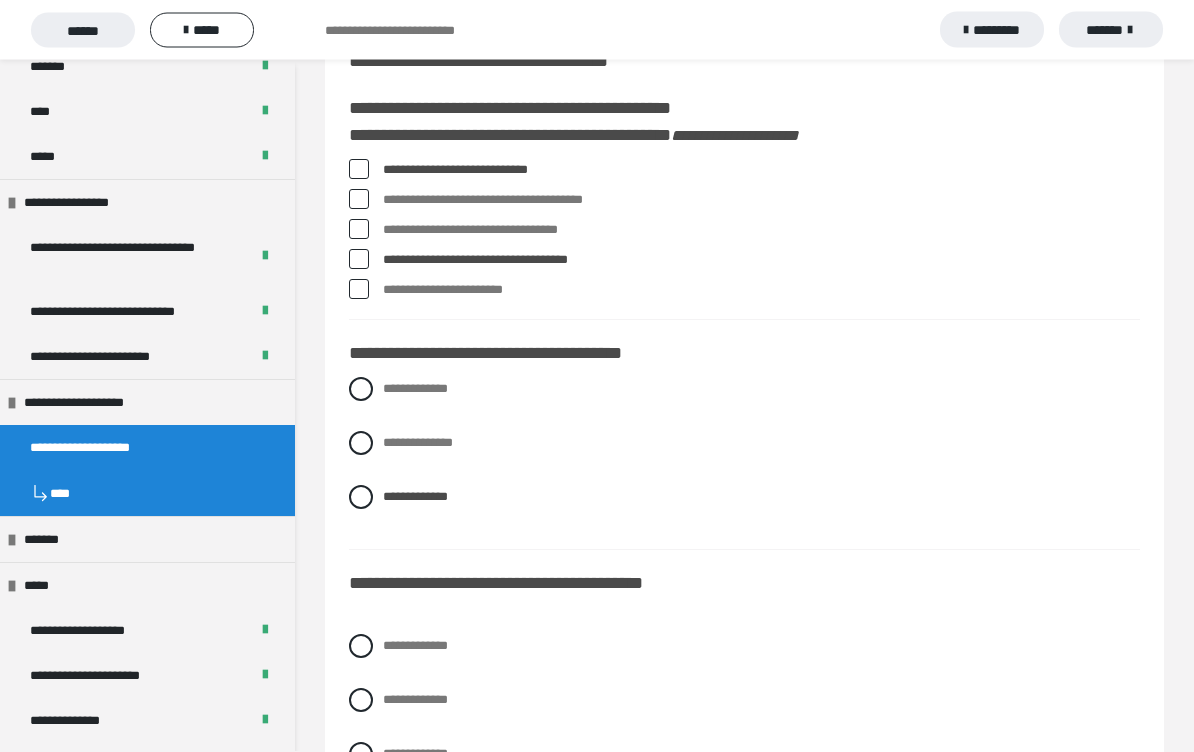 click at bounding box center [361, 444] 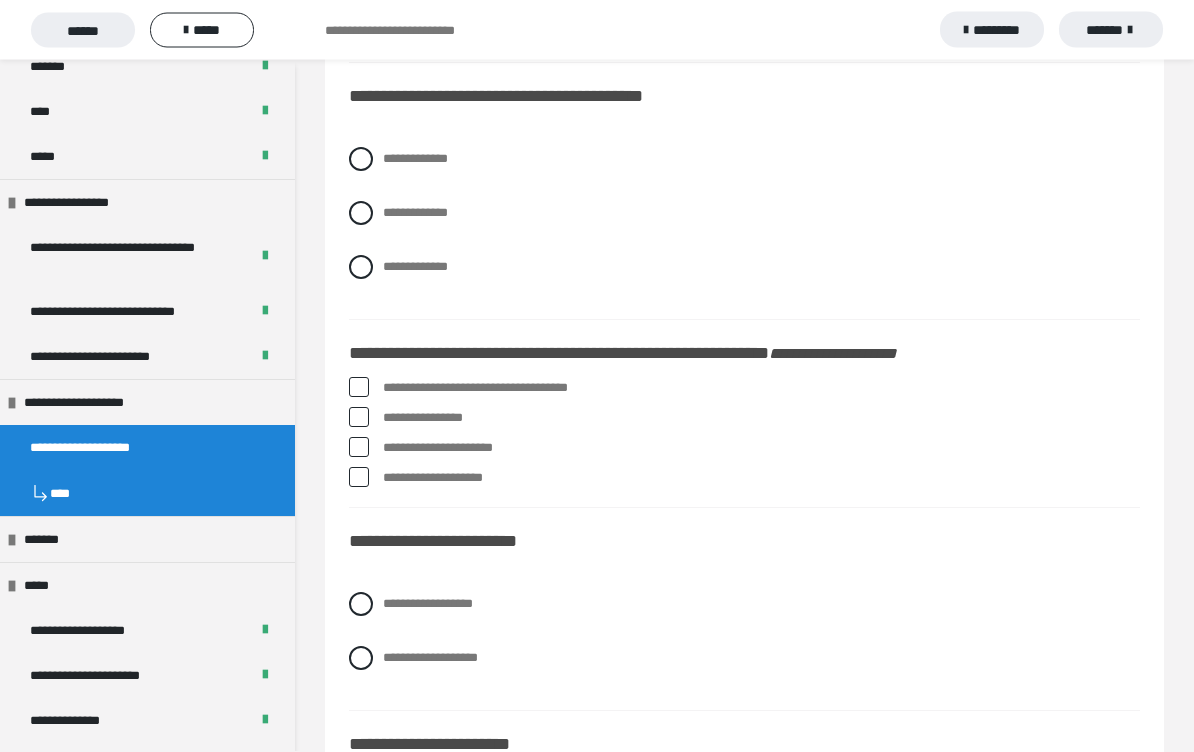 scroll, scrollTop: 664, scrollLeft: 0, axis: vertical 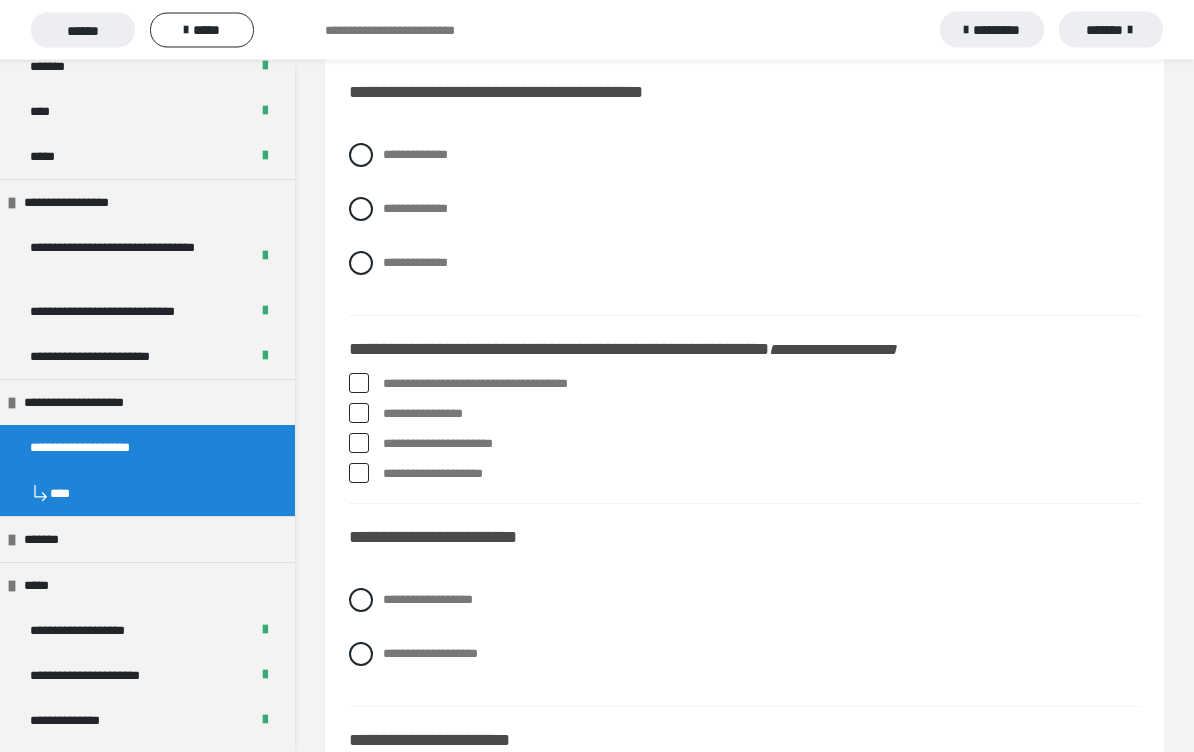 click at bounding box center [361, 264] 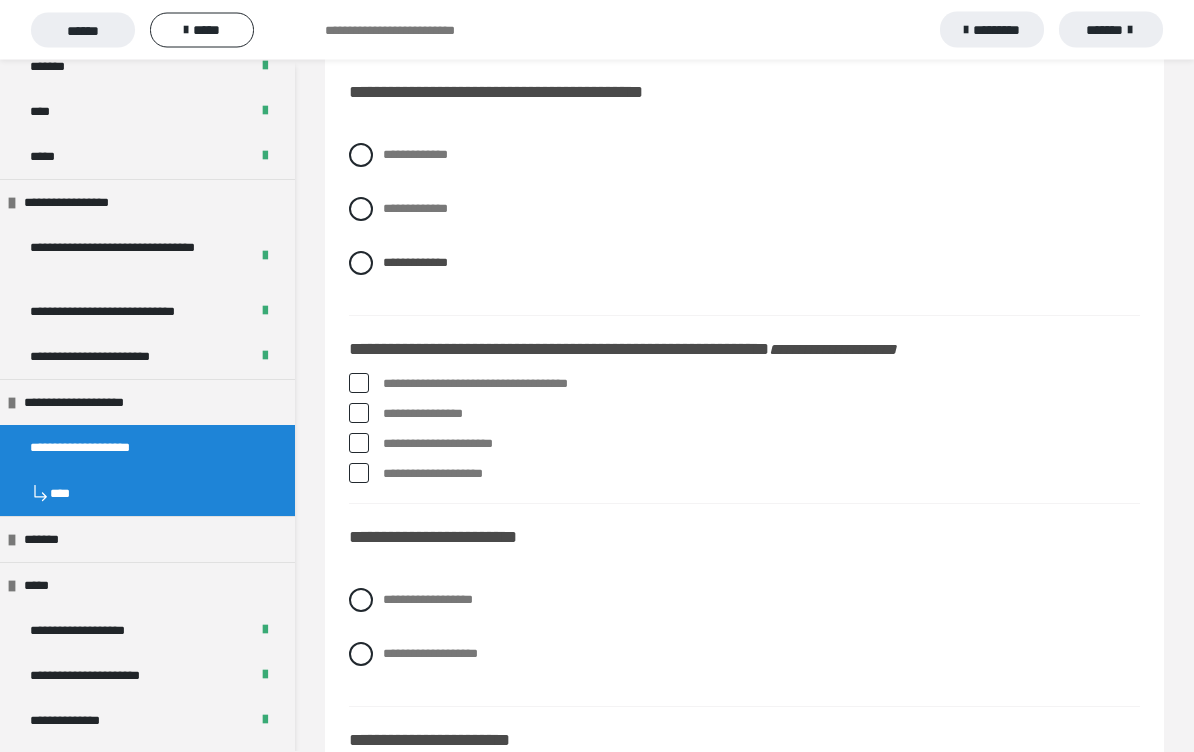scroll, scrollTop: 665, scrollLeft: 0, axis: vertical 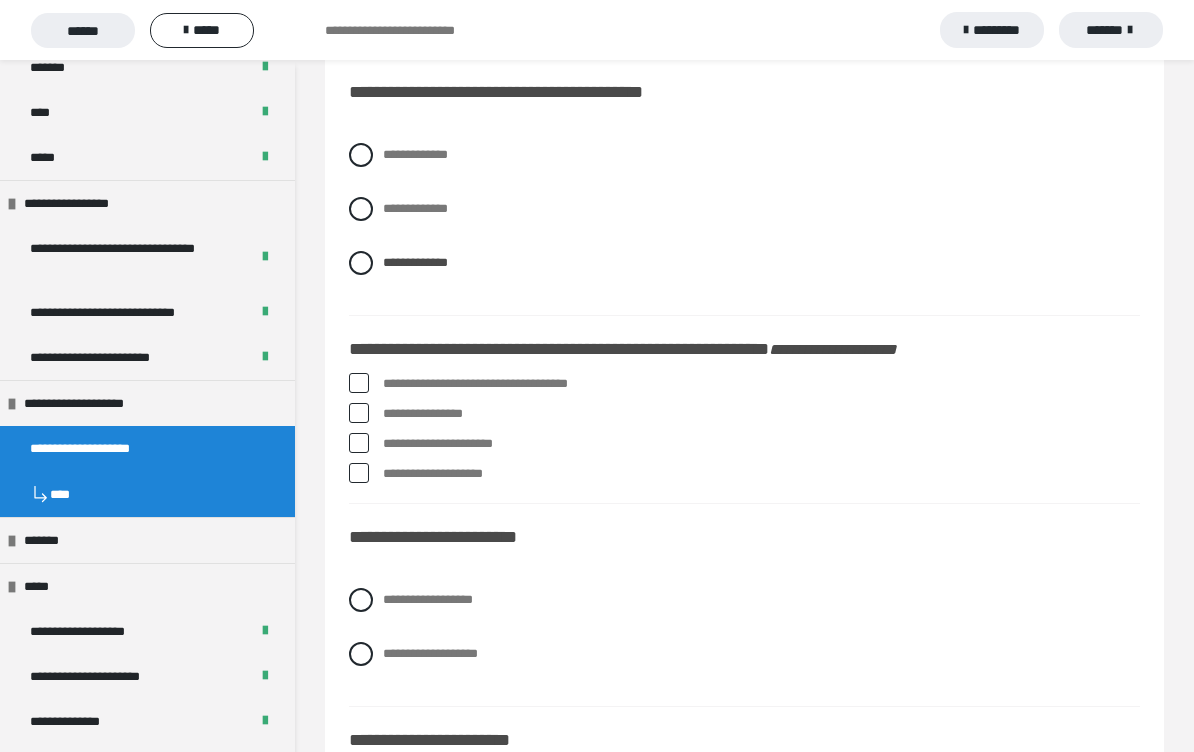 click at bounding box center [359, 443] 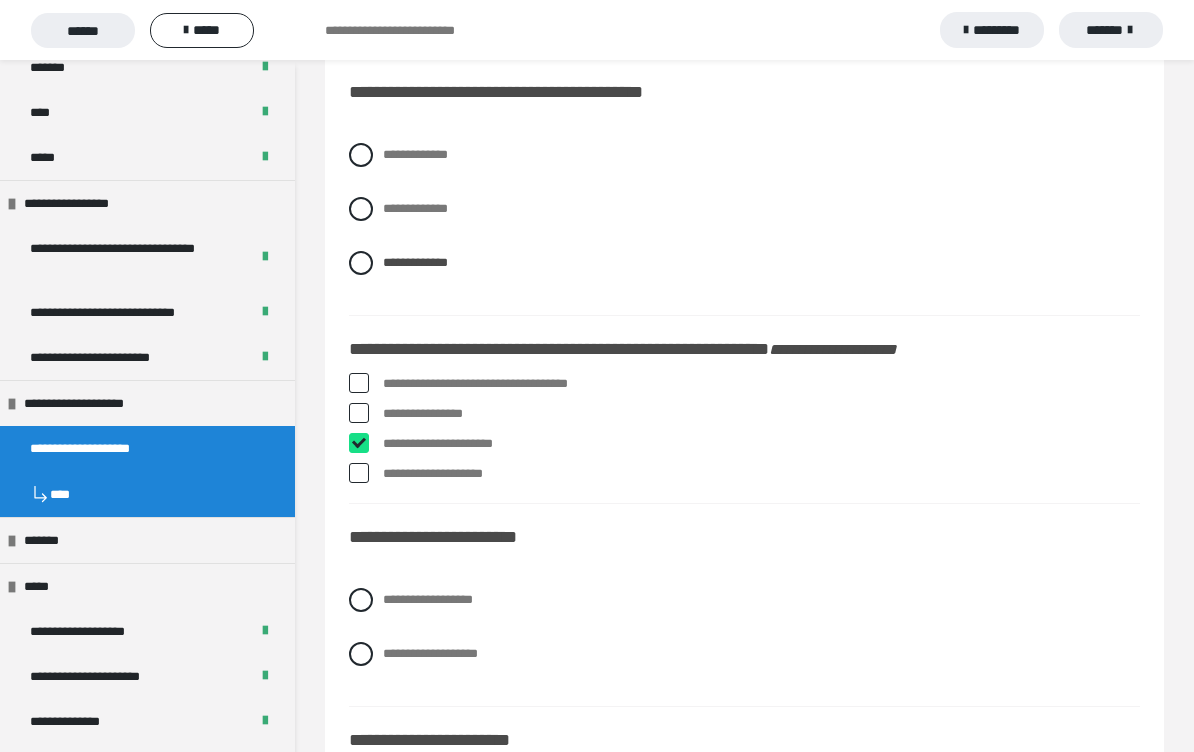 checkbox on "****" 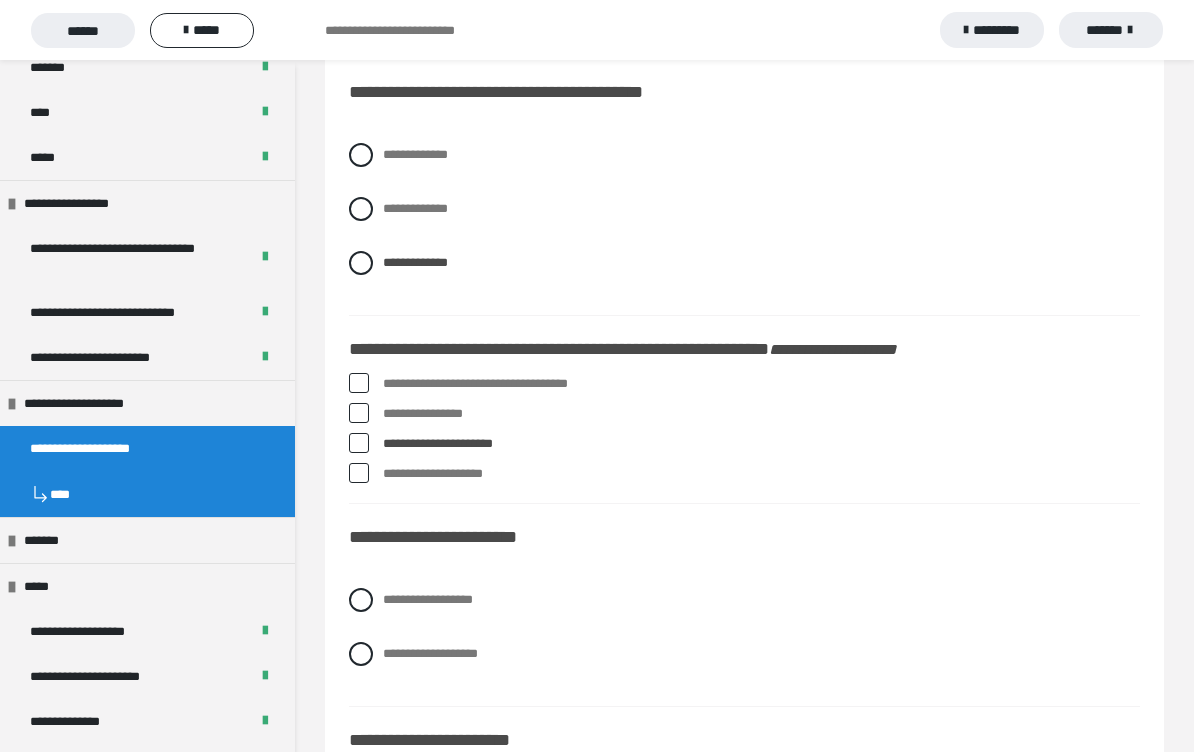 click on "**********" at bounding box center (744, 474) 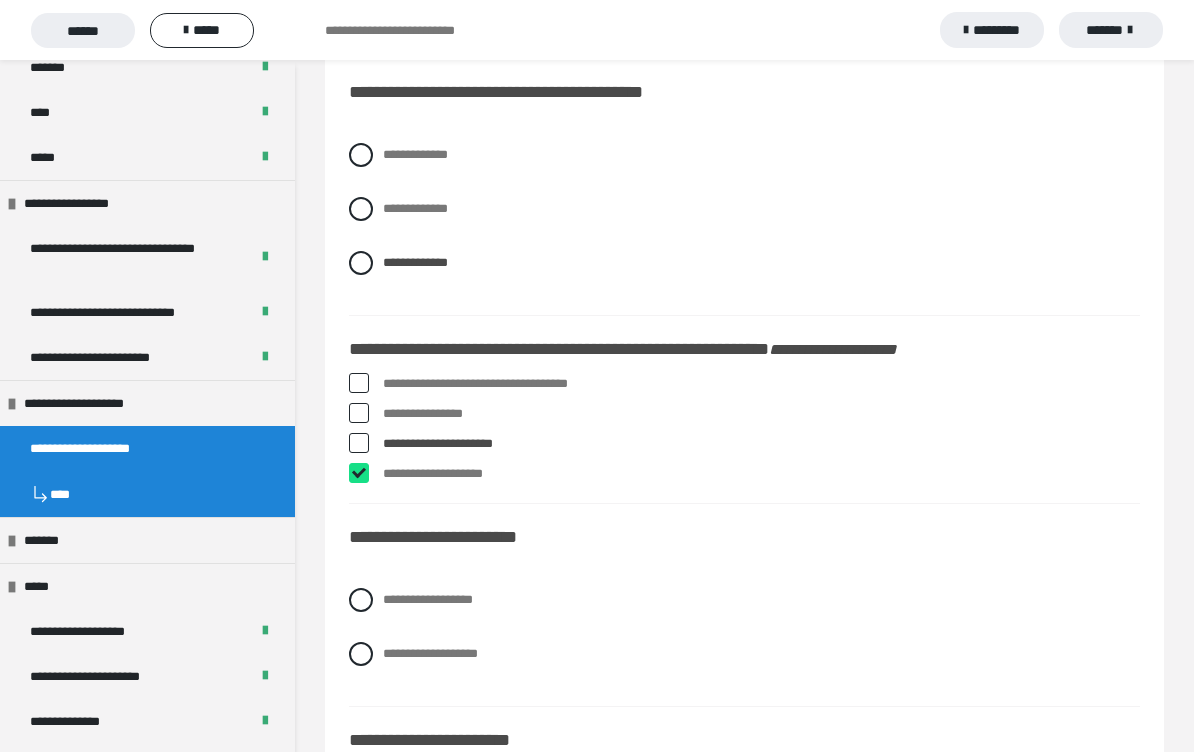 checkbox on "****" 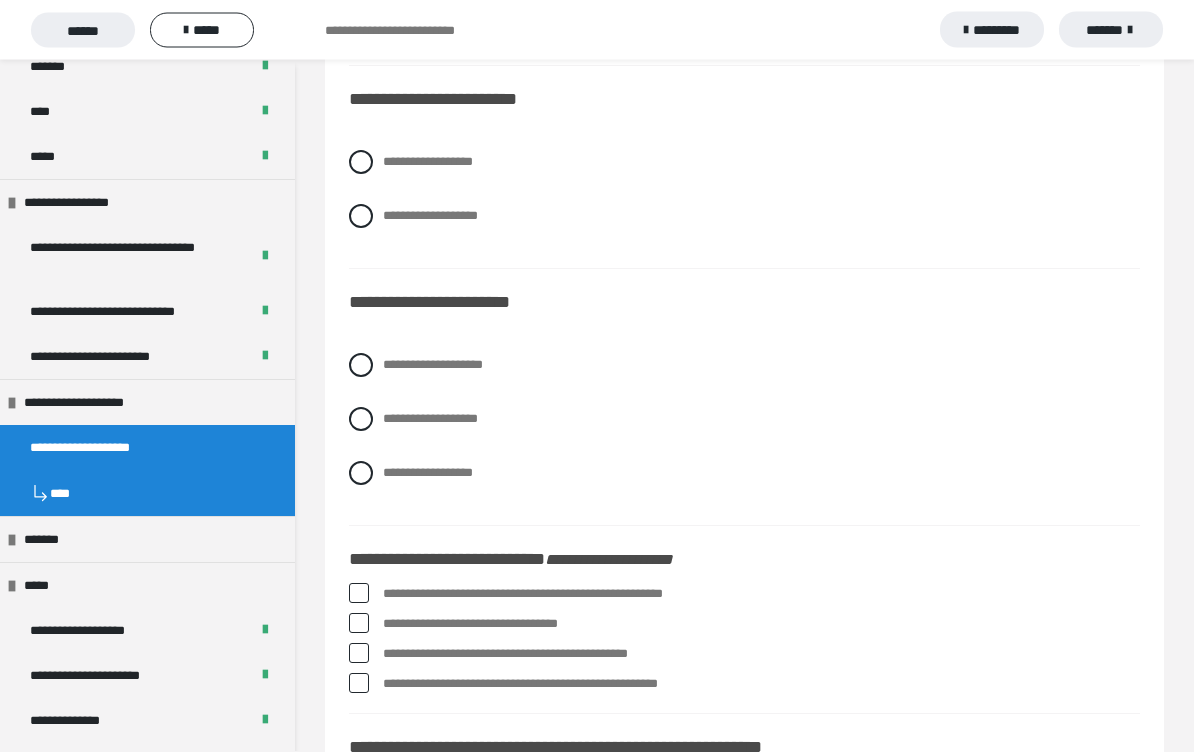 scroll, scrollTop: 1103, scrollLeft: 0, axis: vertical 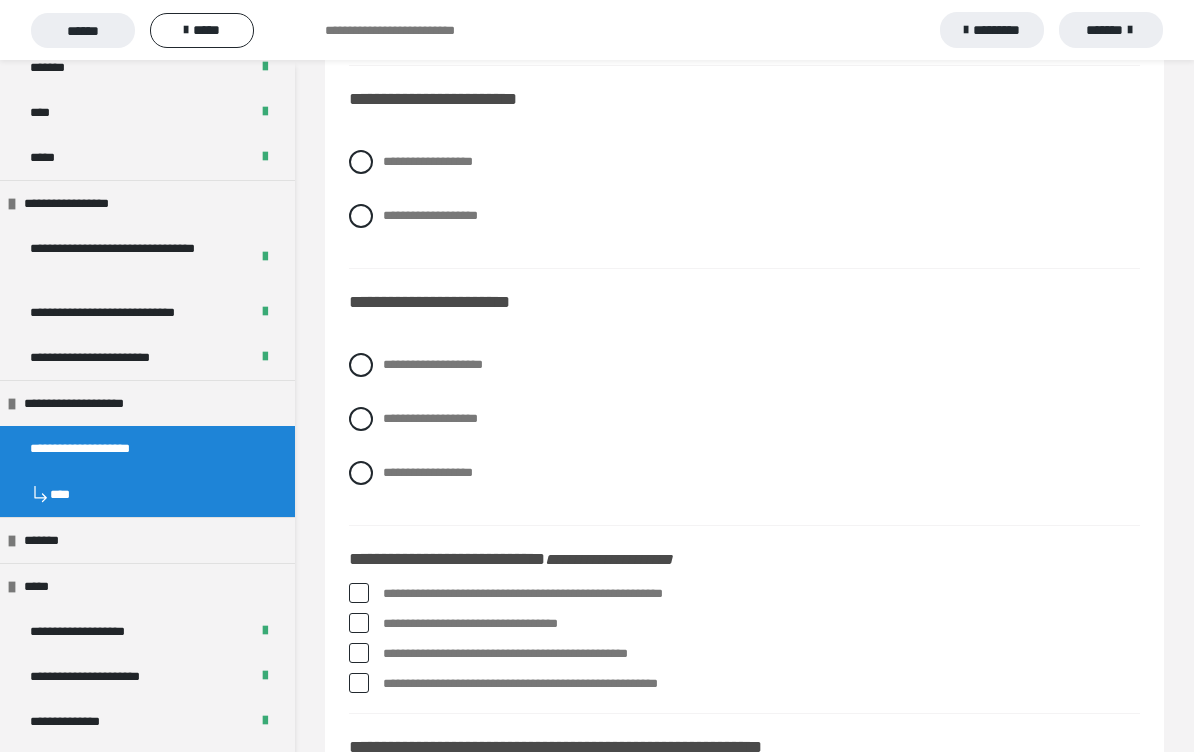 click on "**********" at bounding box center (744, 216) 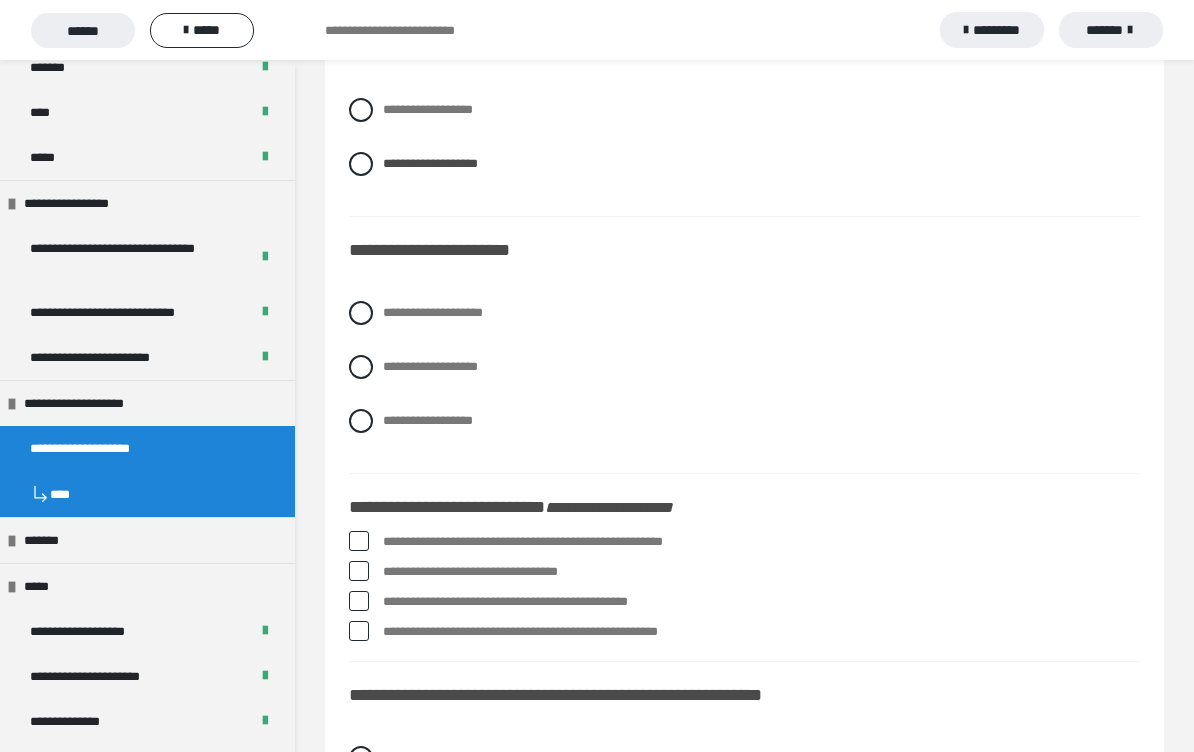 scroll, scrollTop: 1243, scrollLeft: 0, axis: vertical 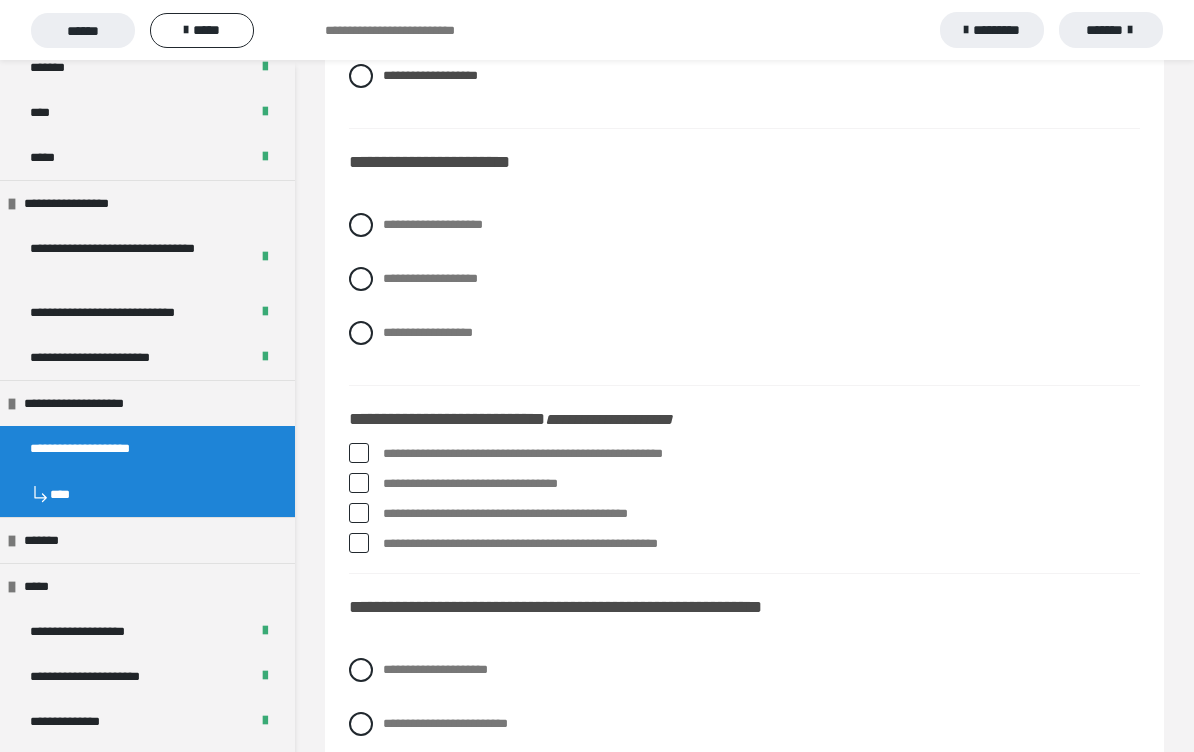 click at bounding box center [361, 279] 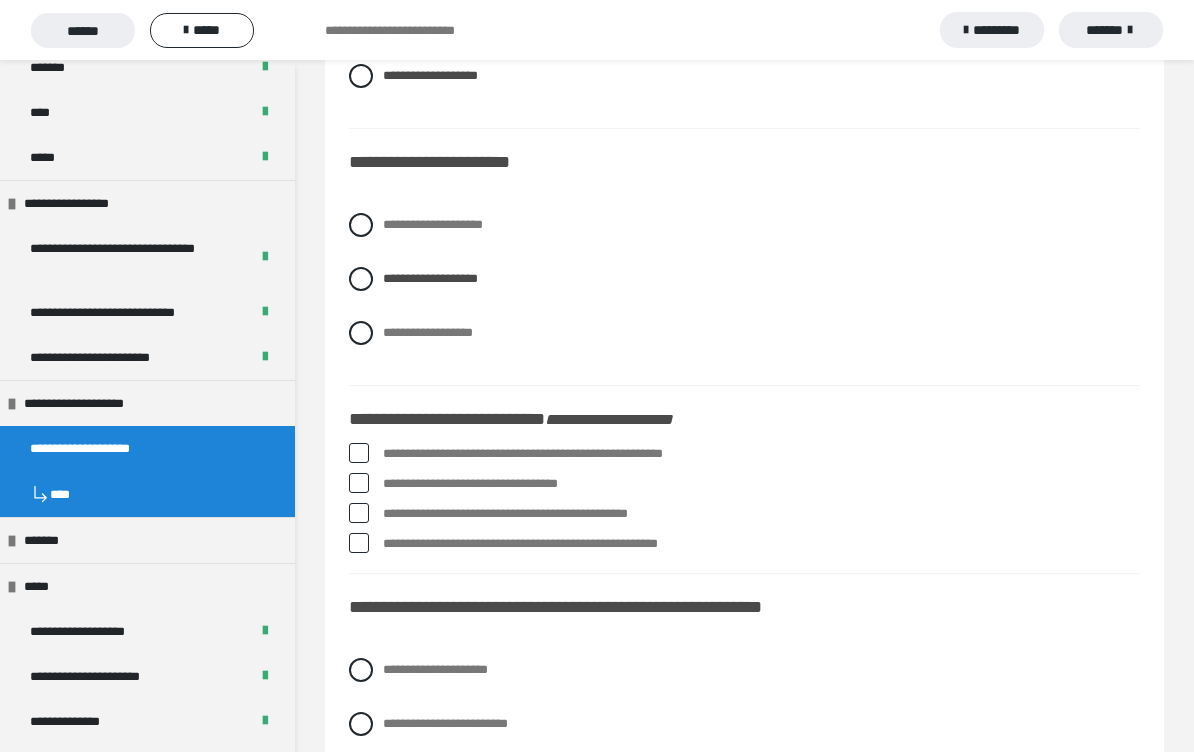 click at bounding box center (361, 333) 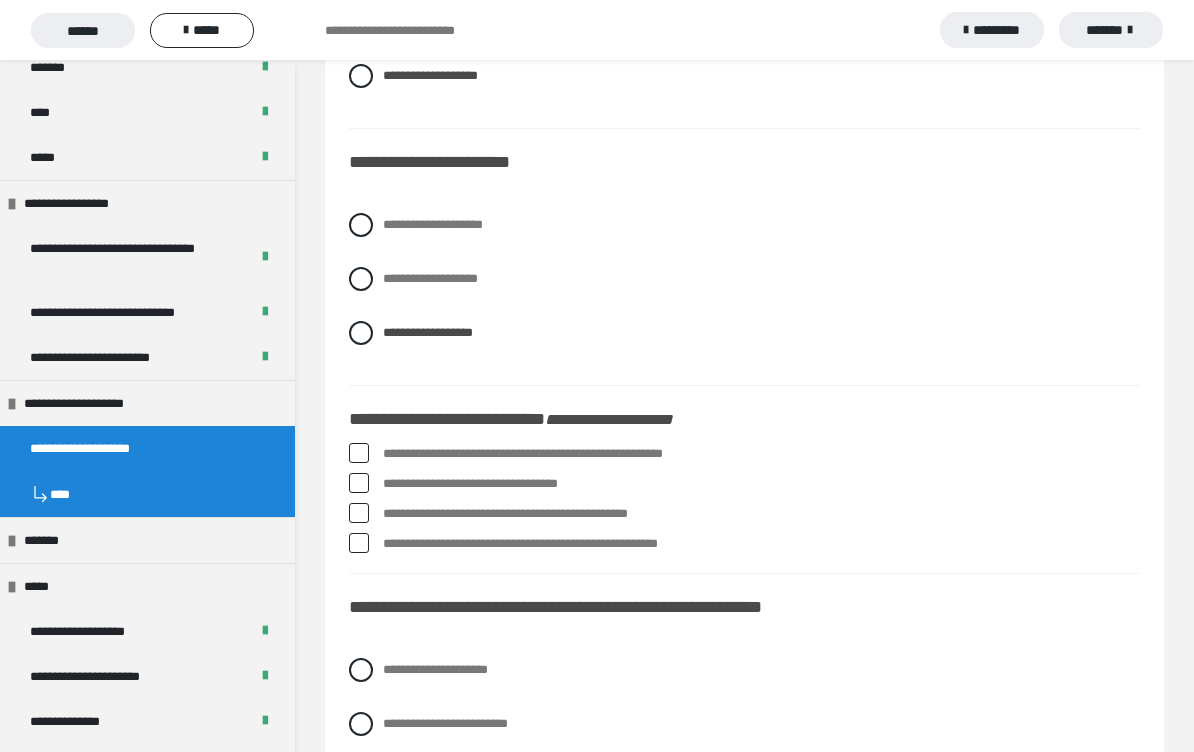click on "**********" at bounding box center (744, 514) 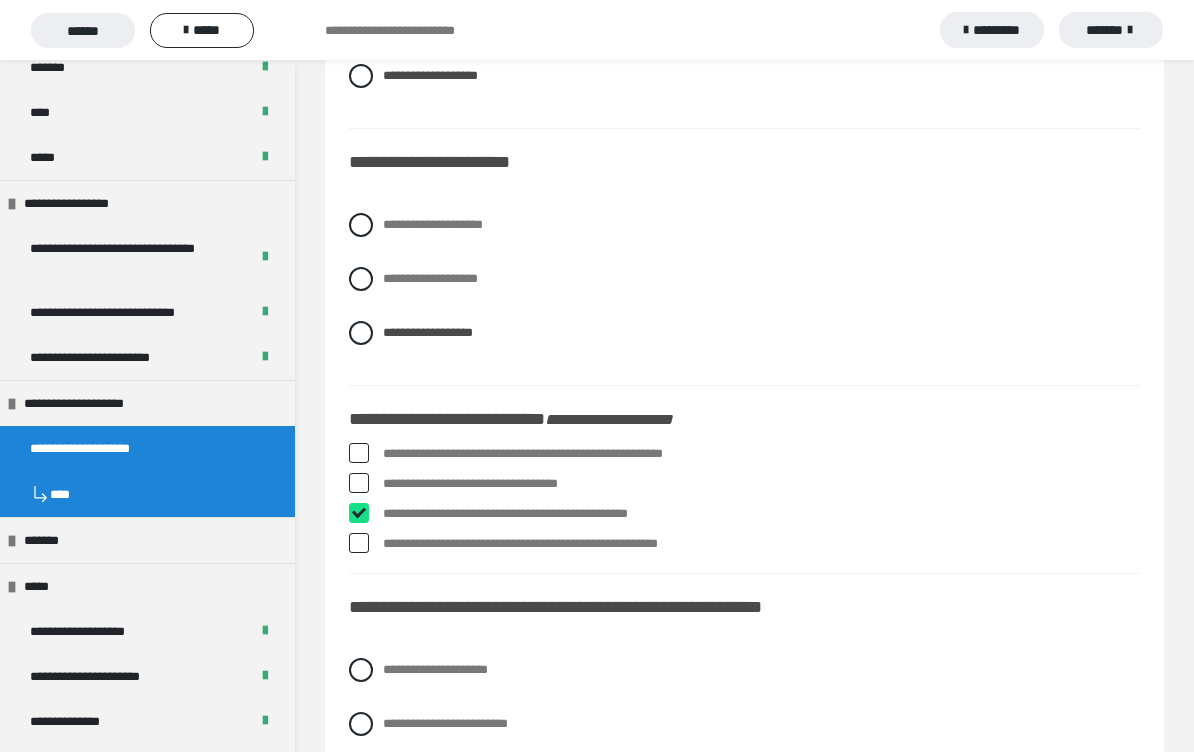 checkbox on "****" 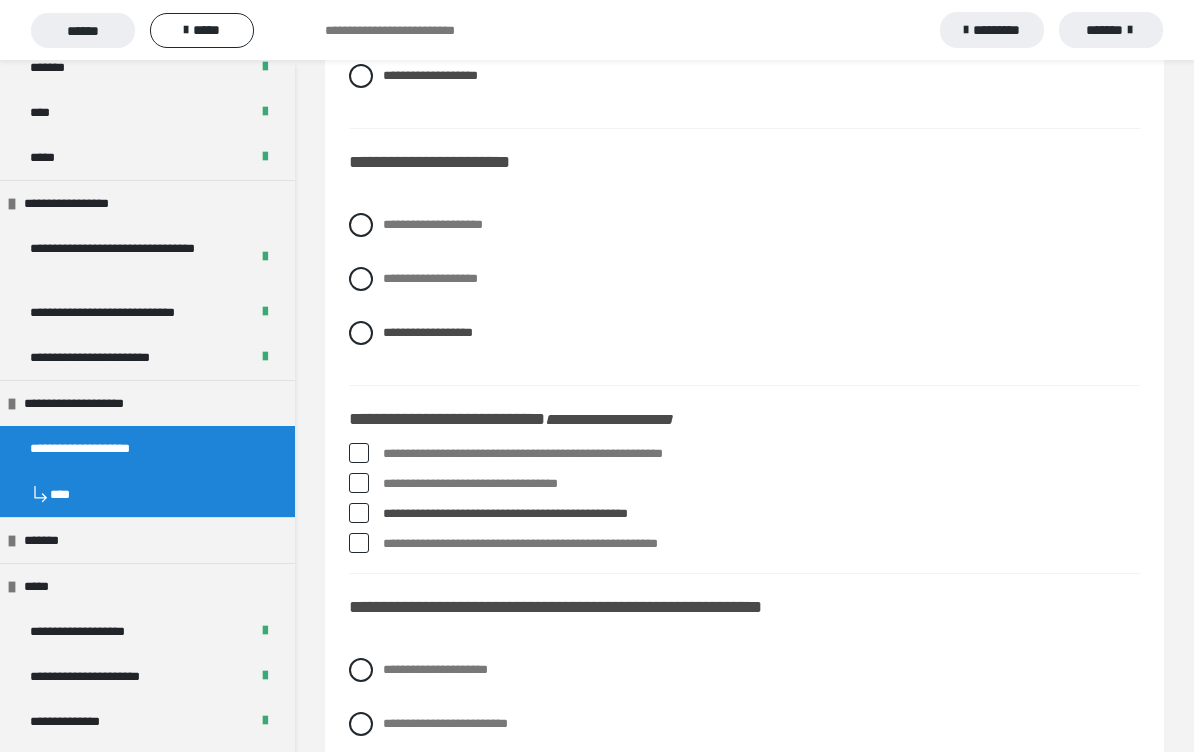 click at bounding box center [359, 543] 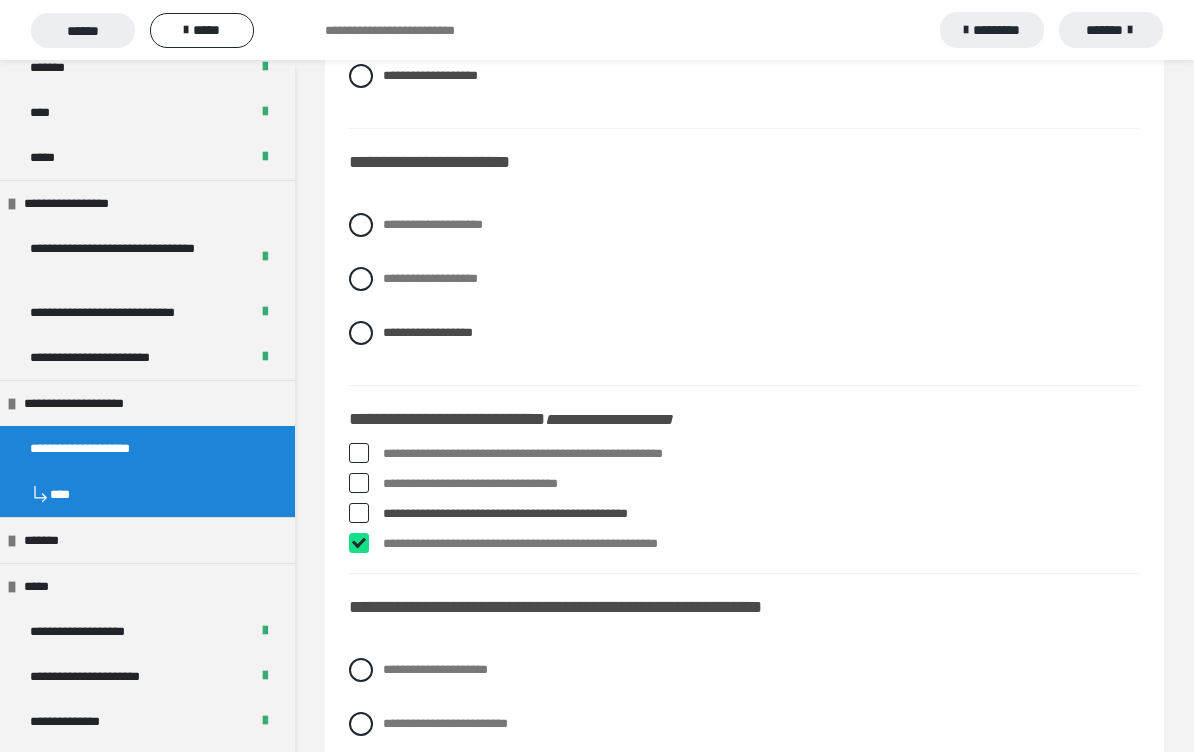 checkbox on "****" 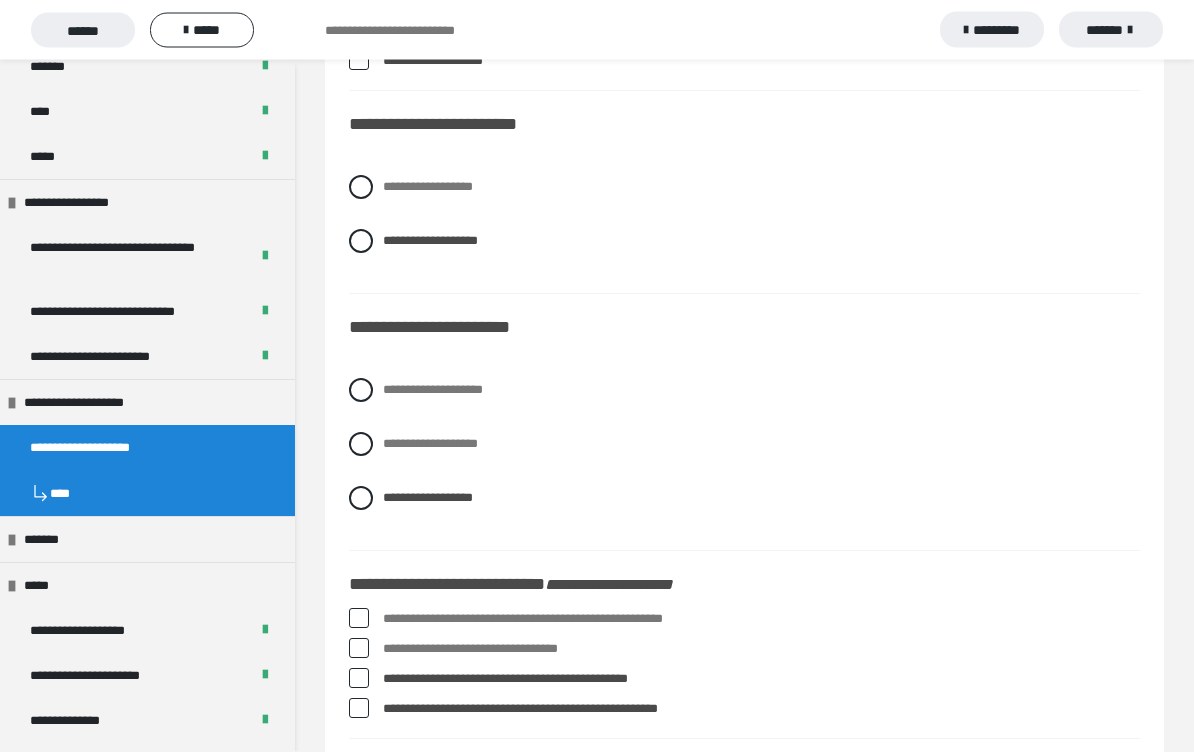 scroll, scrollTop: 1085, scrollLeft: 0, axis: vertical 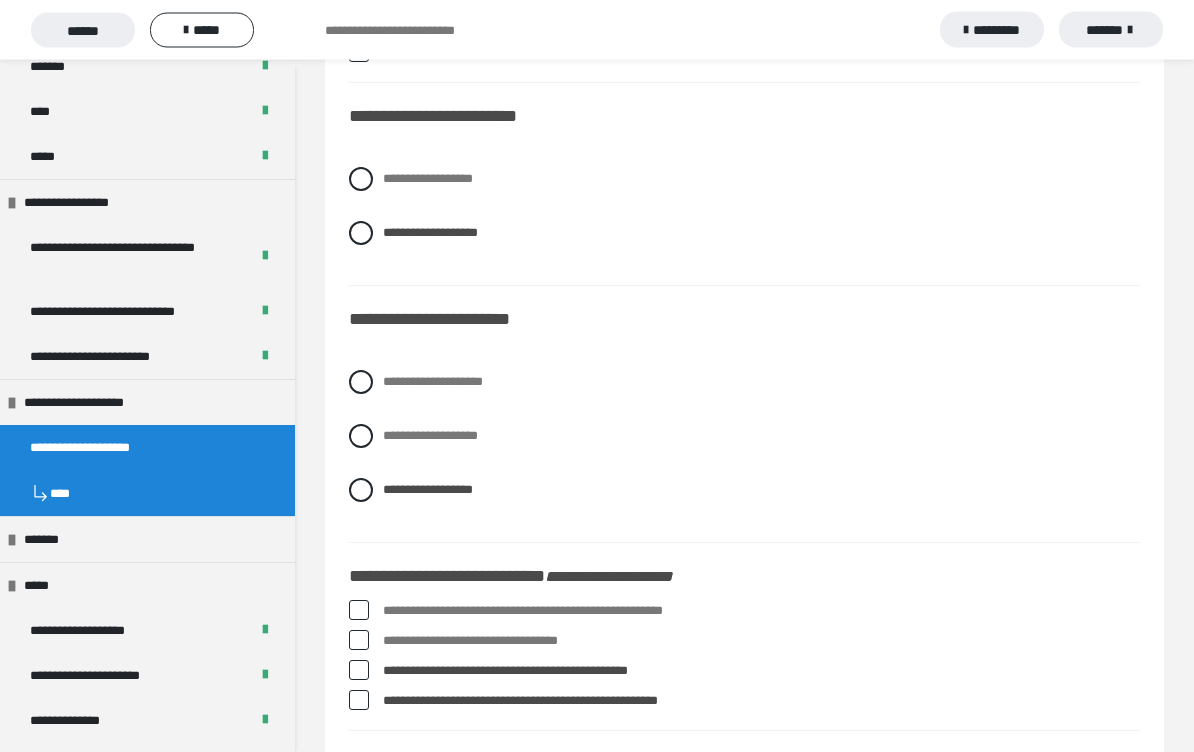 click at bounding box center (361, 383) 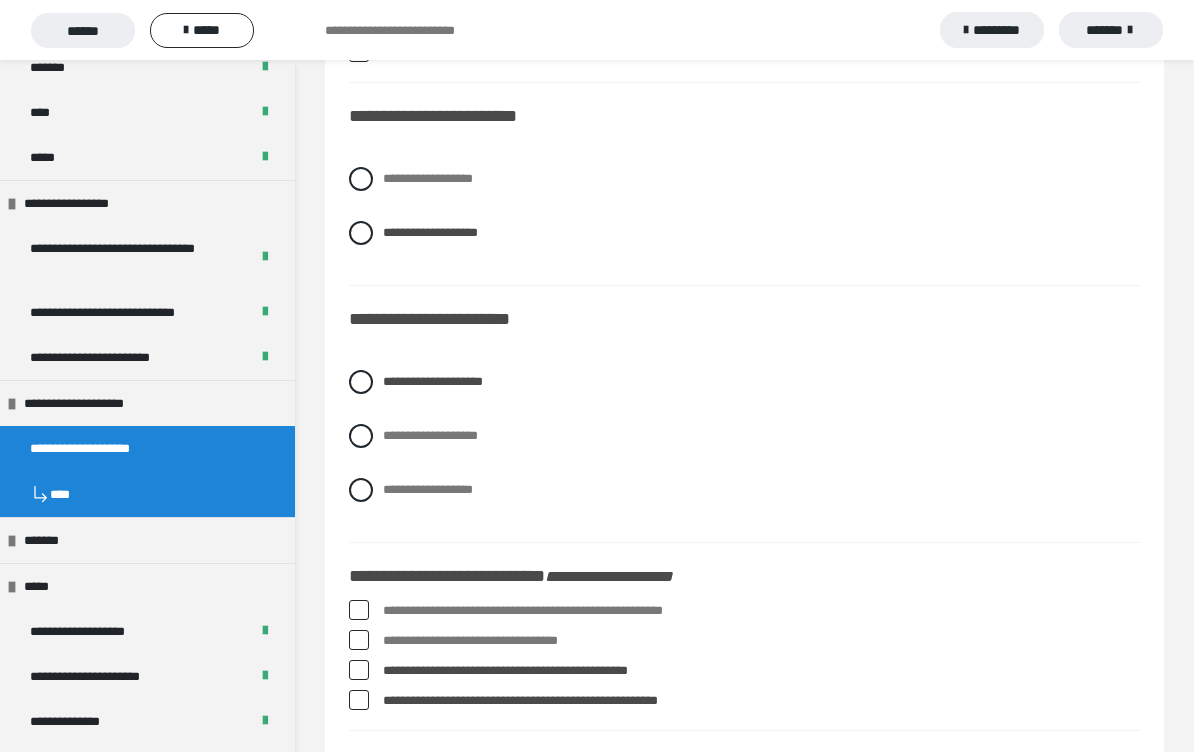 click at bounding box center [359, 610] 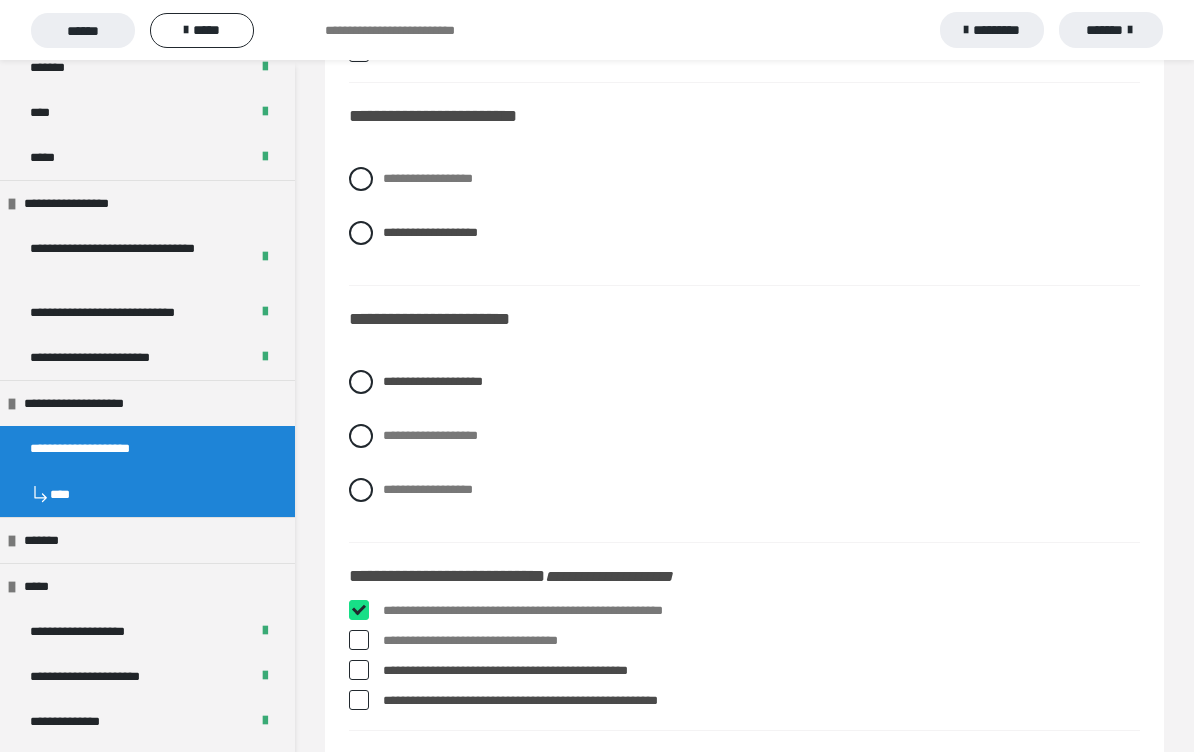 checkbox on "****" 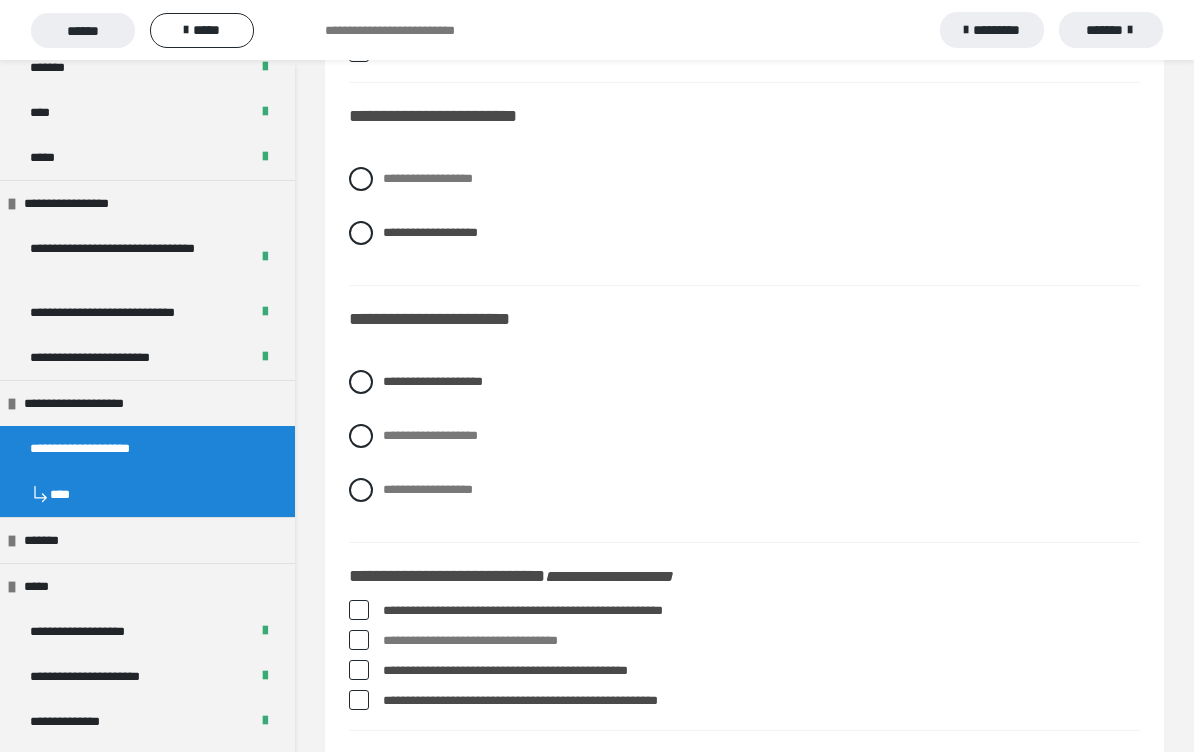 click at bounding box center (359, 640) 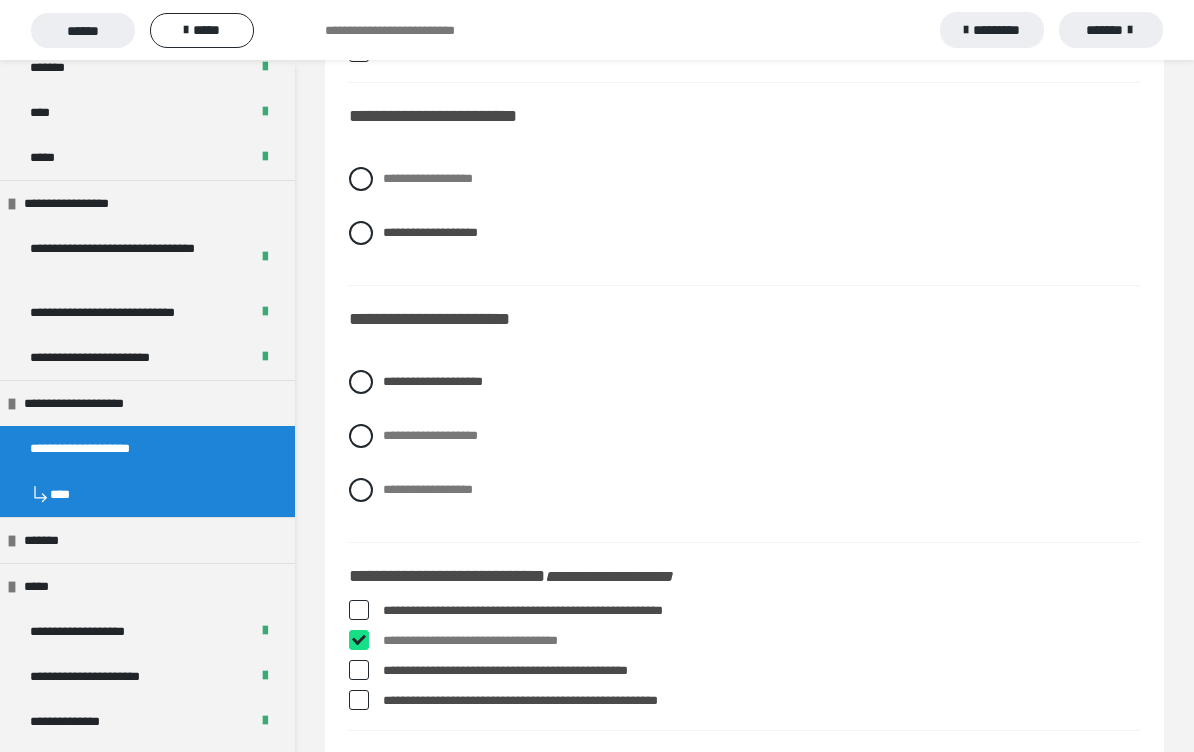 checkbox on "****" 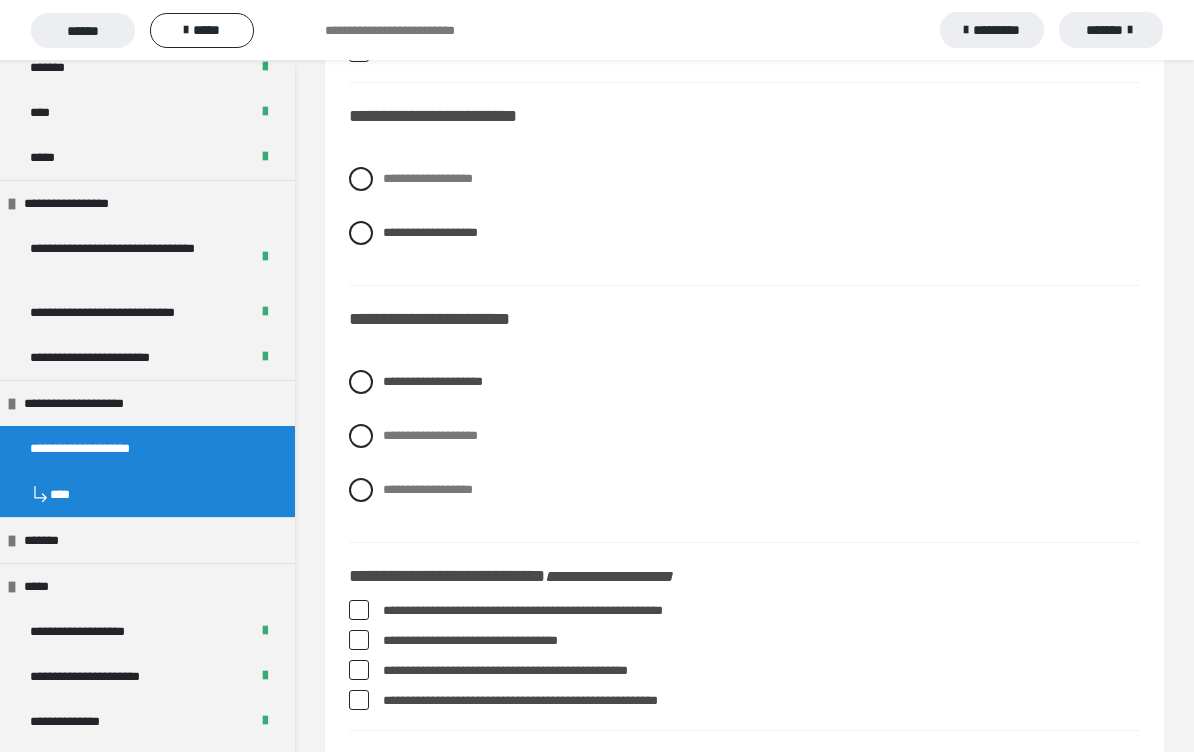 click at bounding box center [359, 670] 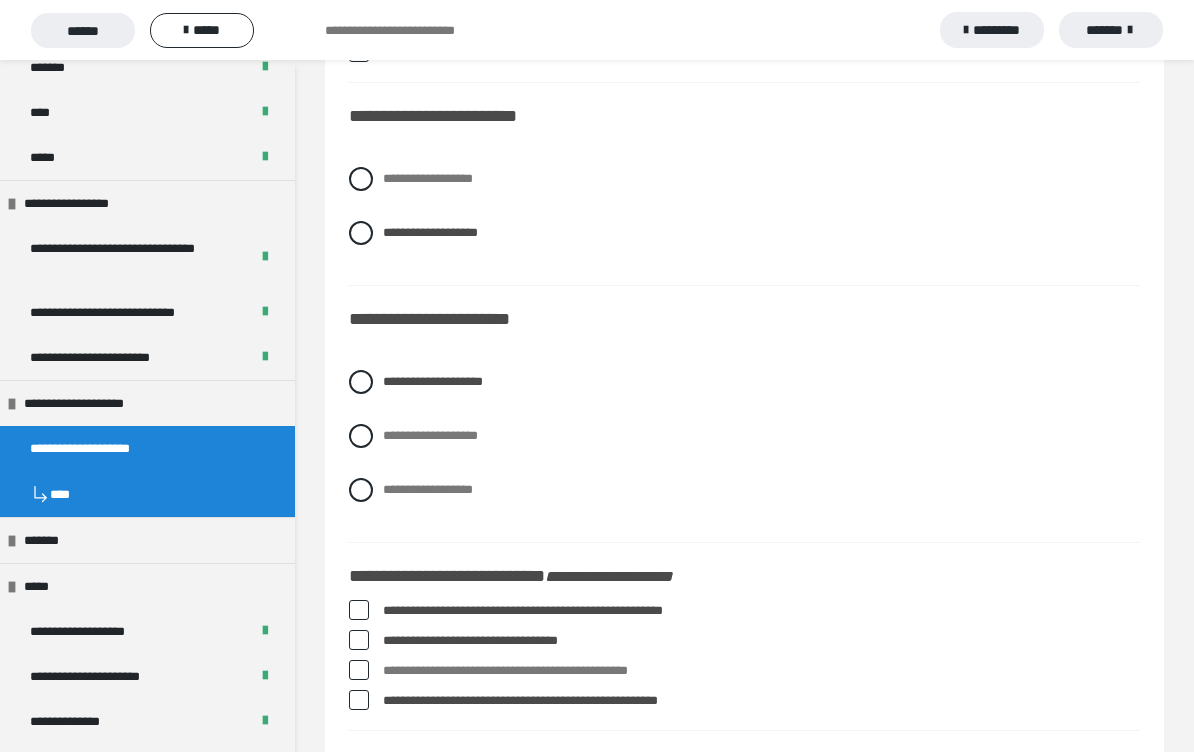 click at bounding box center (359, 700) 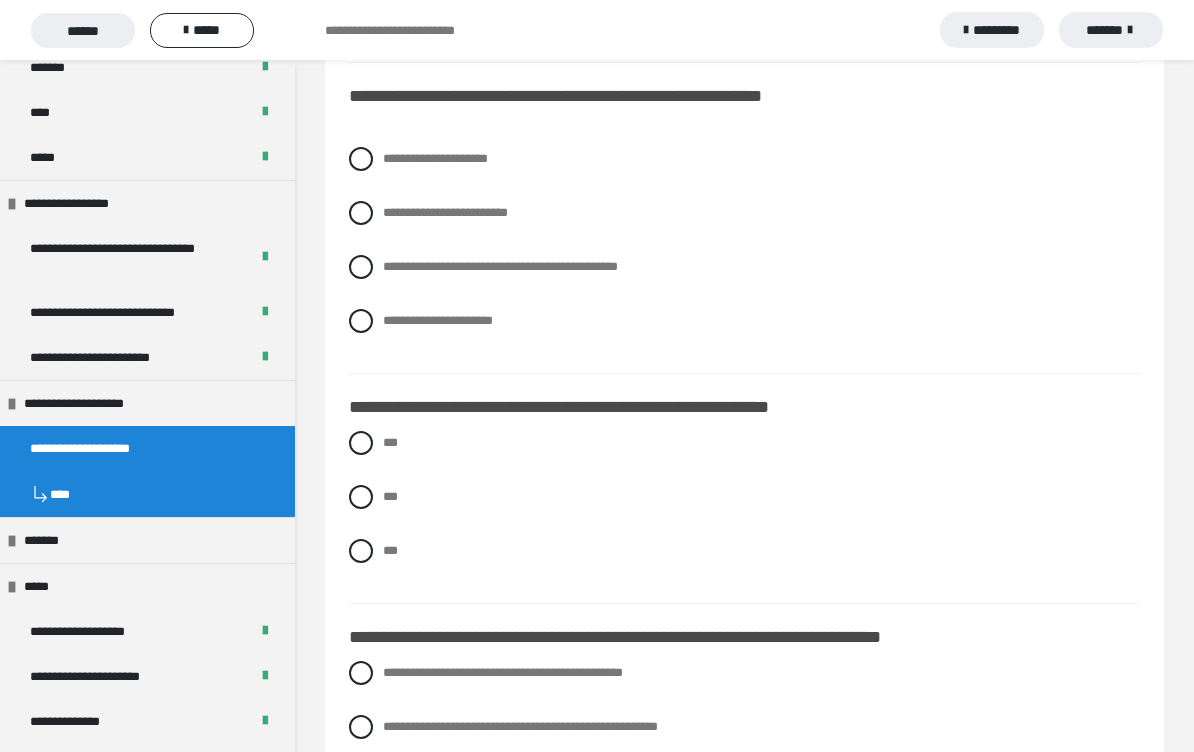 scroll, scrollTop: 1747, scrollLeft: 0, axis: vertical 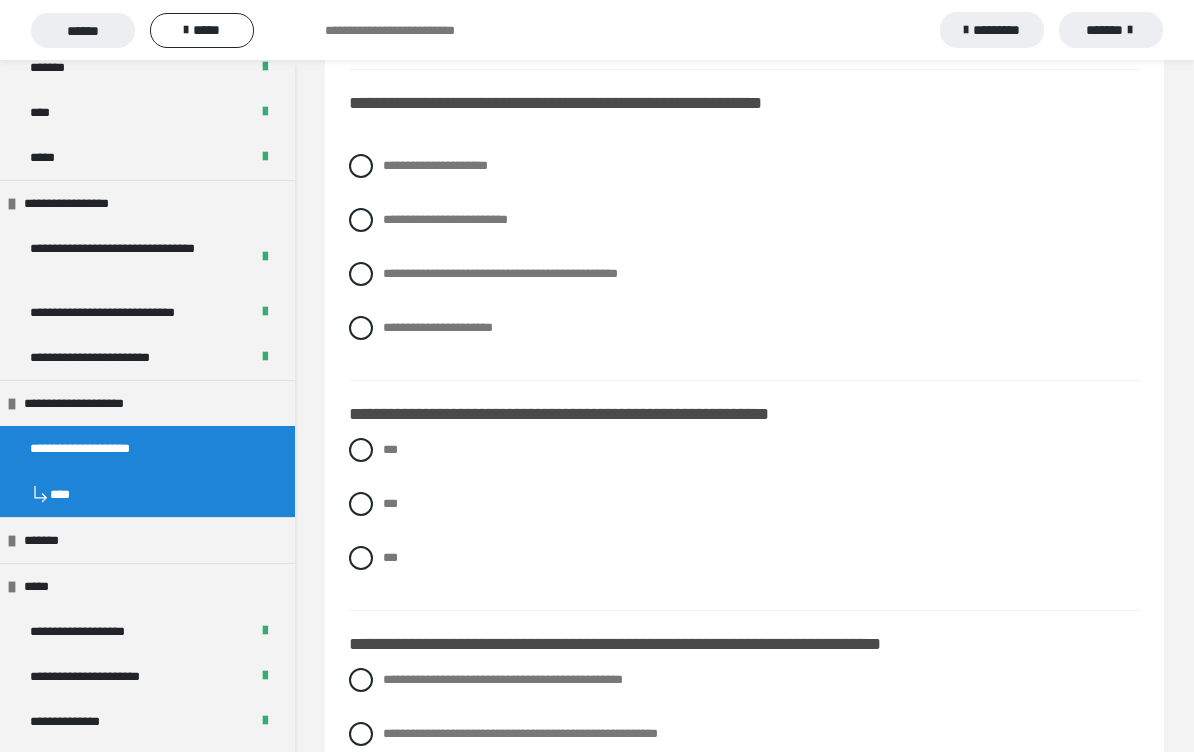 click at bounding box center (361, 450) 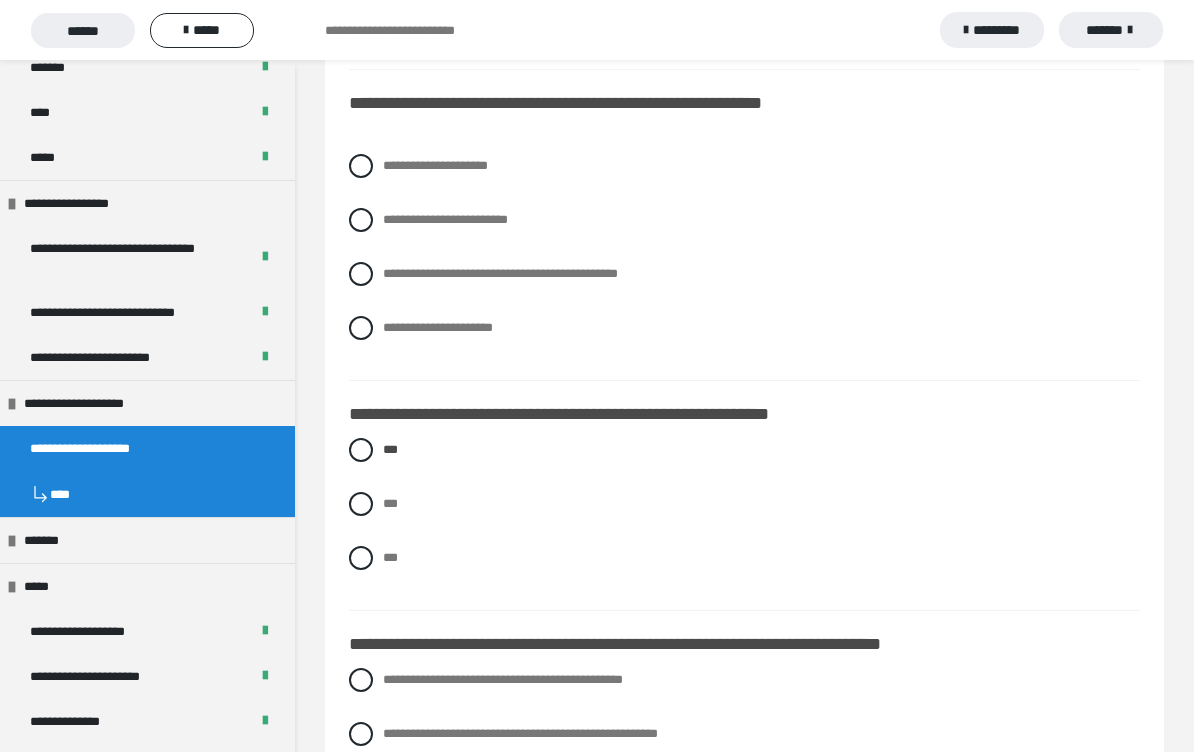 click at bounding box center (361, 220) 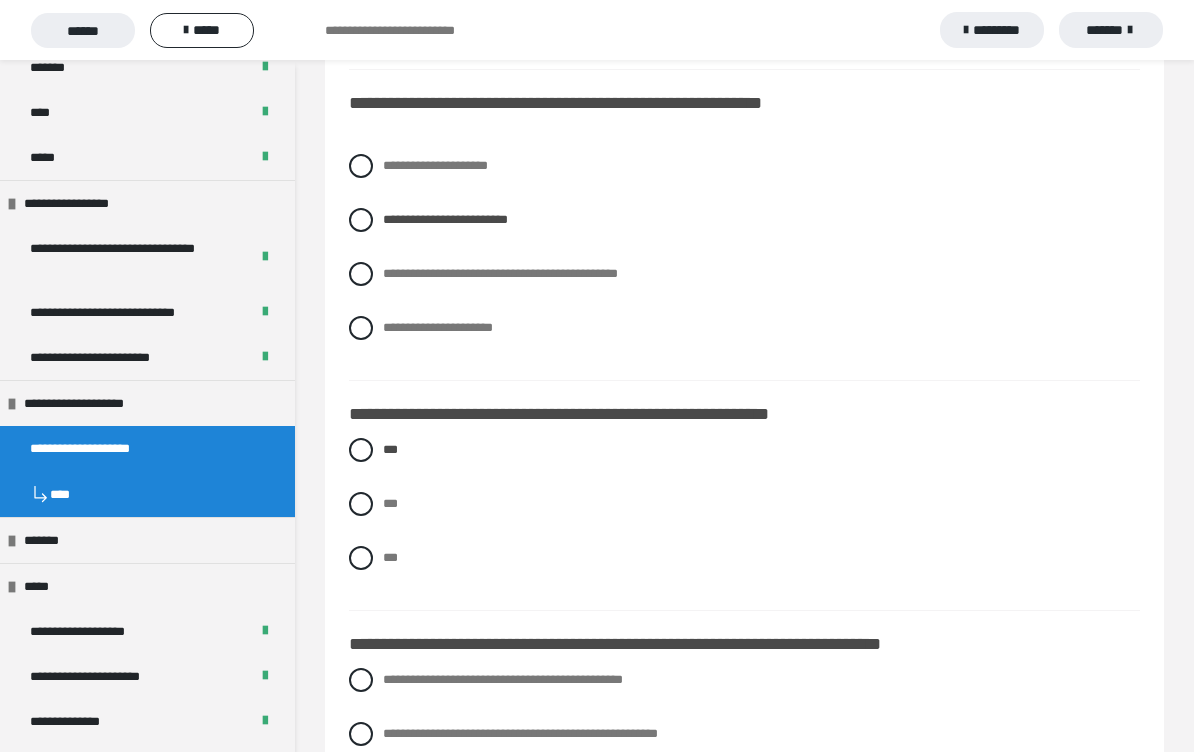 click at bounding box center [361, 680] 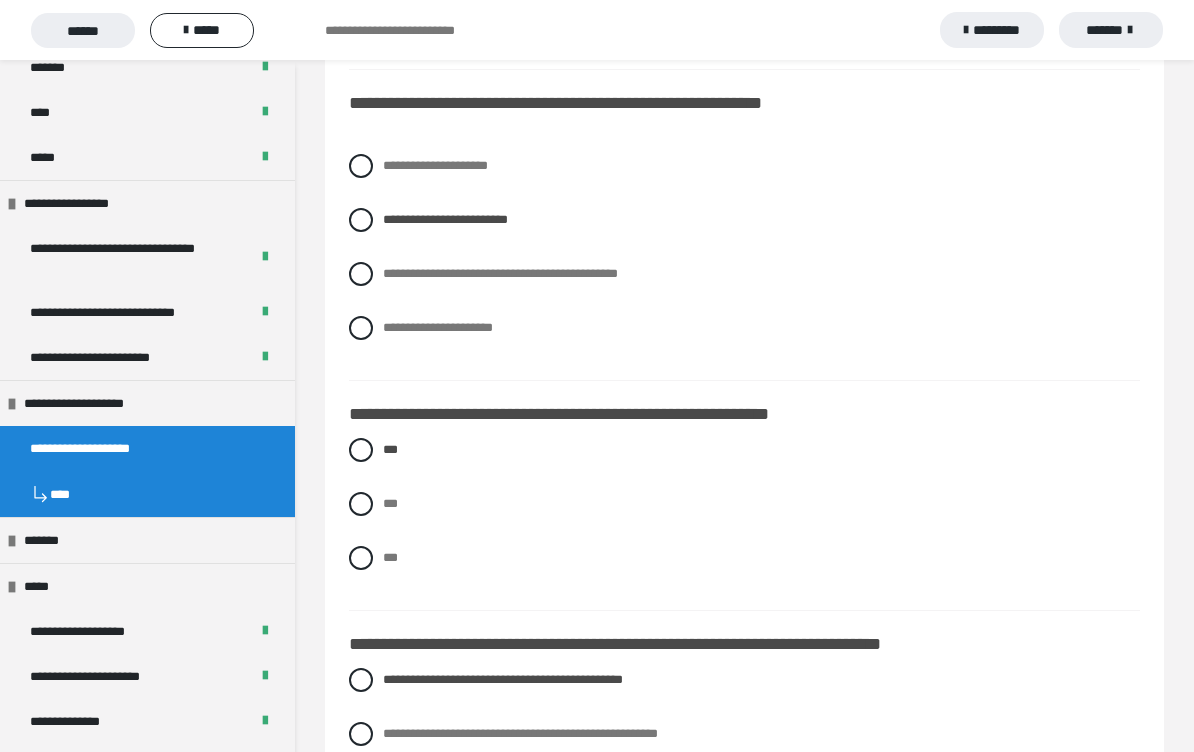 click at bounding box center [361, 274] 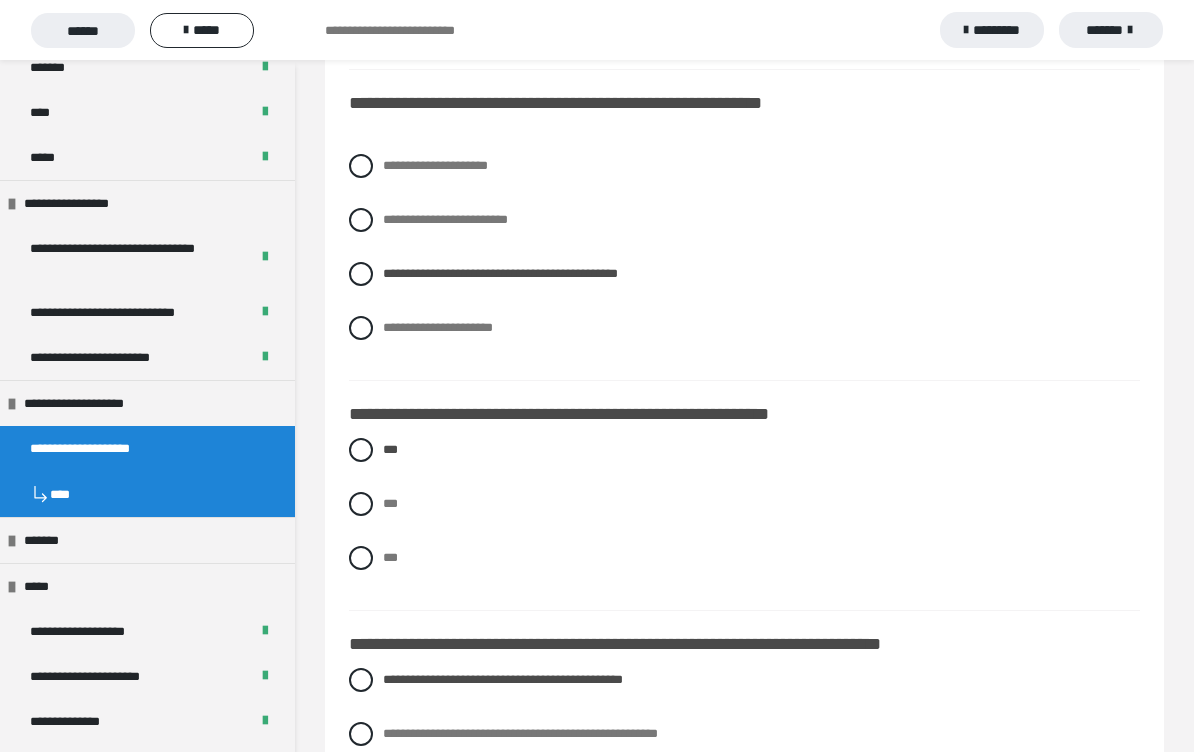click at bounding box center [361, 504] 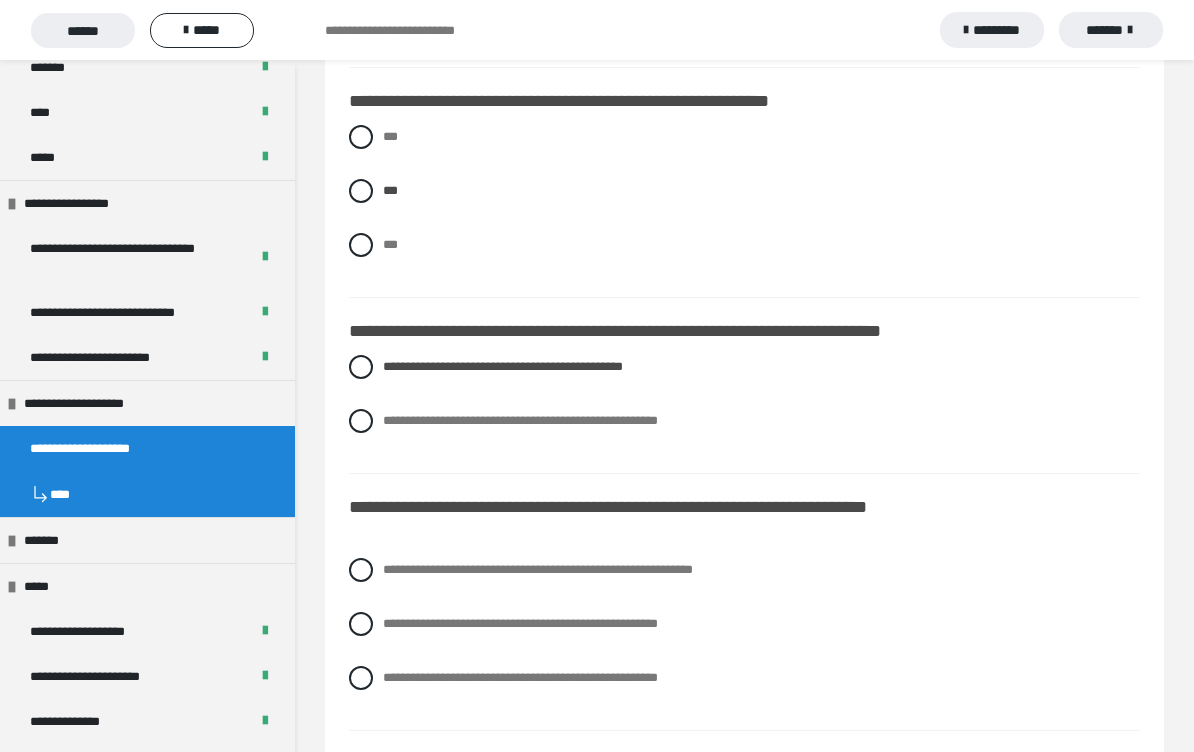 scroll, scrollTop: 2072, scrollLeft: 0, axis: vertical 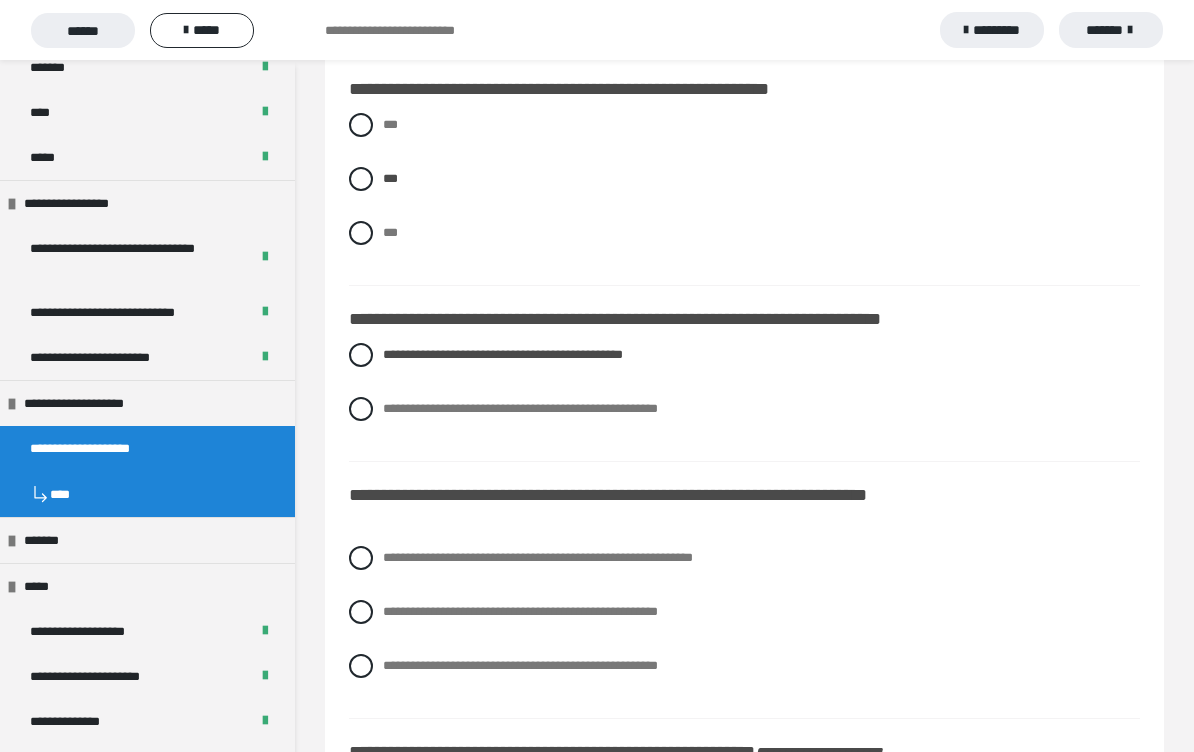 click at bounding box center [361, 409] 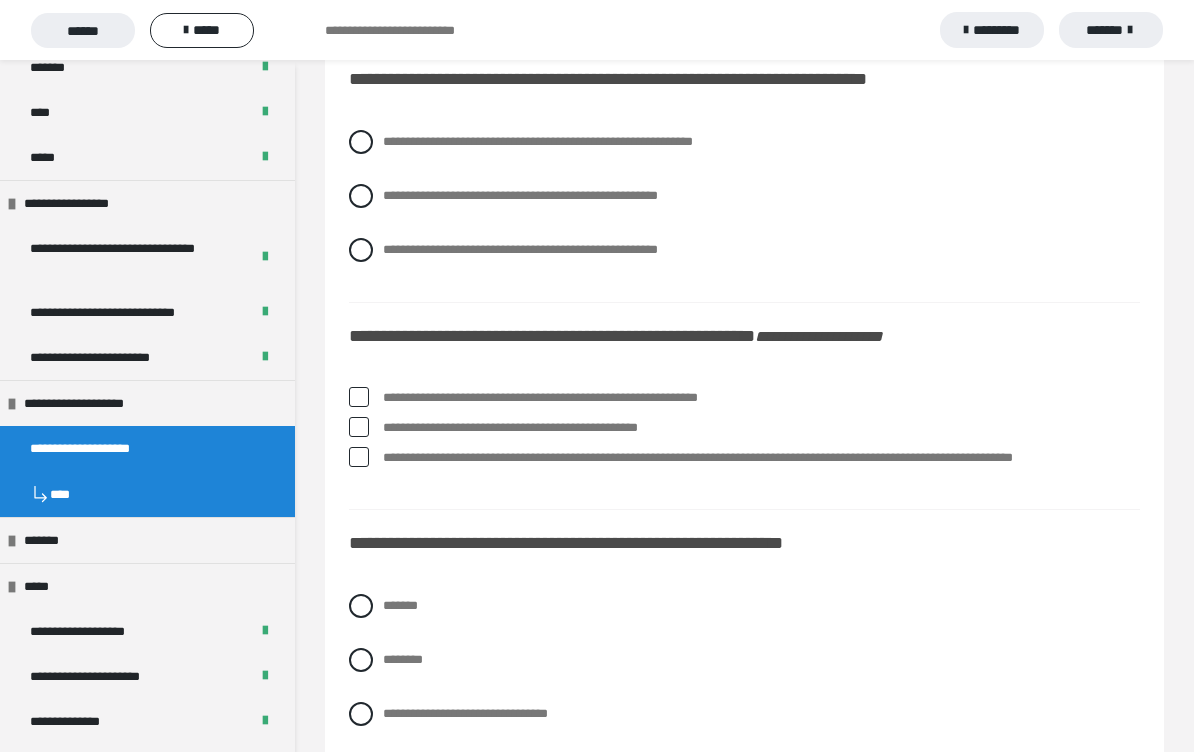 scroll, scrollTop: 2490, scrollLeft: 0, axis: vertical 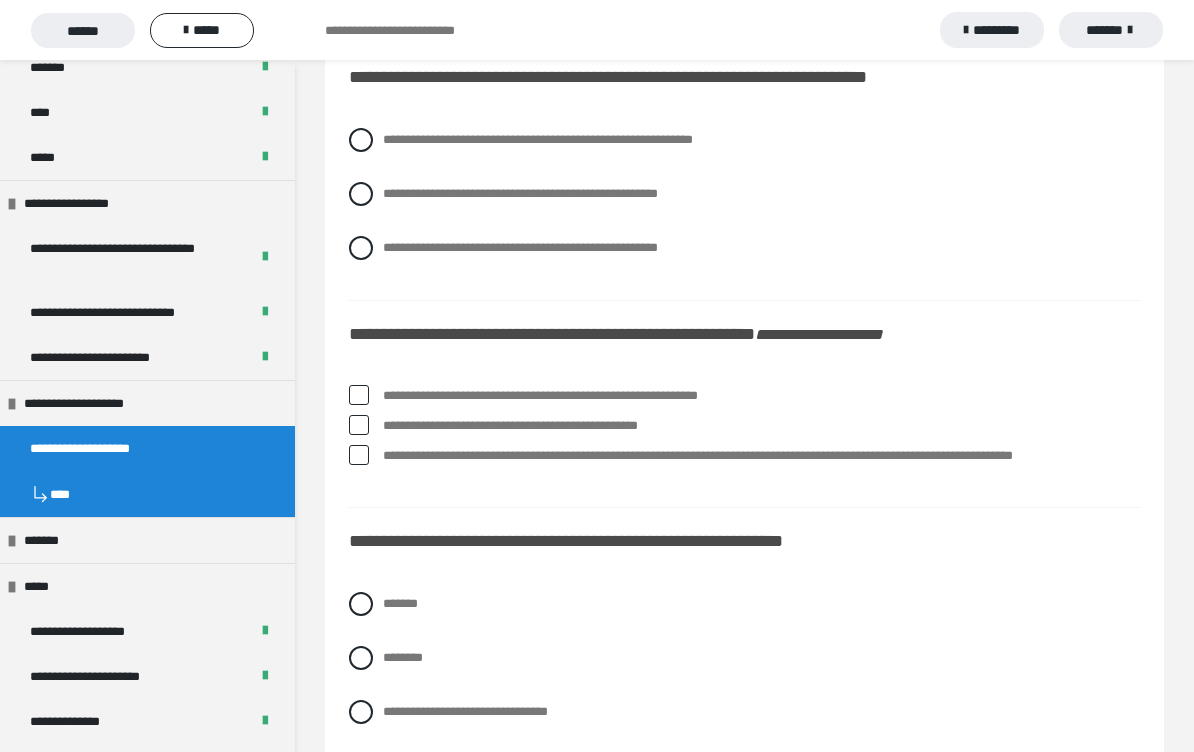 click on "**********" at bounding box center [389, 242] 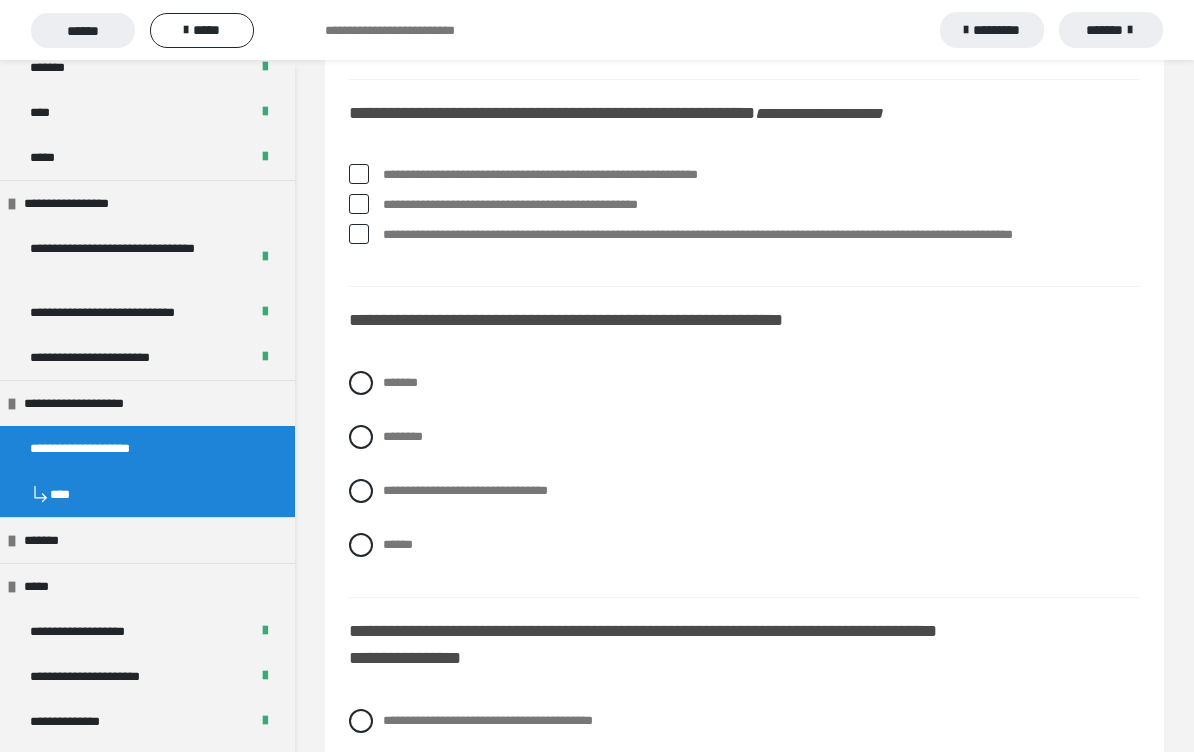 scroll, scrollTop: 2738, scrollLeft: 0, axis: vertical 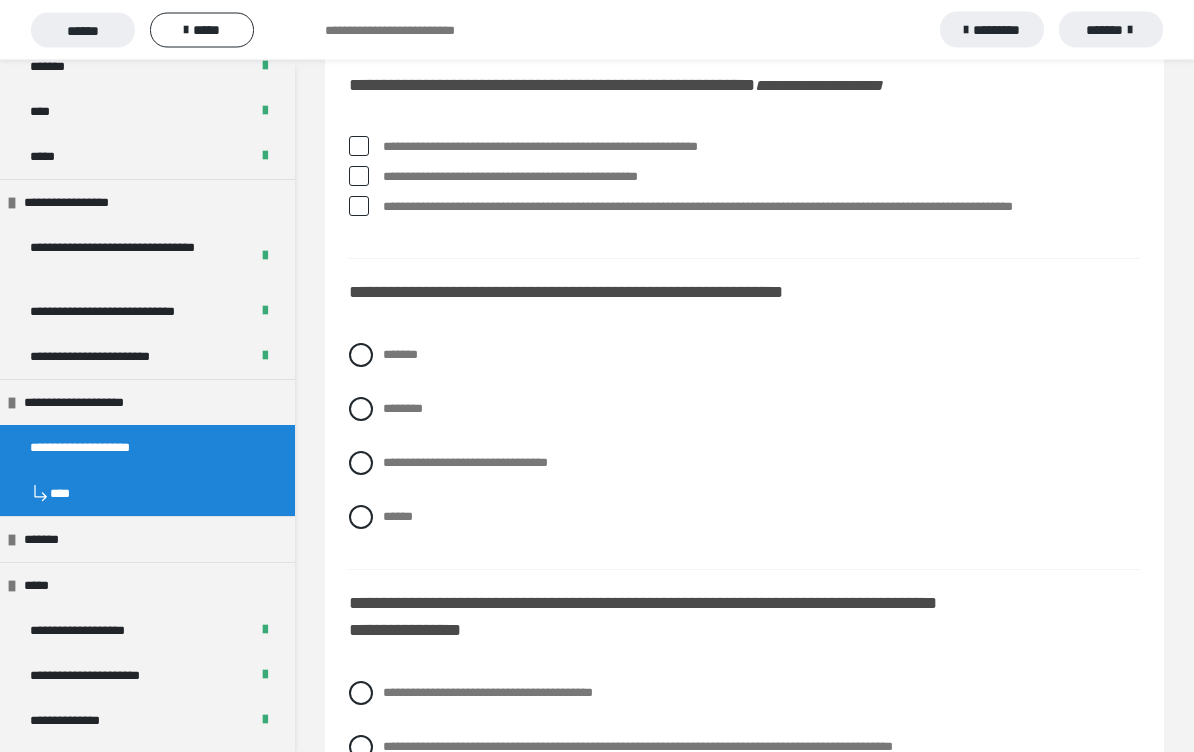 click at bounding box center [359, 147] 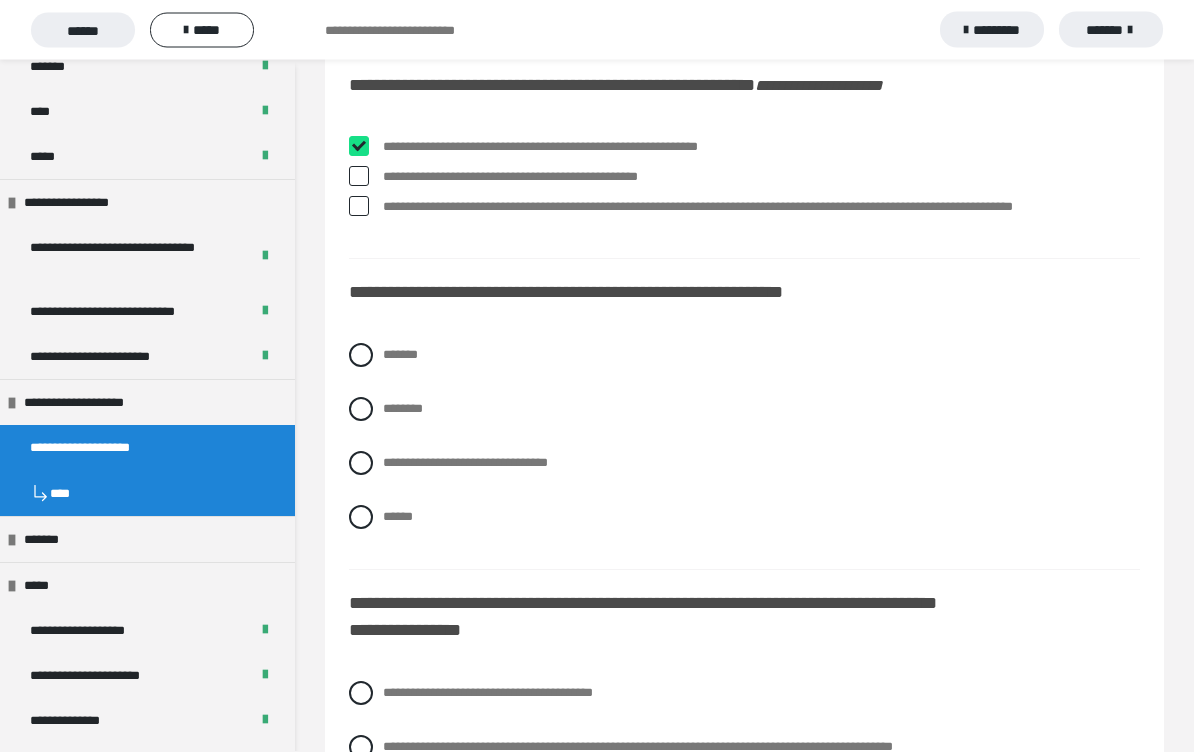 checkbox on "****" 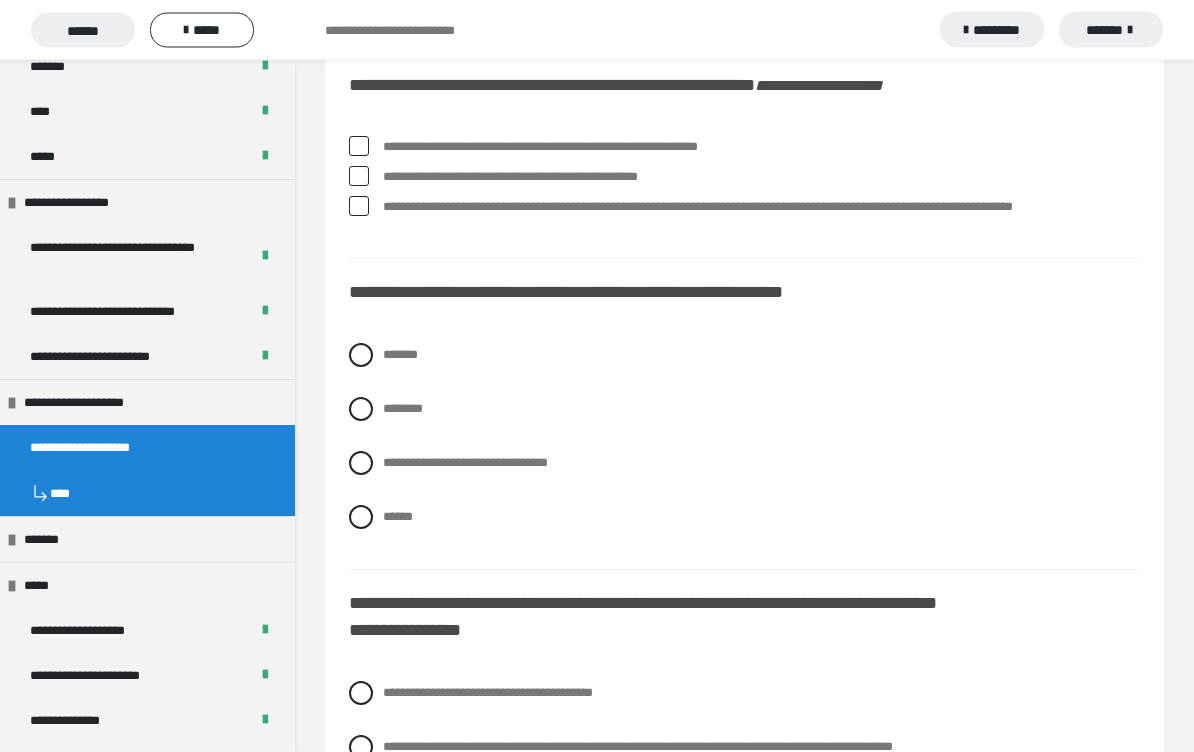 scroll, scrollTop: 2739, scrollLeft: 0, axis: vertical 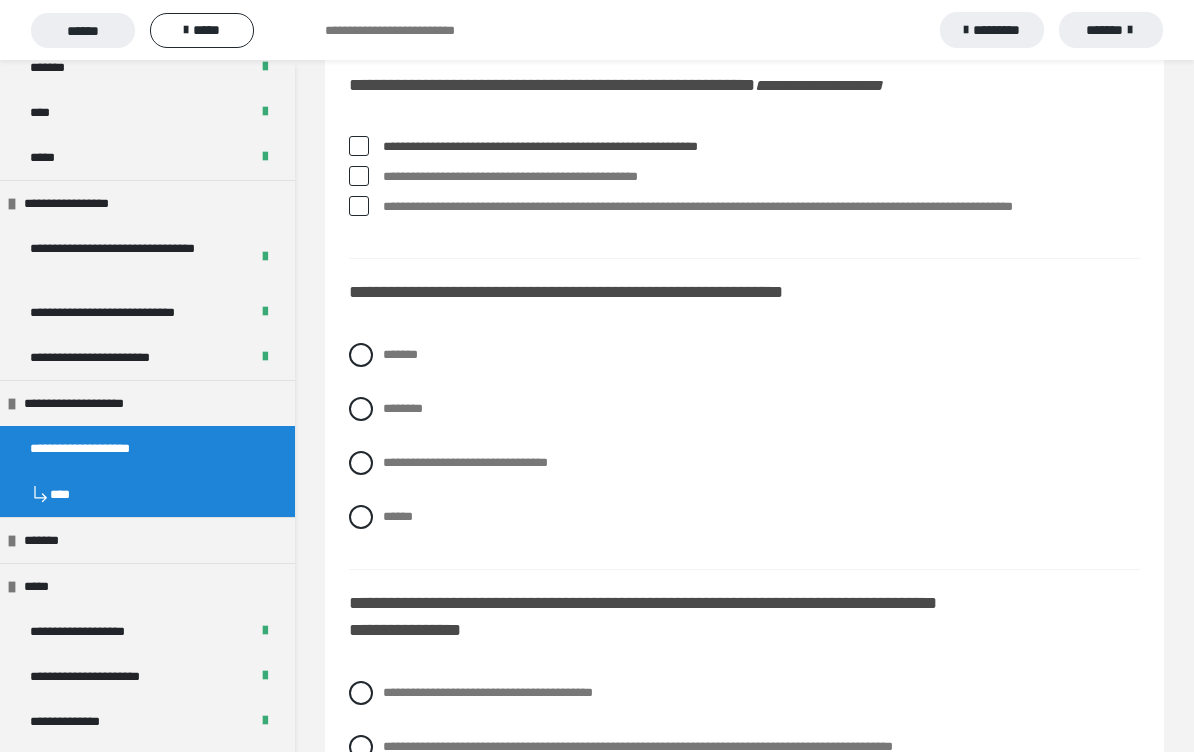 click at bounding box center [359, 176] 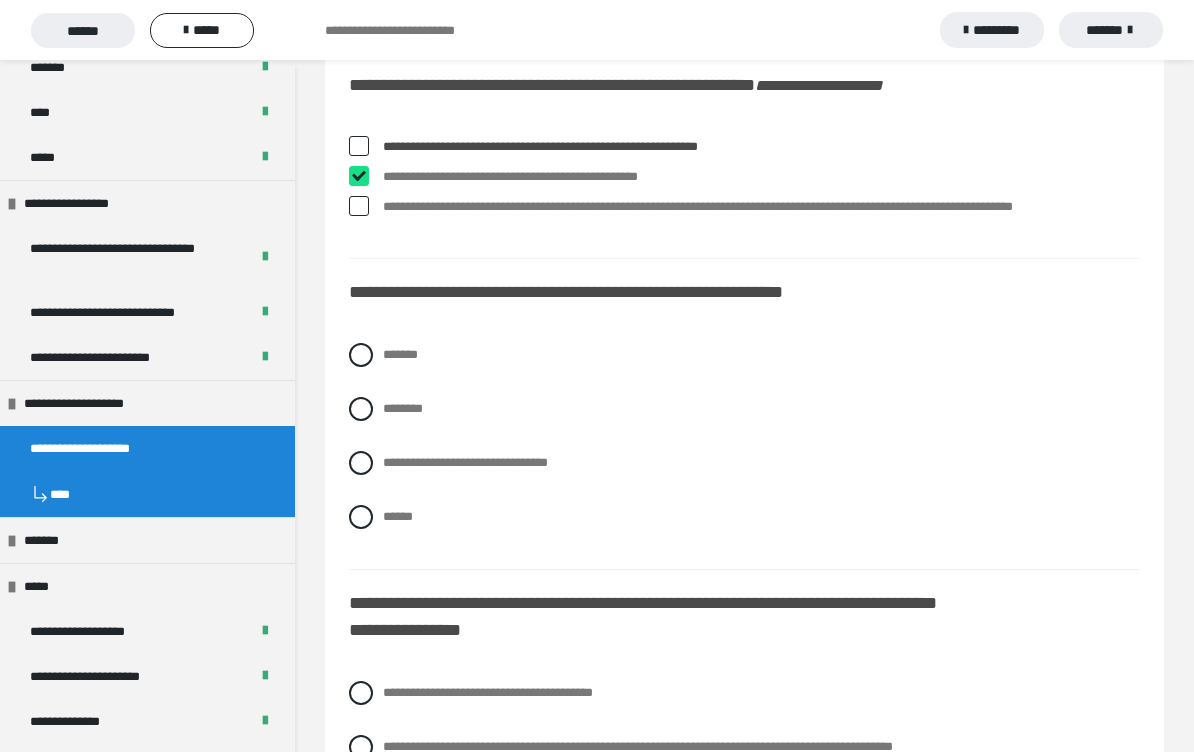 checkbox on "****" 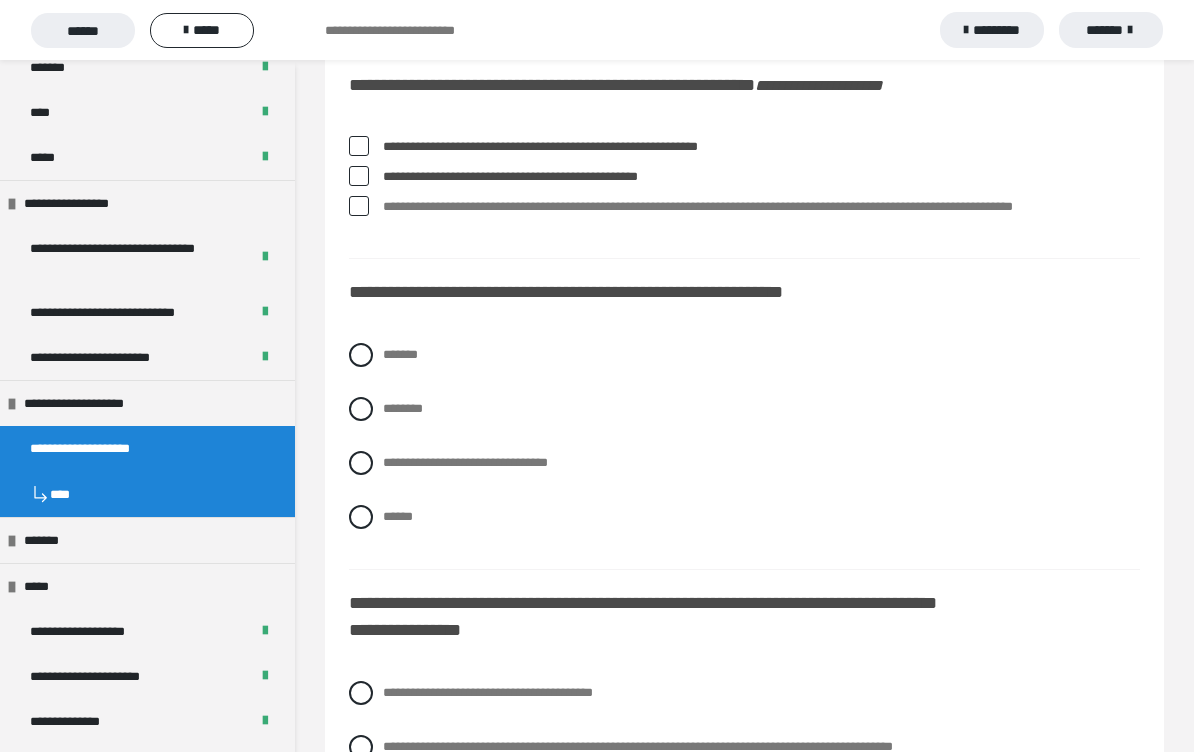 click at bounding box center (361, 409) 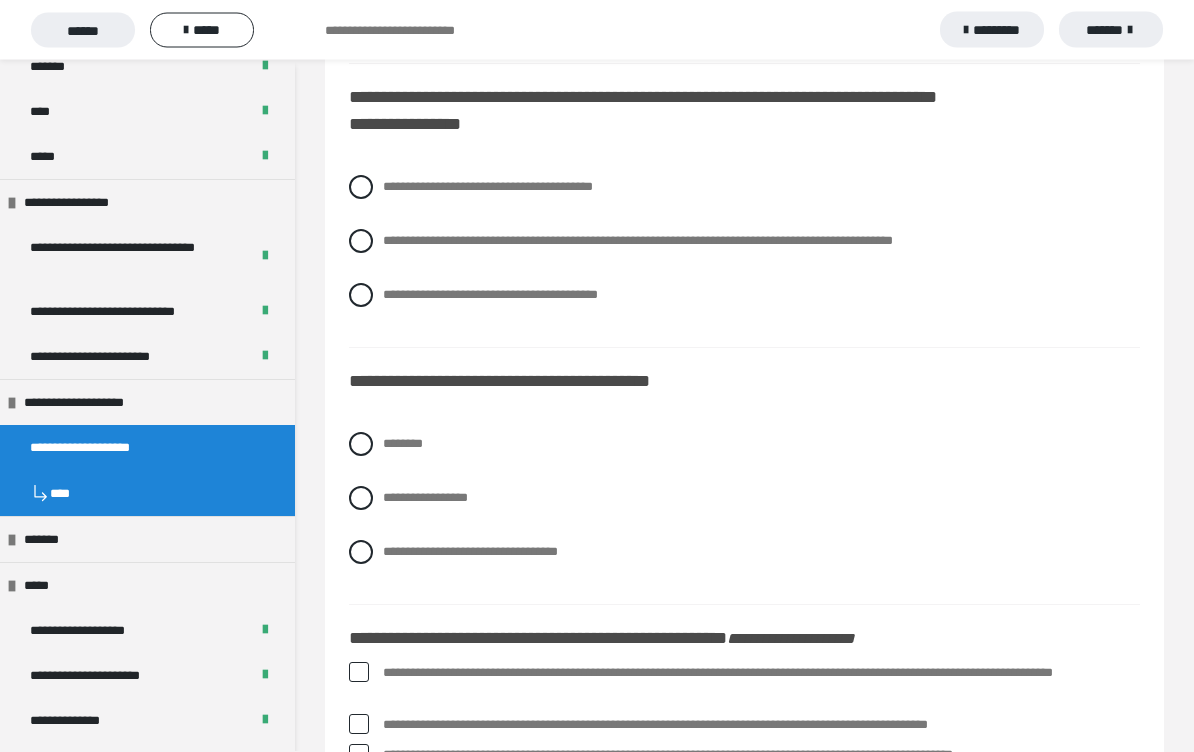 scroll, scrollTop: 3244, scrollLeft: 0, axis: vertical 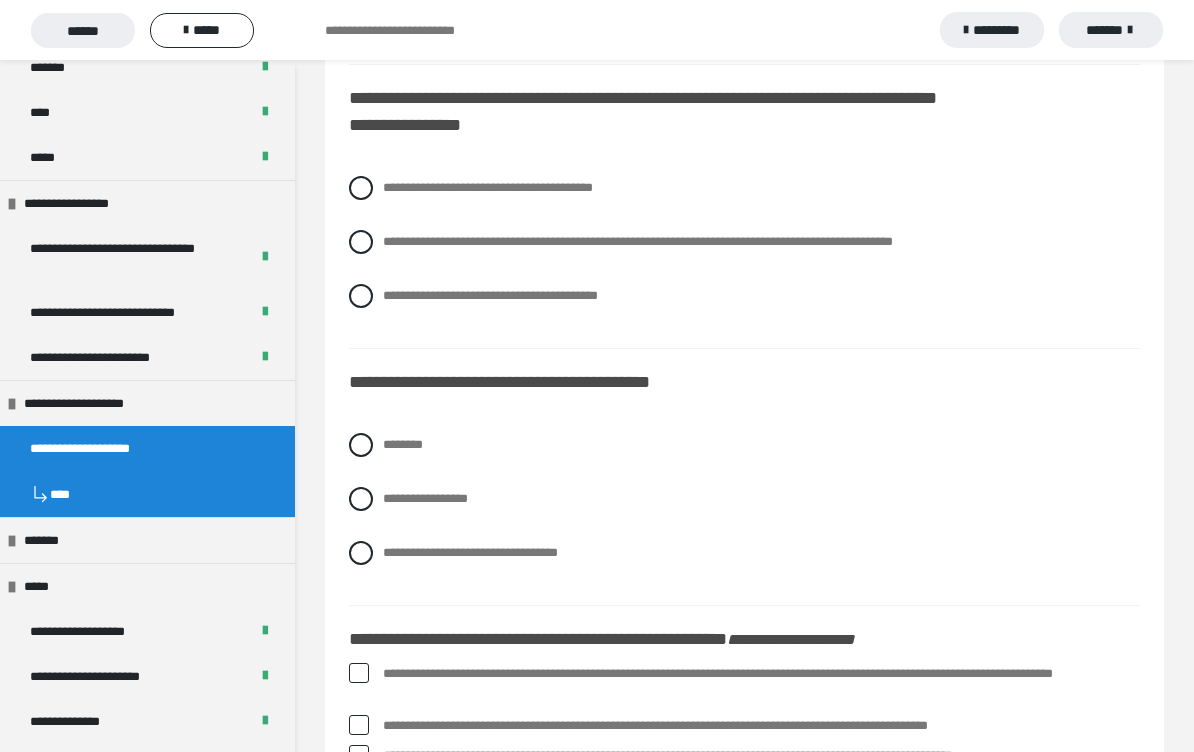click on "**********" at bounding box center (744, 242) 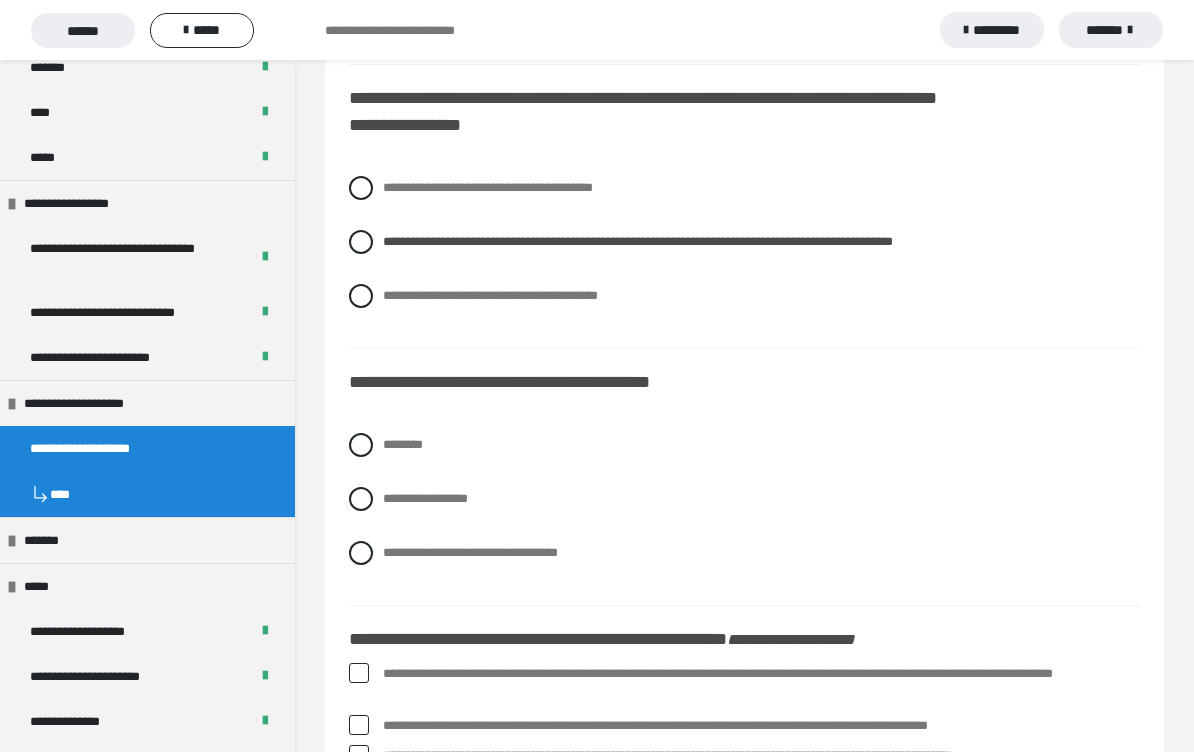 click at bounding box center (361, 553) 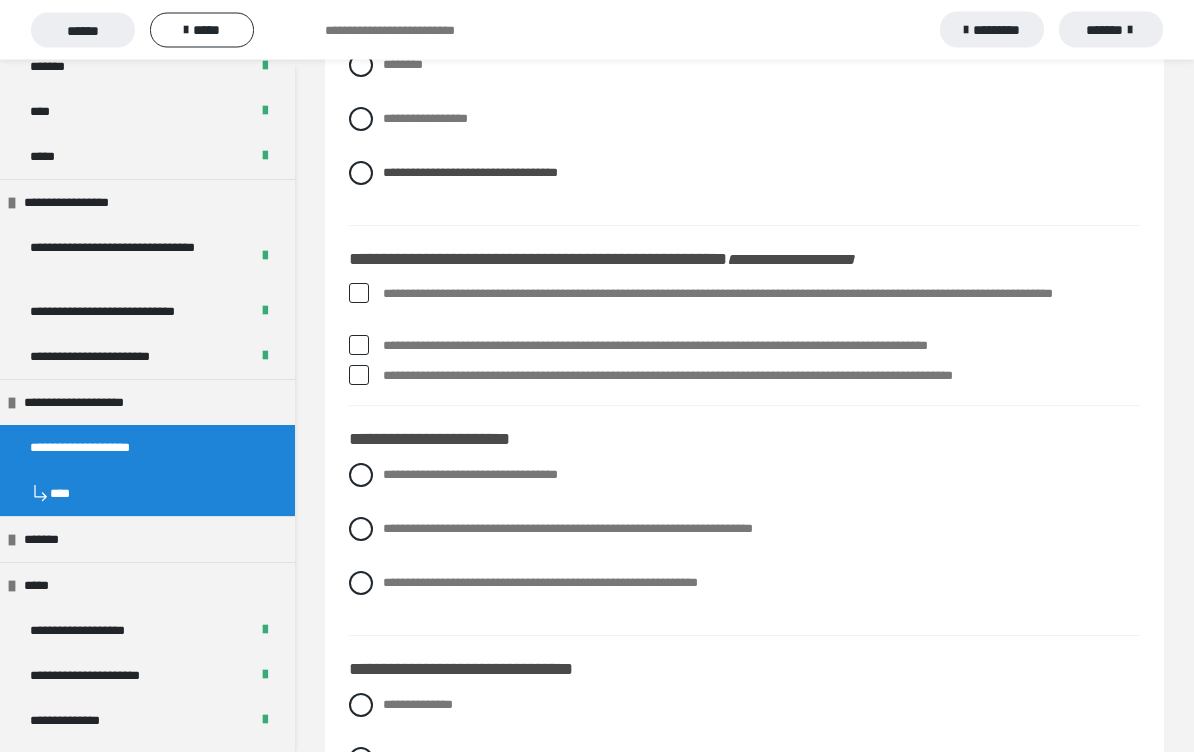 scroll, scrollTop: 3625, scrollLeft: 0, axis: vertical 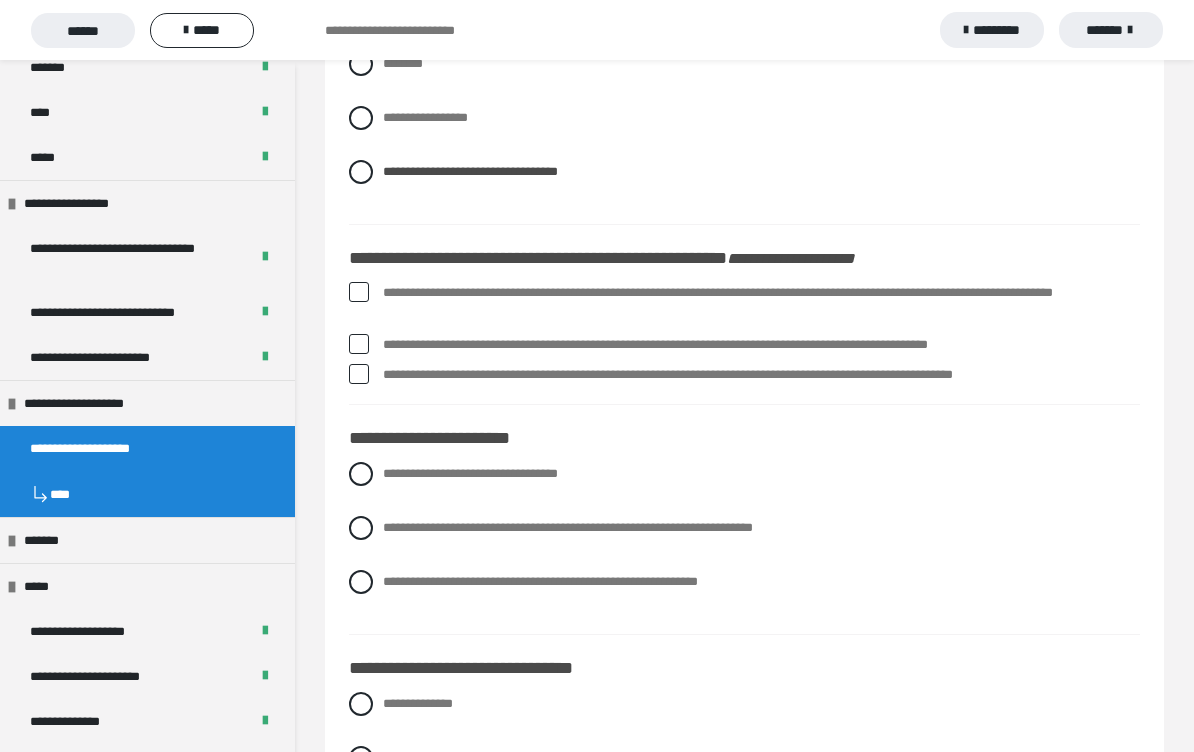 click at bounding box center [359, 292] 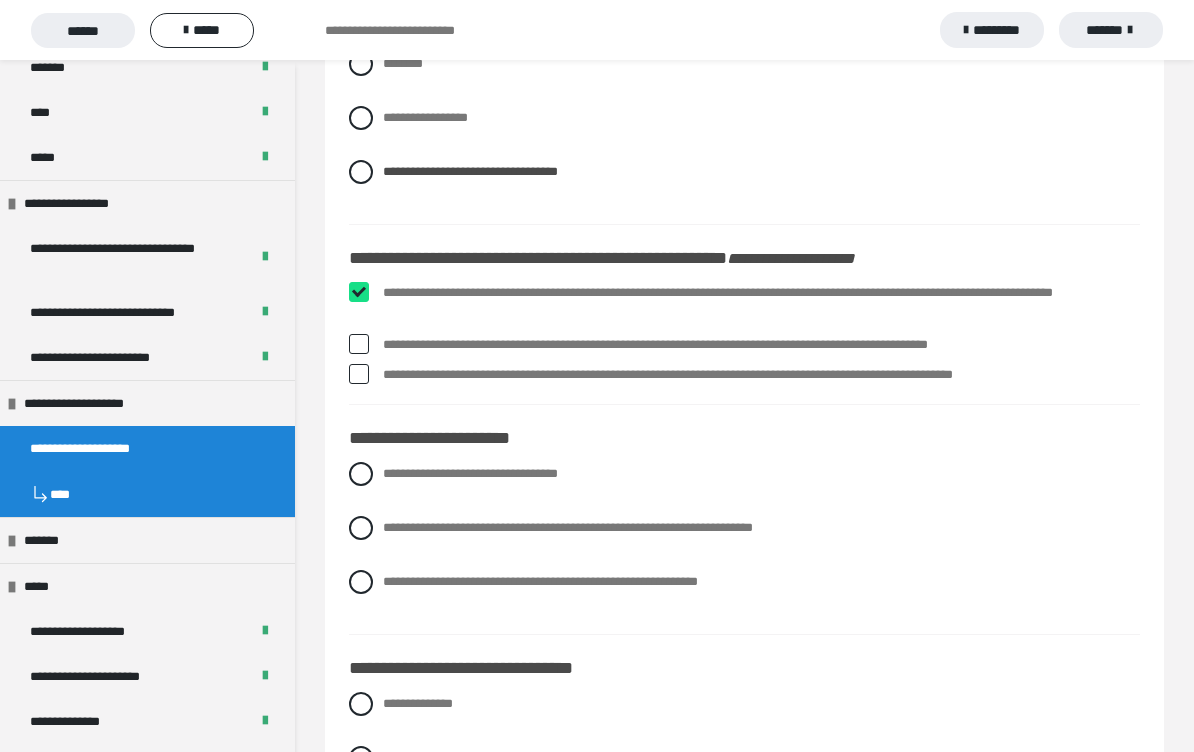 checkbox on "****" 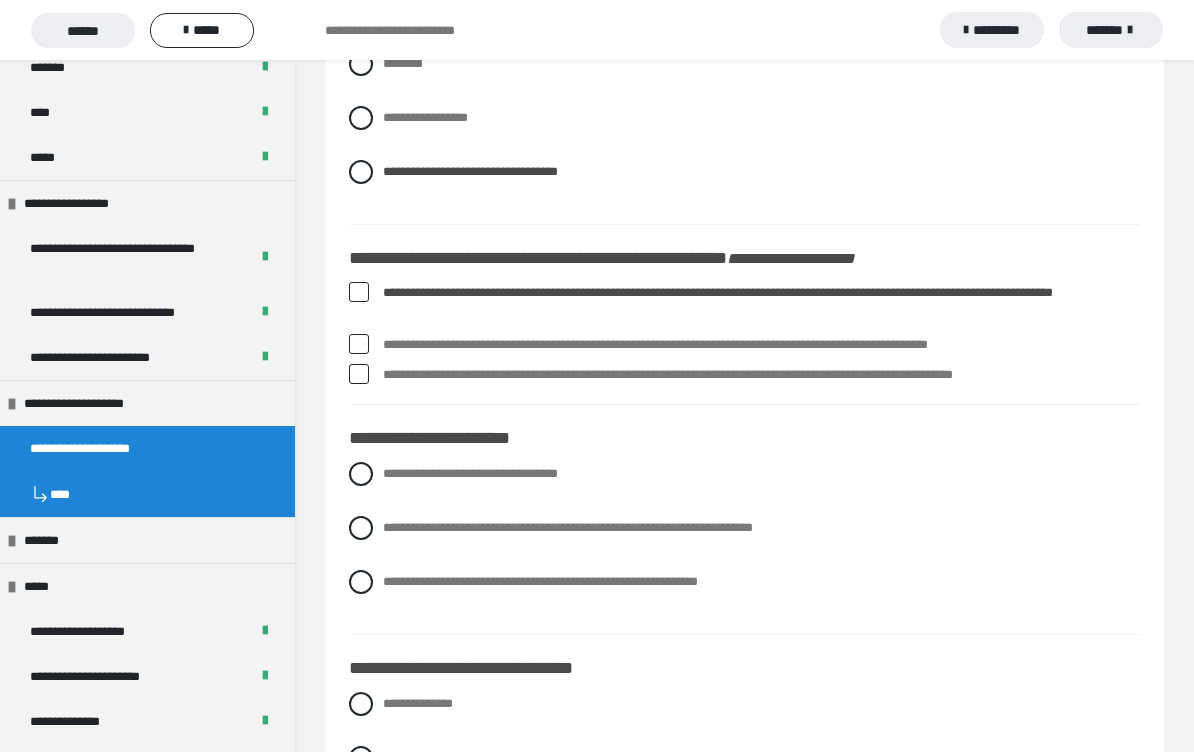 click on "**********" at bounding box center [744, 375] 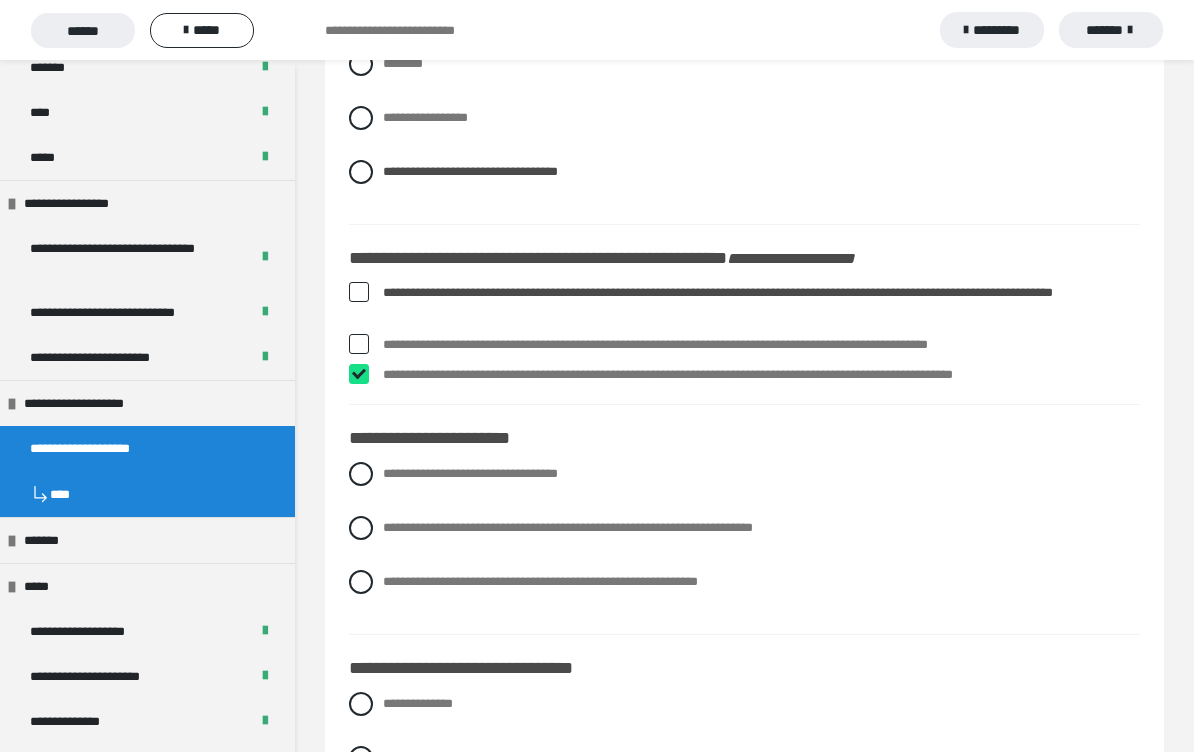 checkbox on "****" 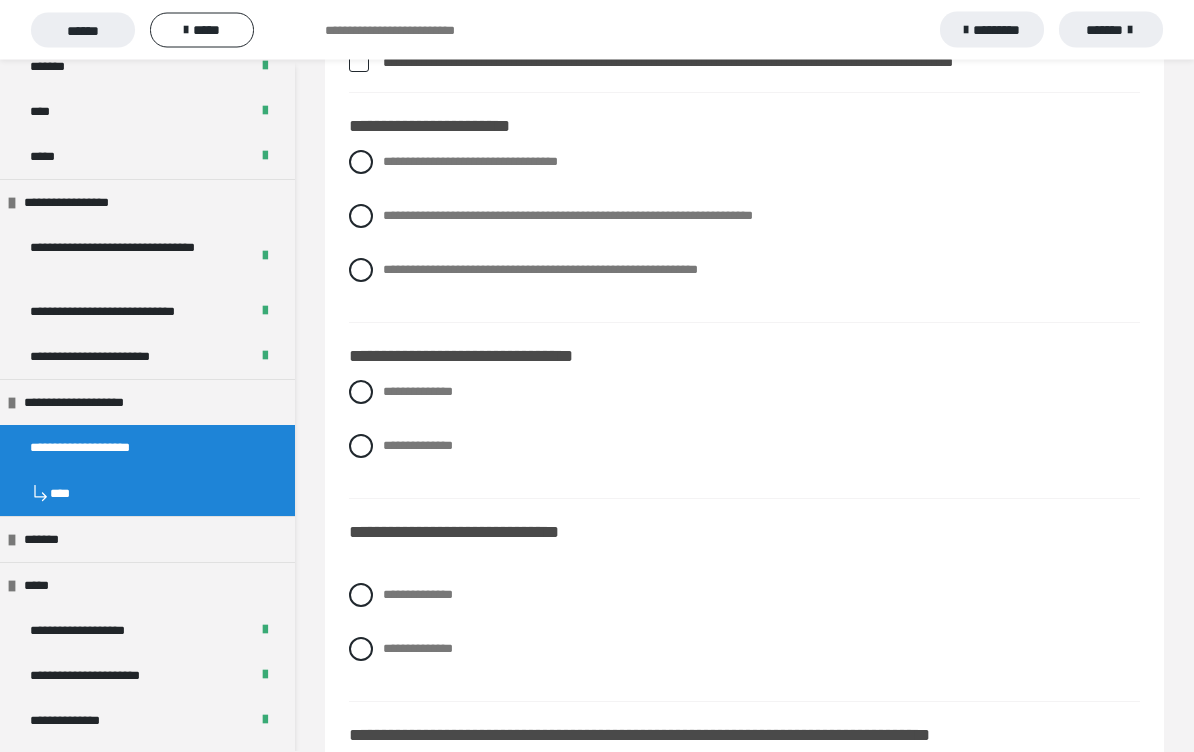 scroll, scrollTop: 3945, scrollLeft: 0, axis: vertical 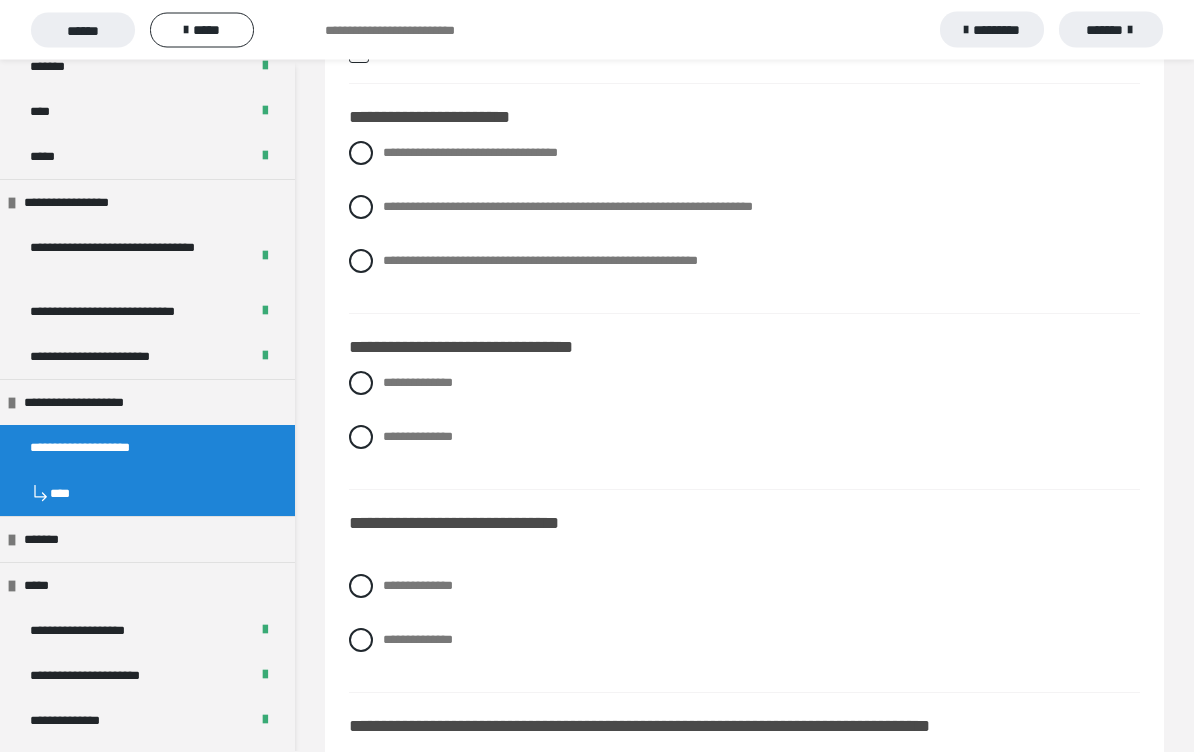 click at bounding box center (361, 262) 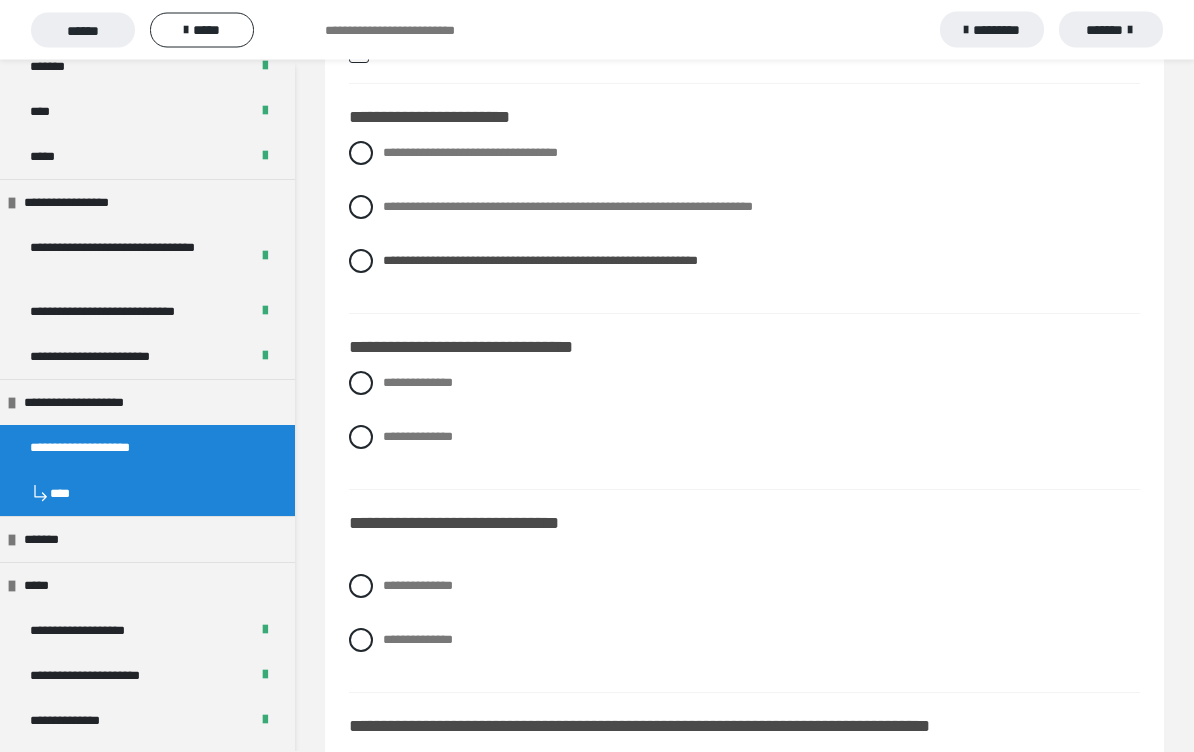 scroll, scrollTop: 3946, scrollLeft: 0, axis: vertical 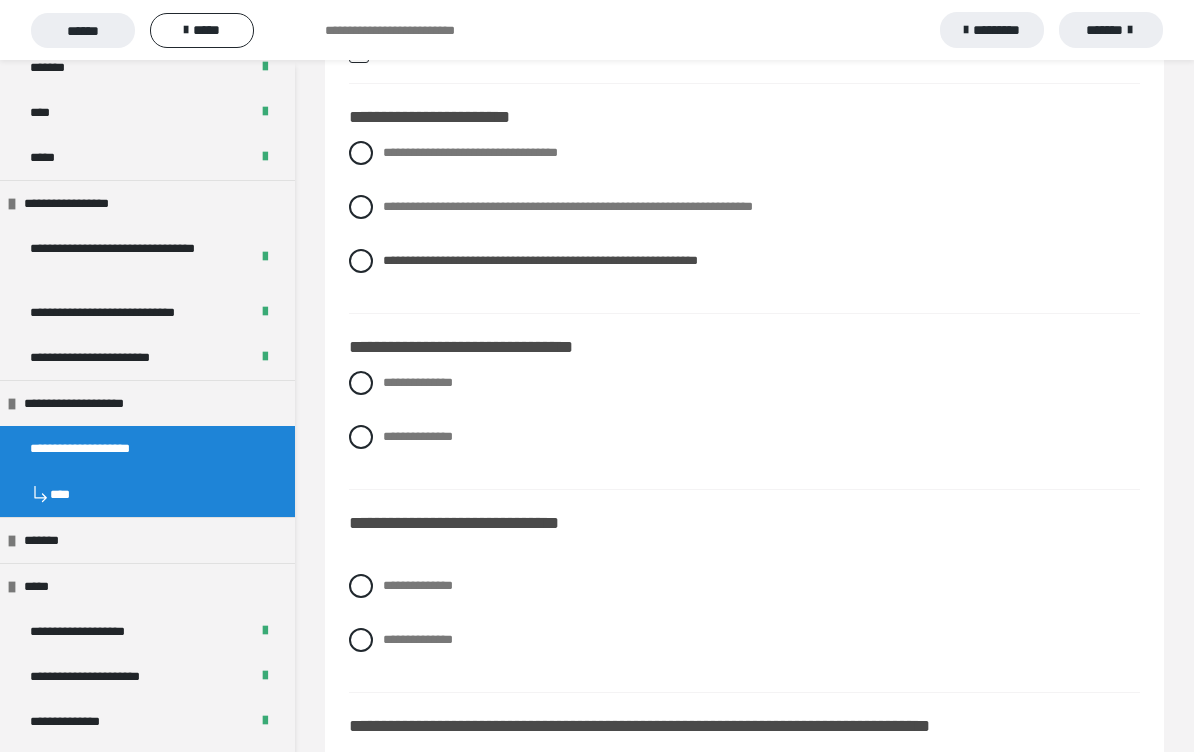 click at bounding box center [361, 383] 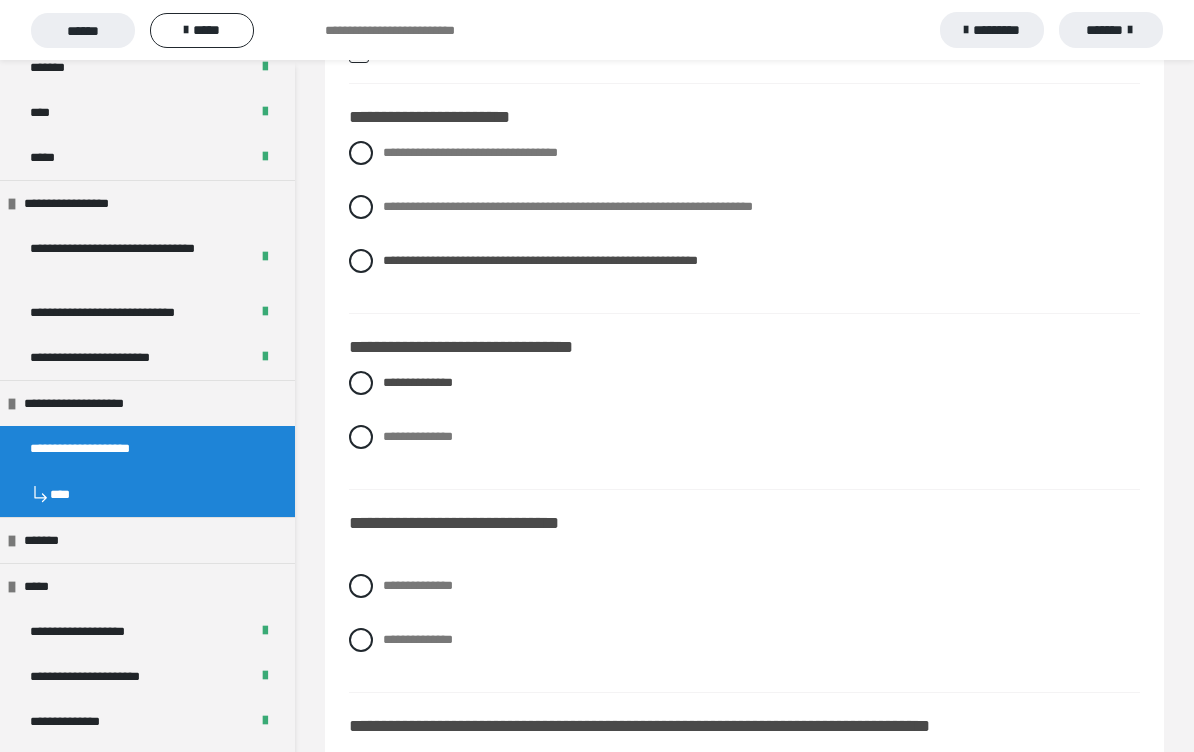 click at bounding box center [361, 586] 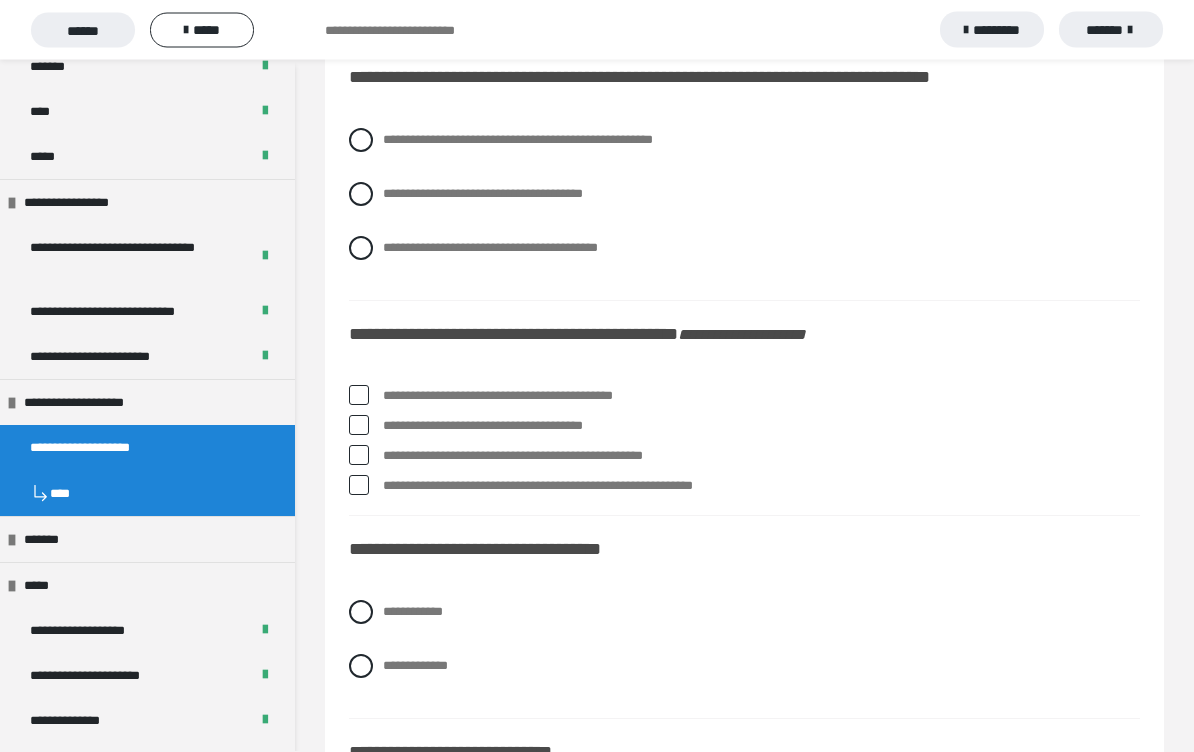 scroll, scrollTop: 4595, scrollLeft: 0, axis: vertical 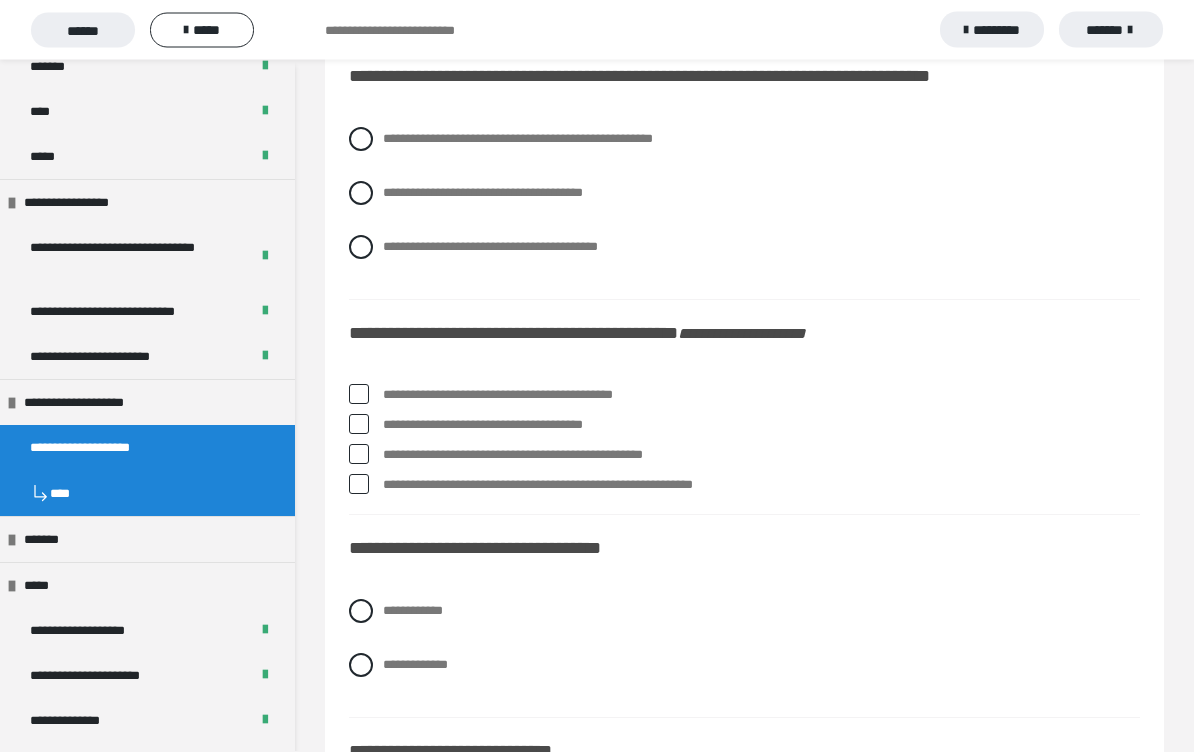 click on "**********" at bounding box center [744, 194] 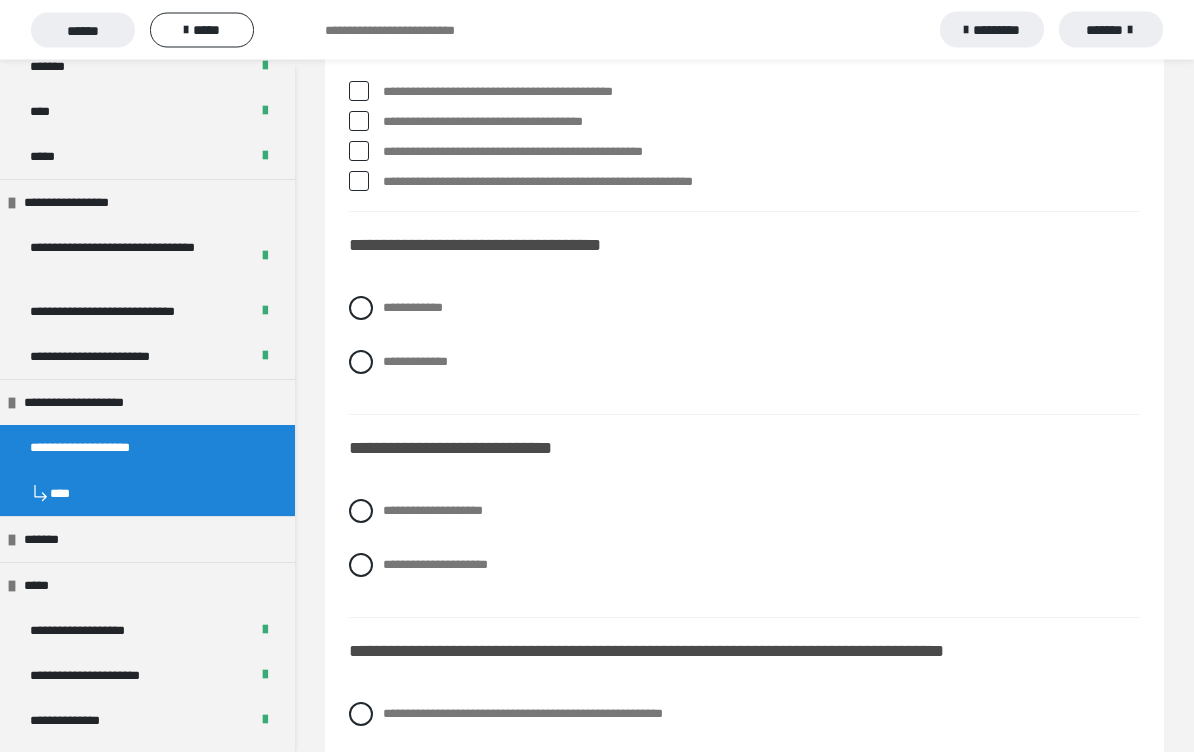 click on "**********" at bounding box center (744, 363) 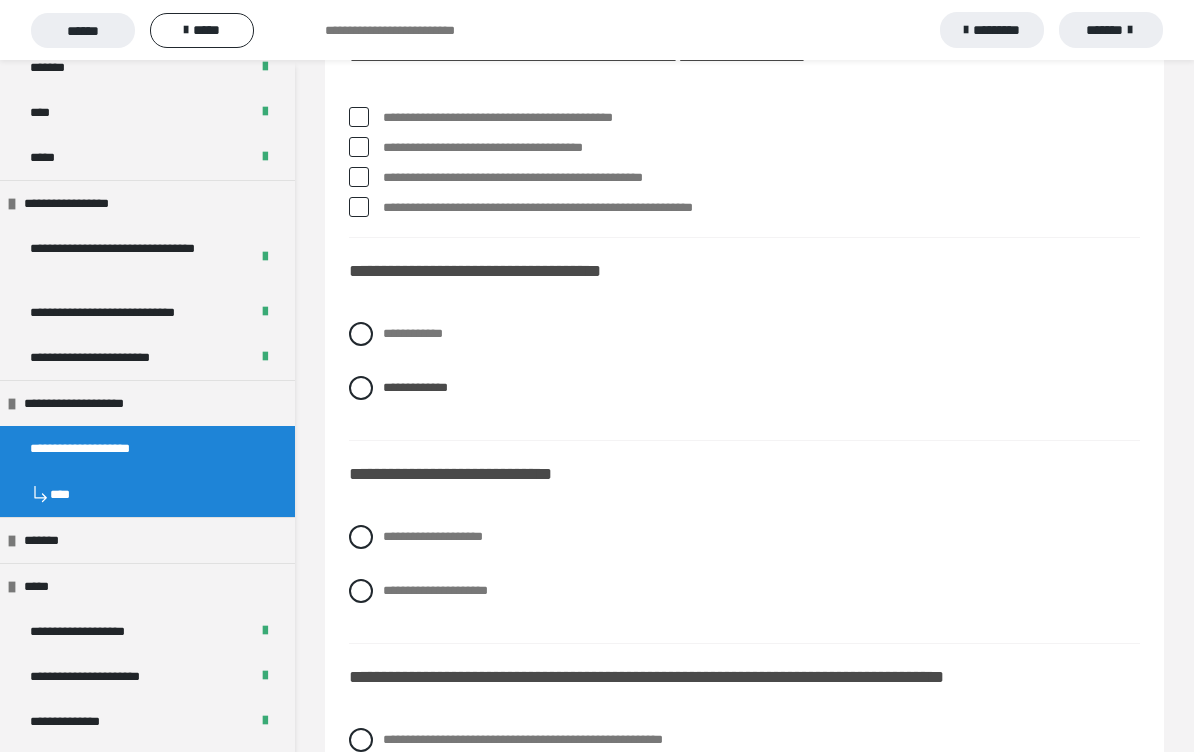 scroll, scrollTop: 4872, scrollLeft: 0, axis: vertical 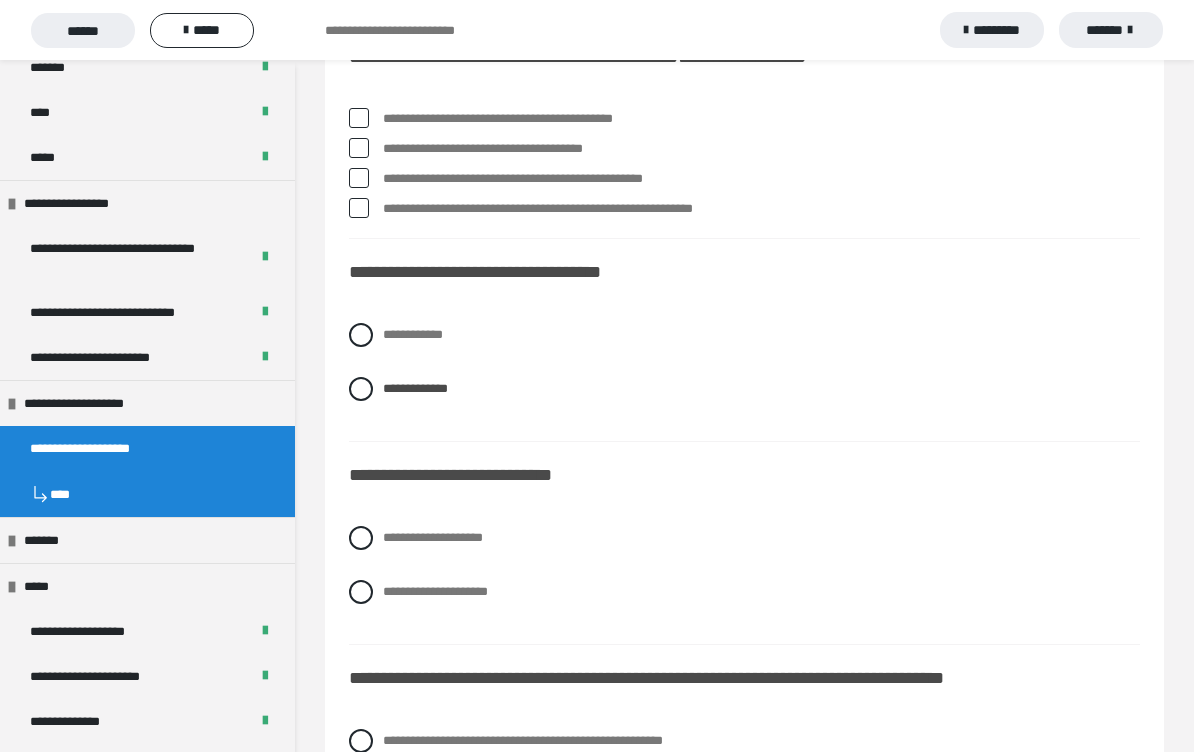 click at bounding box center (359, 148) 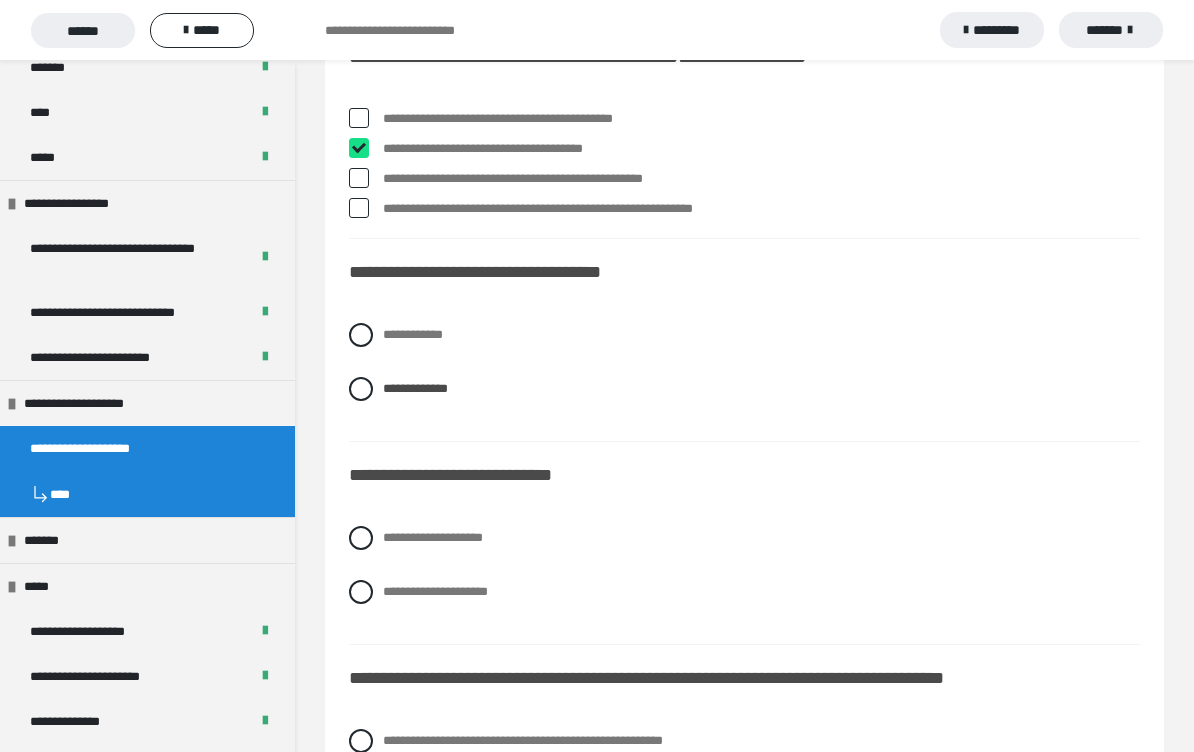 checkbox on "****" 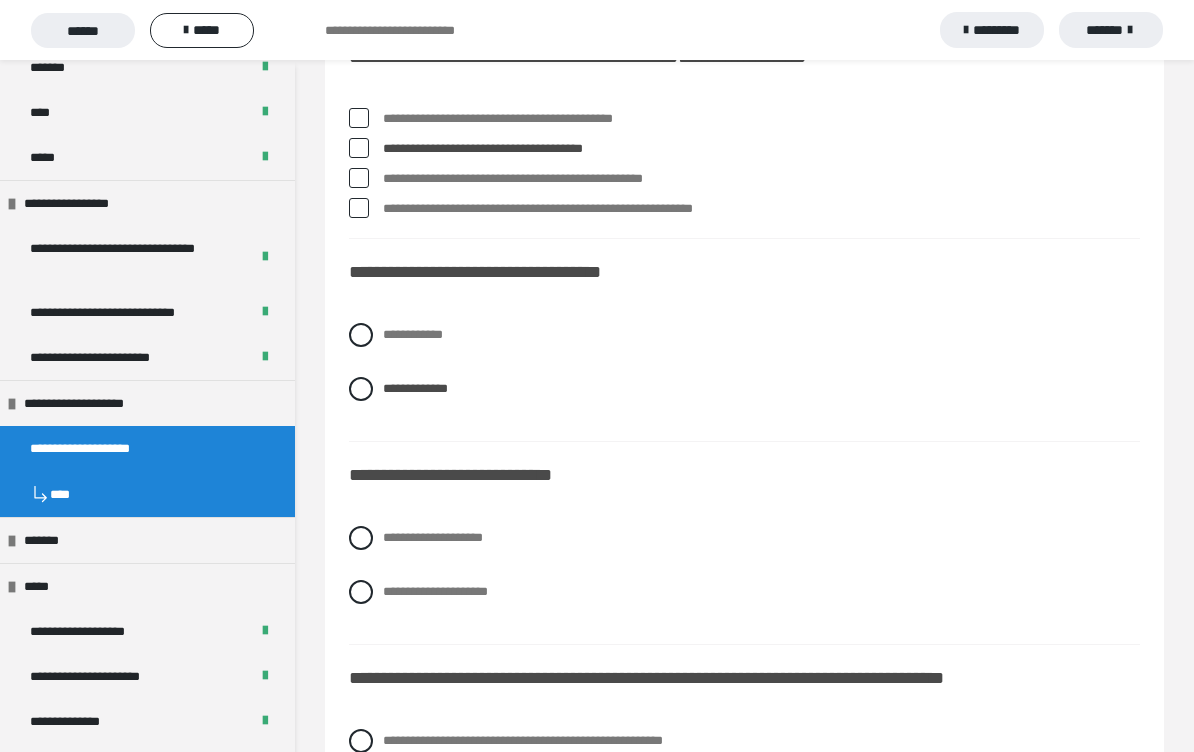 click at bounding box center [359, 208] 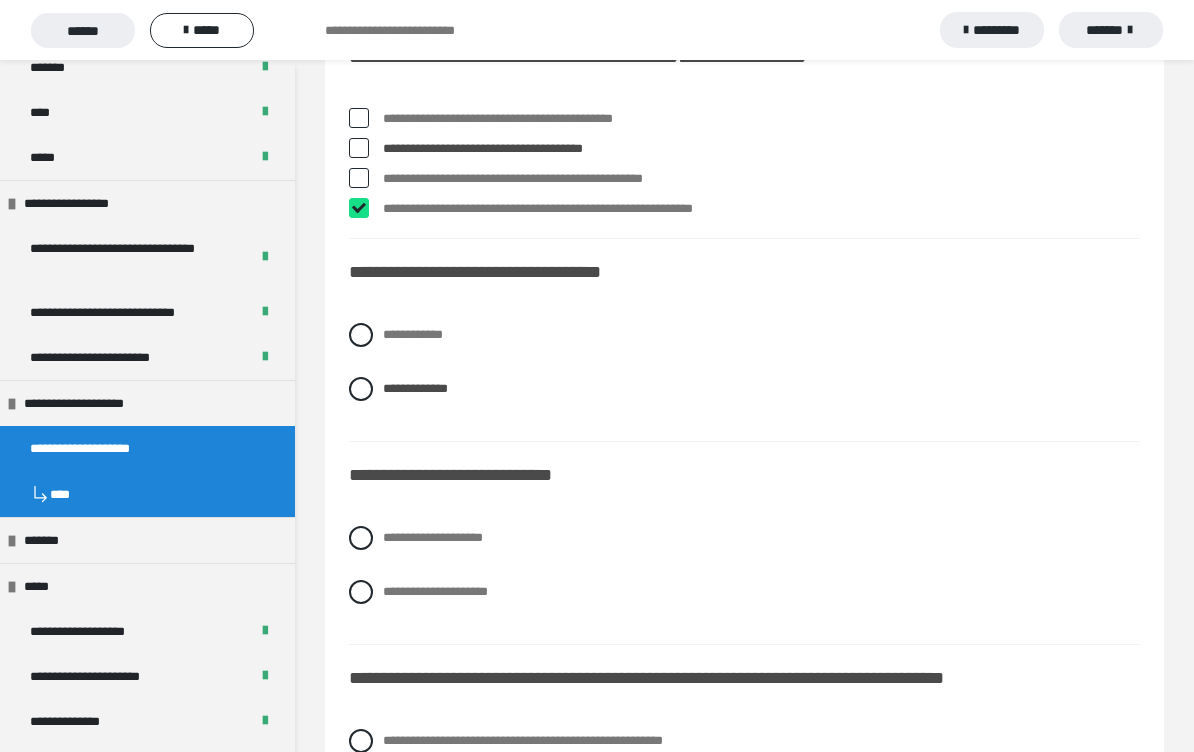 checkbox on "****" 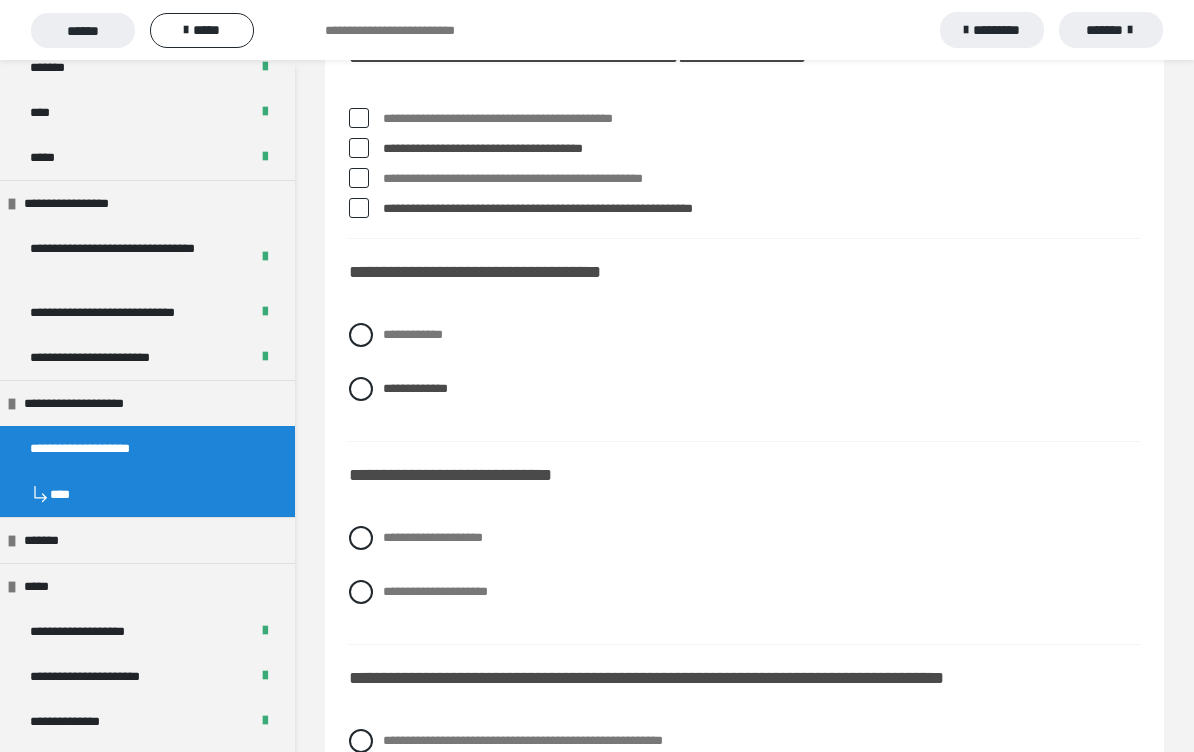 click at bounding box center (361, 335) 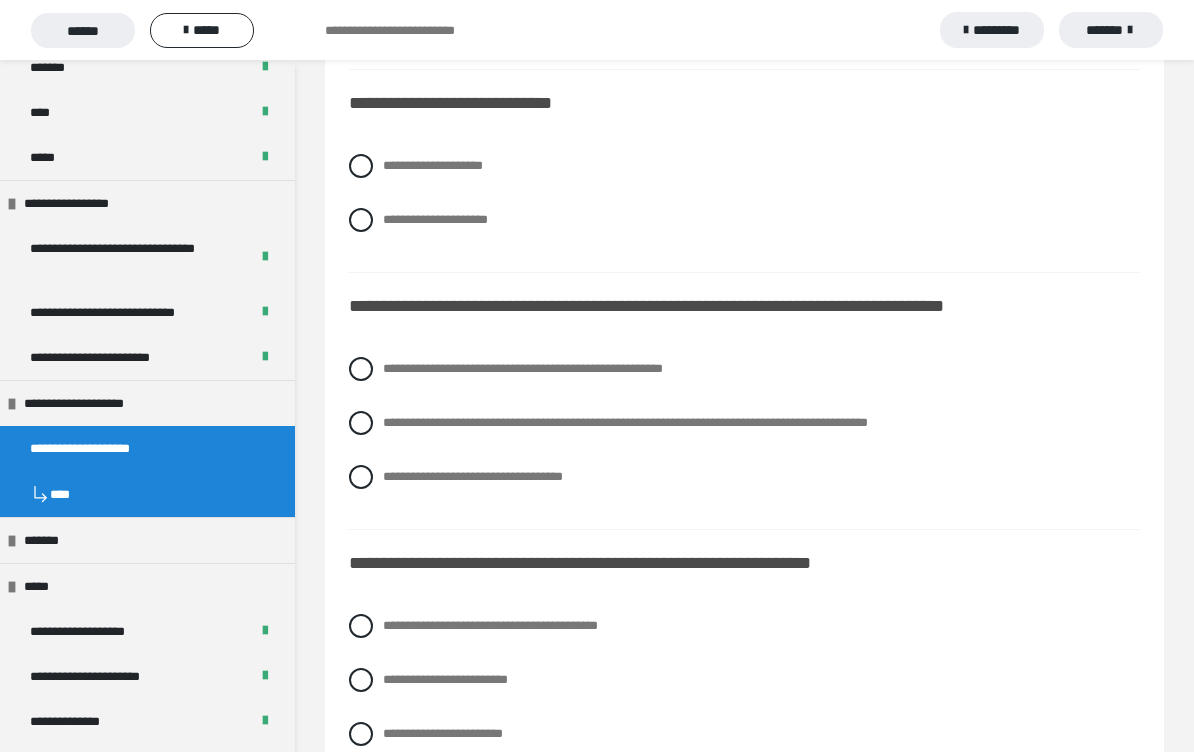 scroll, scrollTop: 5243, scrollLeft: 0, axis: vertical 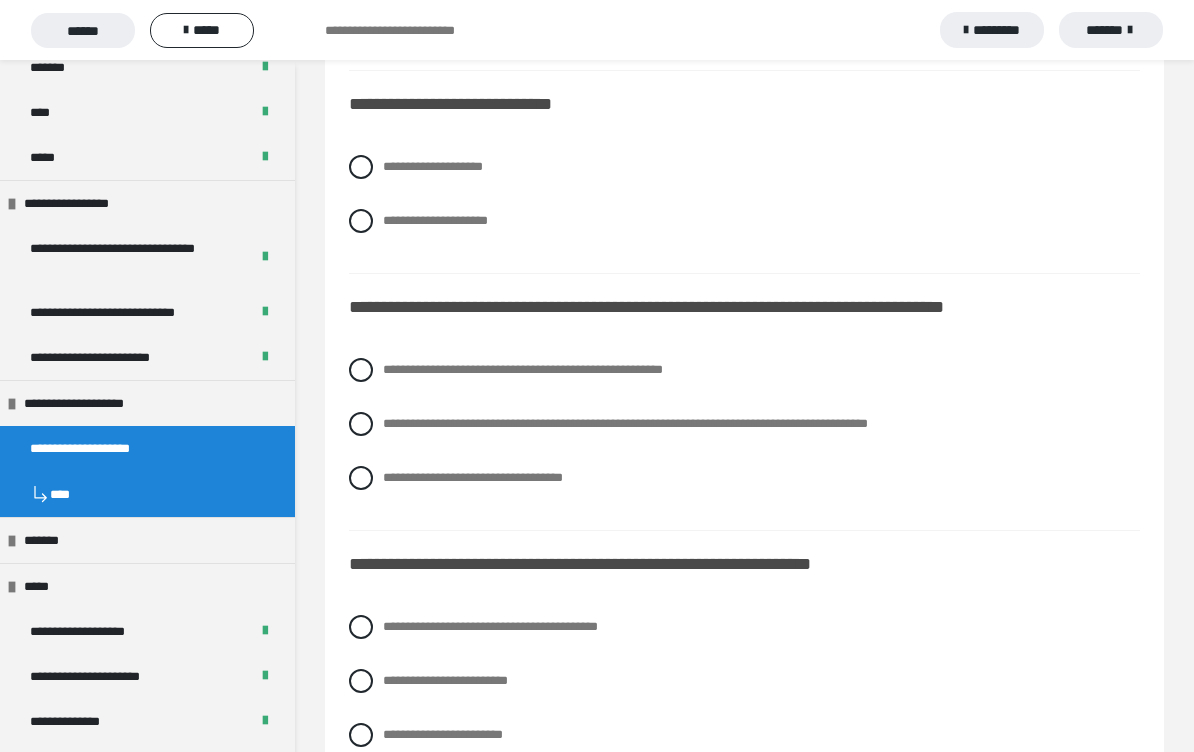 click at bounding box center (361, 221) 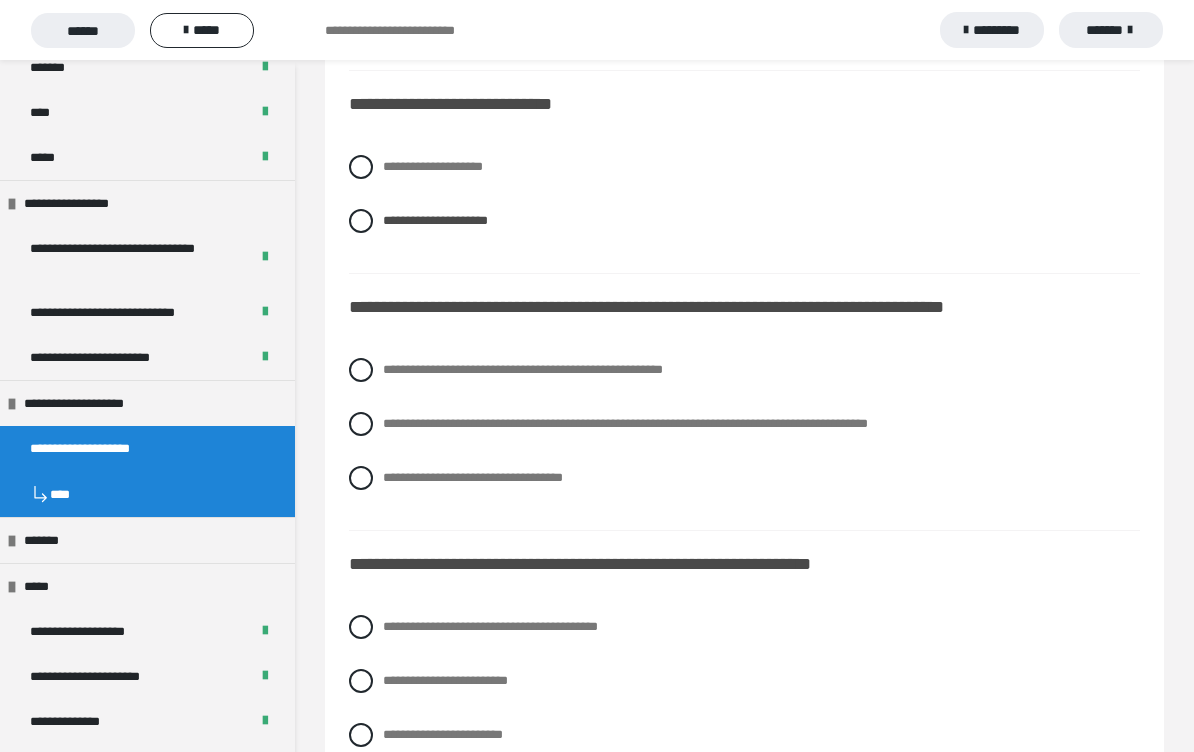 click at bounding box center [361, 424] 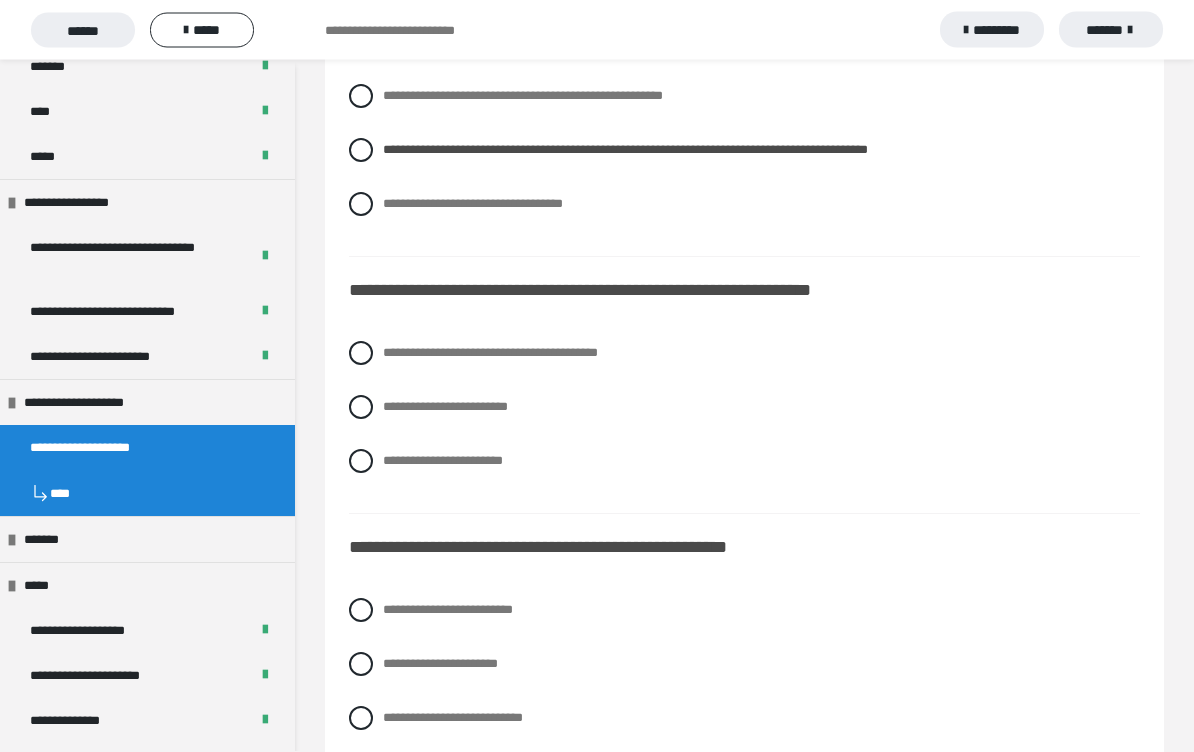 scroll, scrollTop: 5559, scrollLeft: 0, axis: vertical 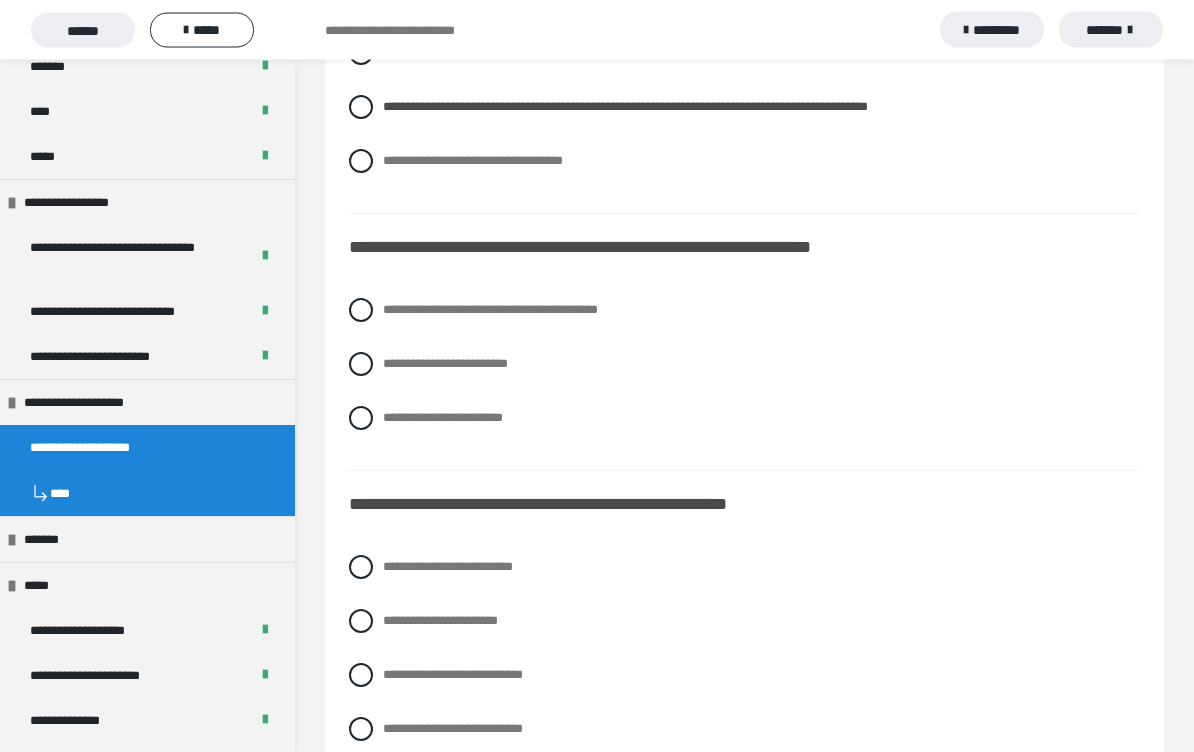 click at bounding box center (361, 365) 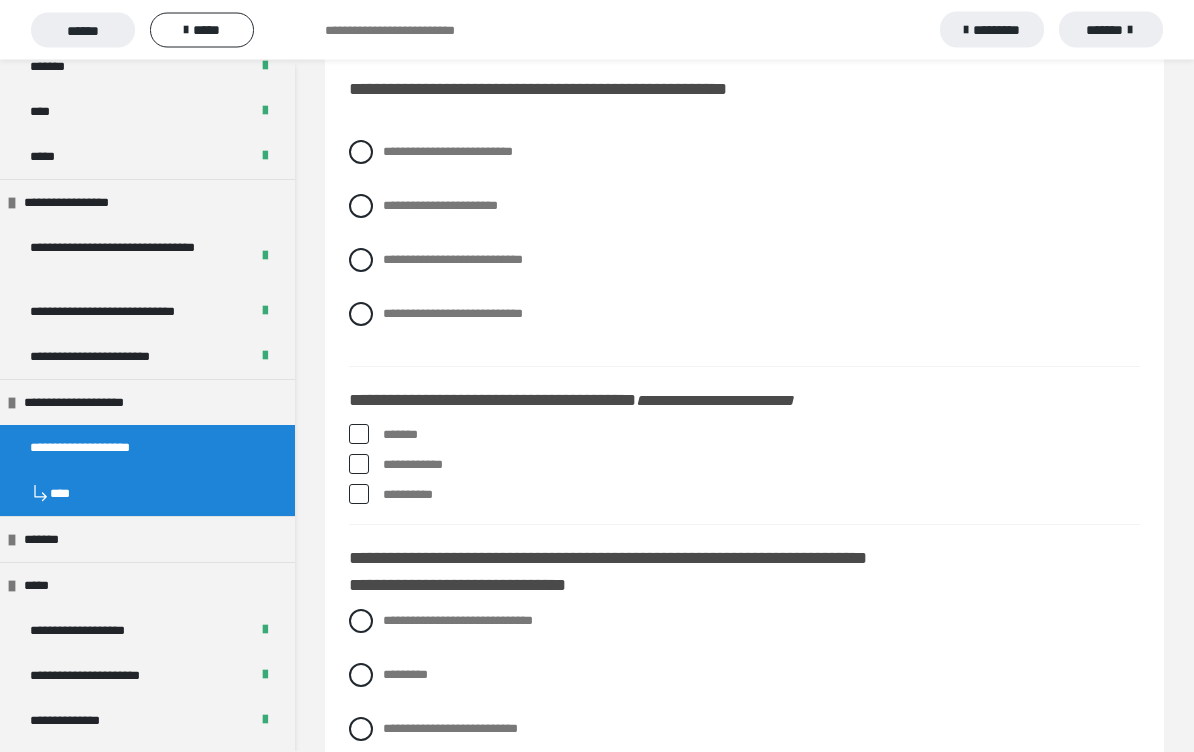 scroll, scrollTop: 5976, scrollLeft: 0, axis: vertical 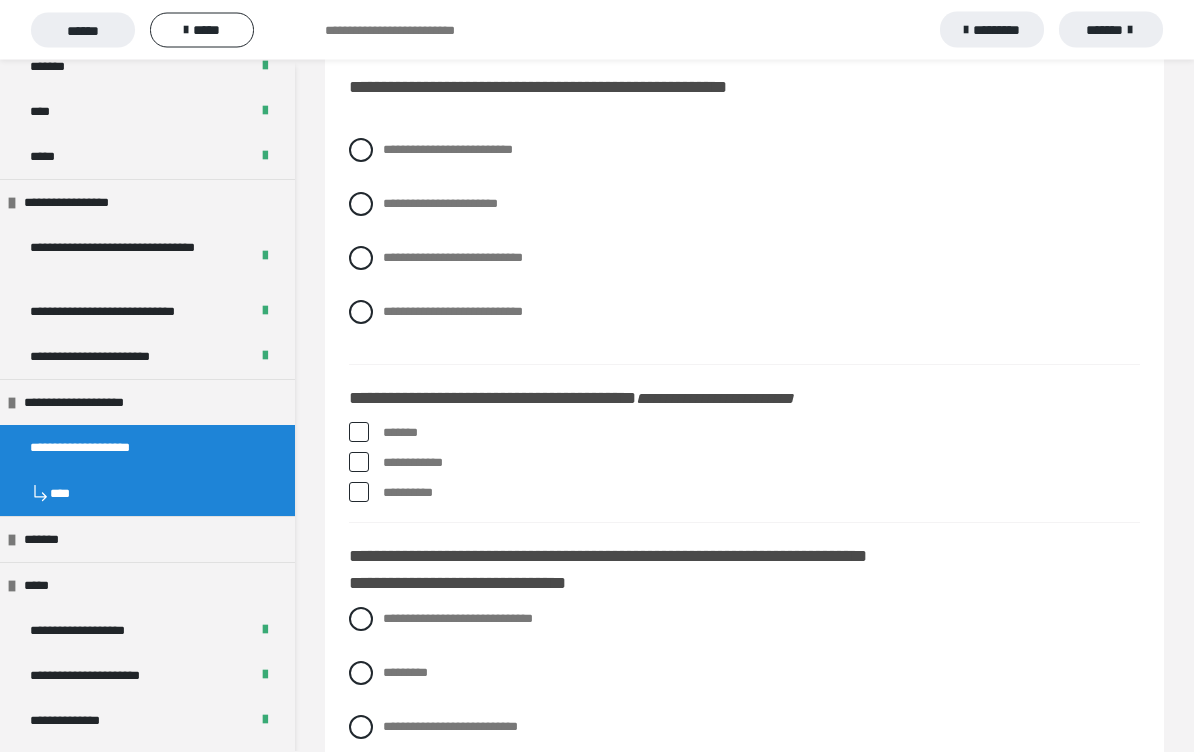click at bounding box center [361, 205] 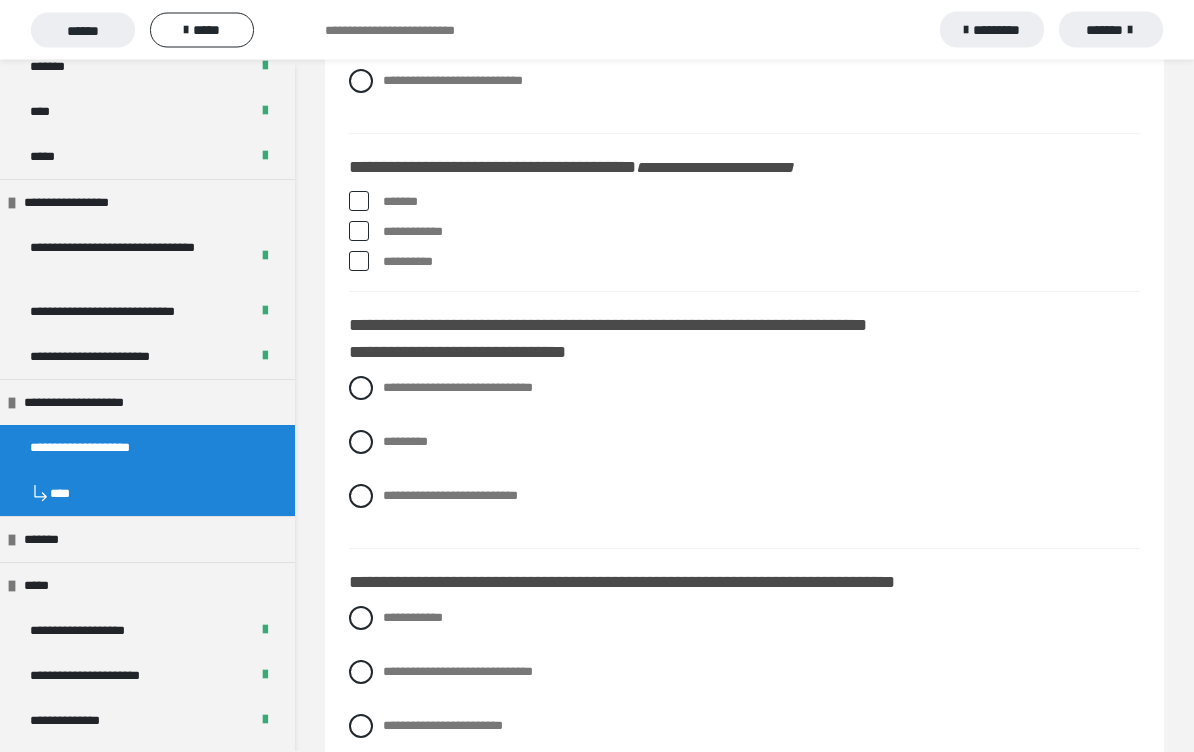 scroll, scrollTop: 6208, scrollLeft: 0, axis: vertical 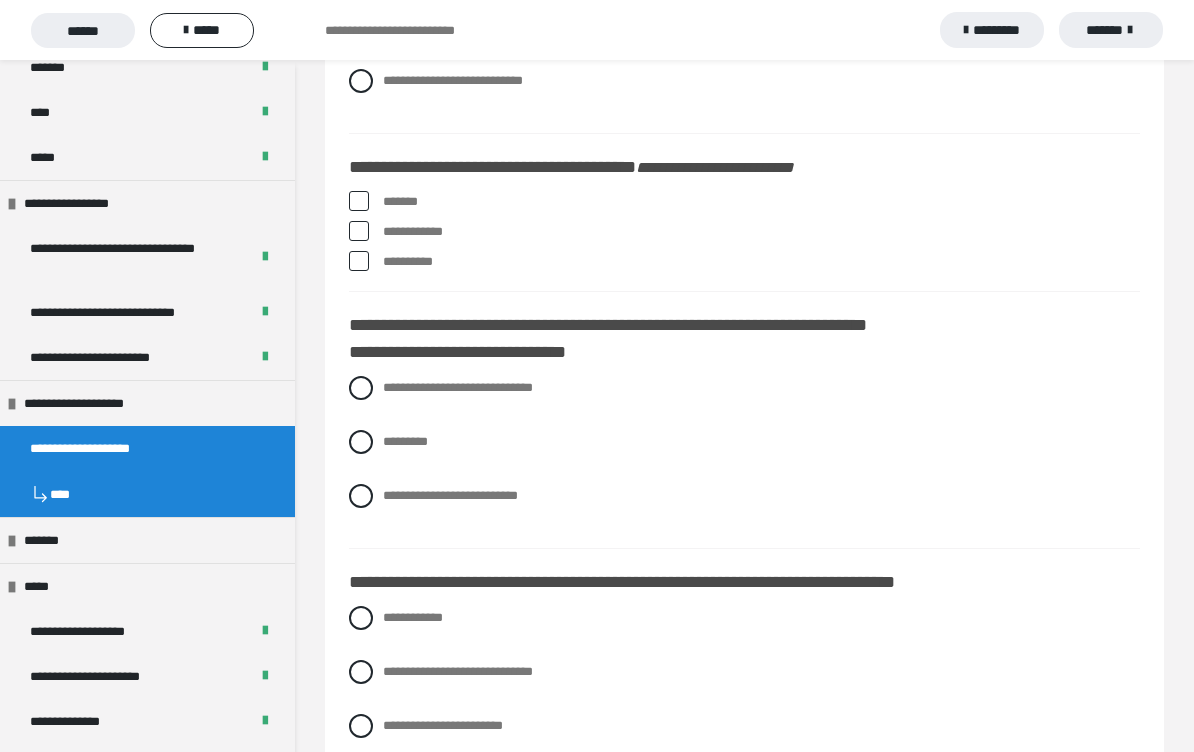 click at bounding box center [359, 201] 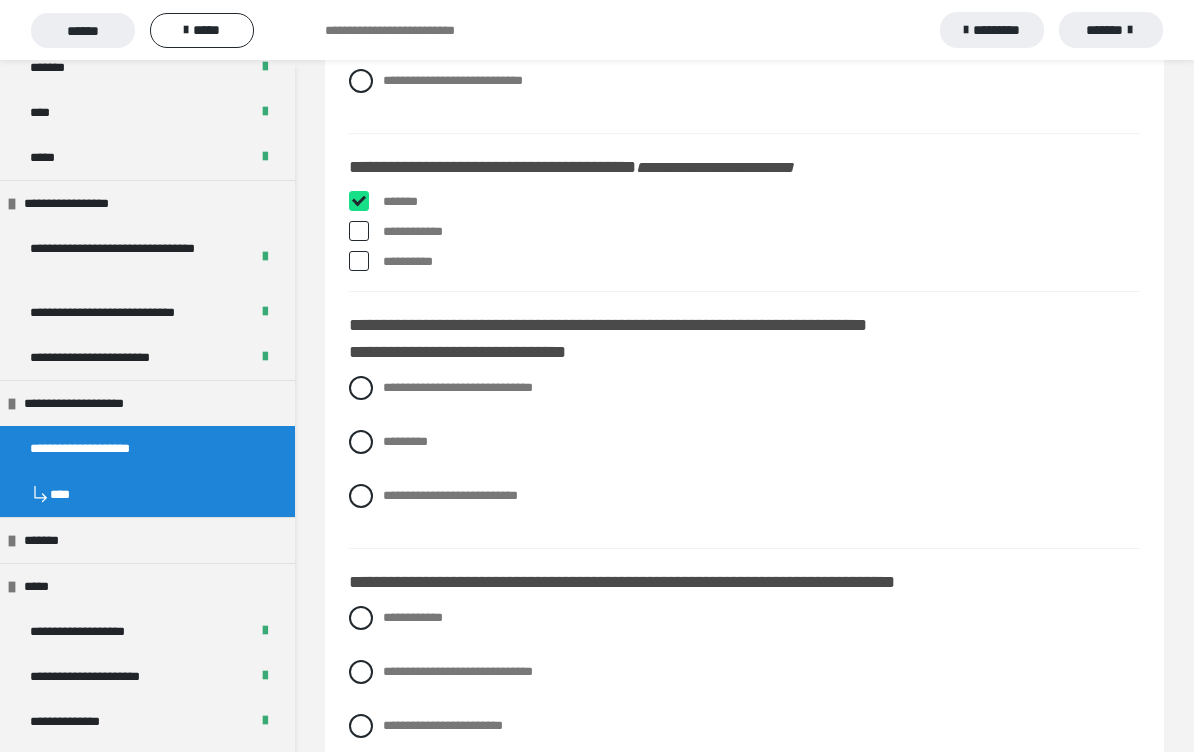 checkbox on "****" 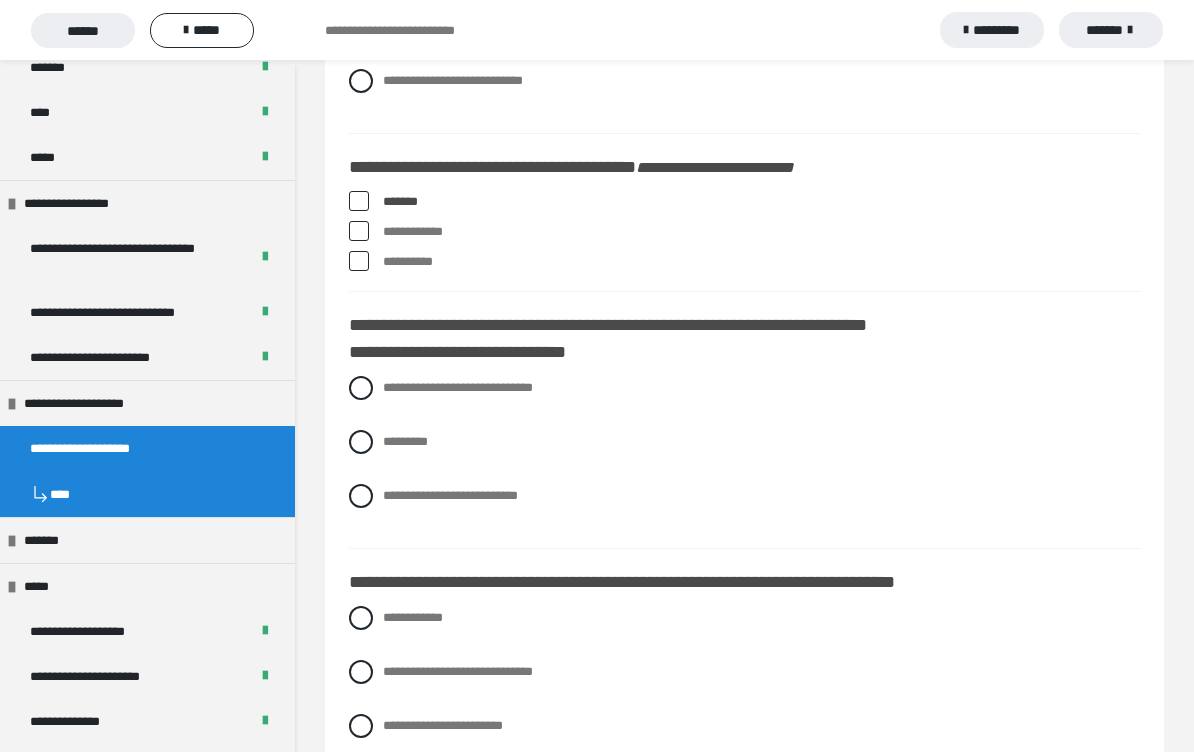 click at bounding box center [359, 261] 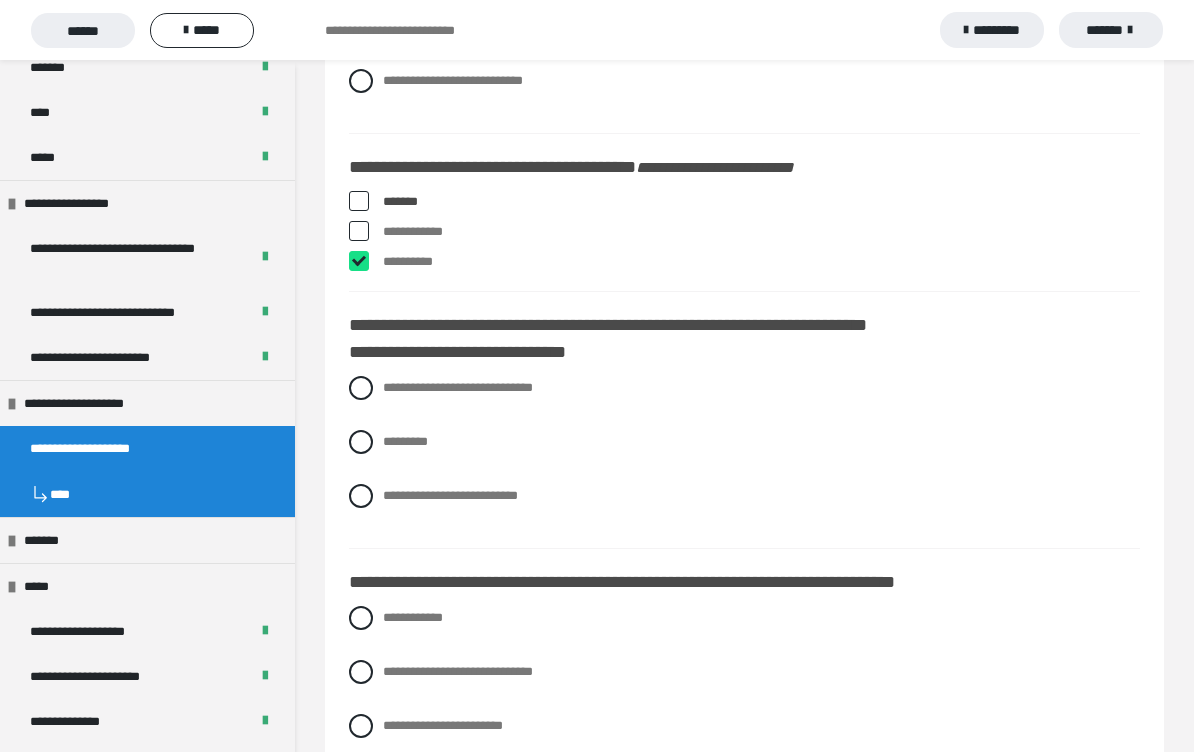 checkbox on "****" 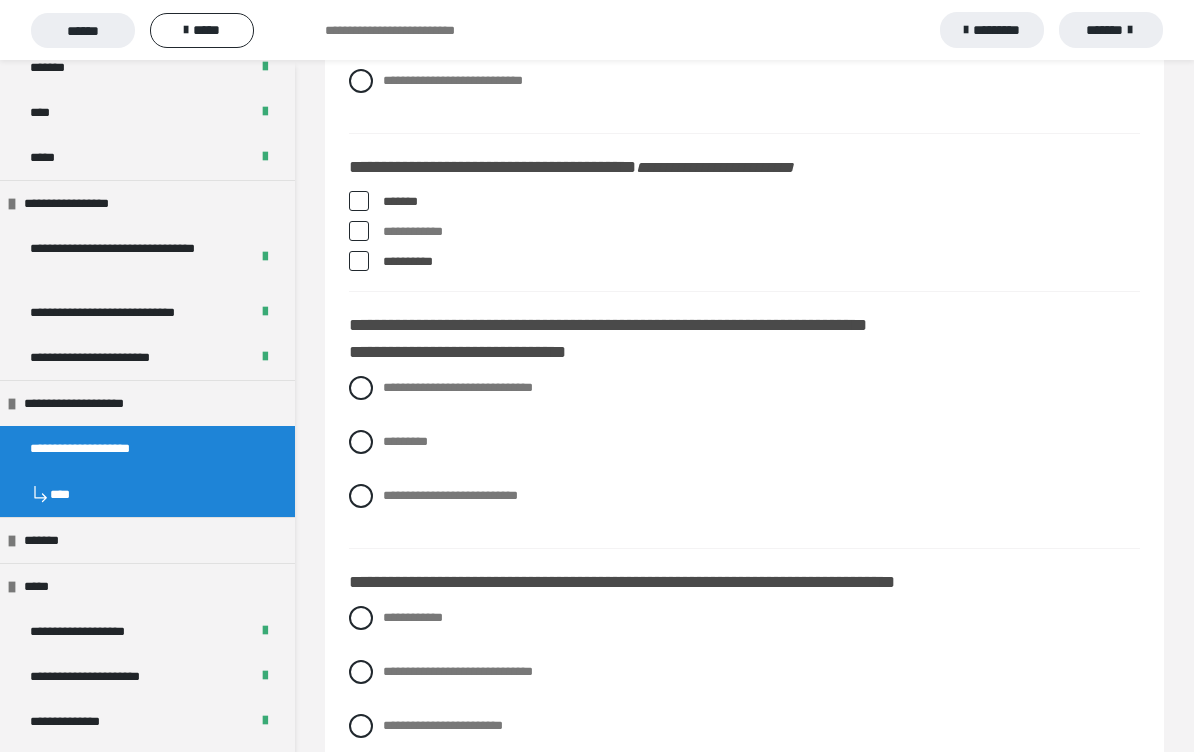 click at bounding box center [361, 388] 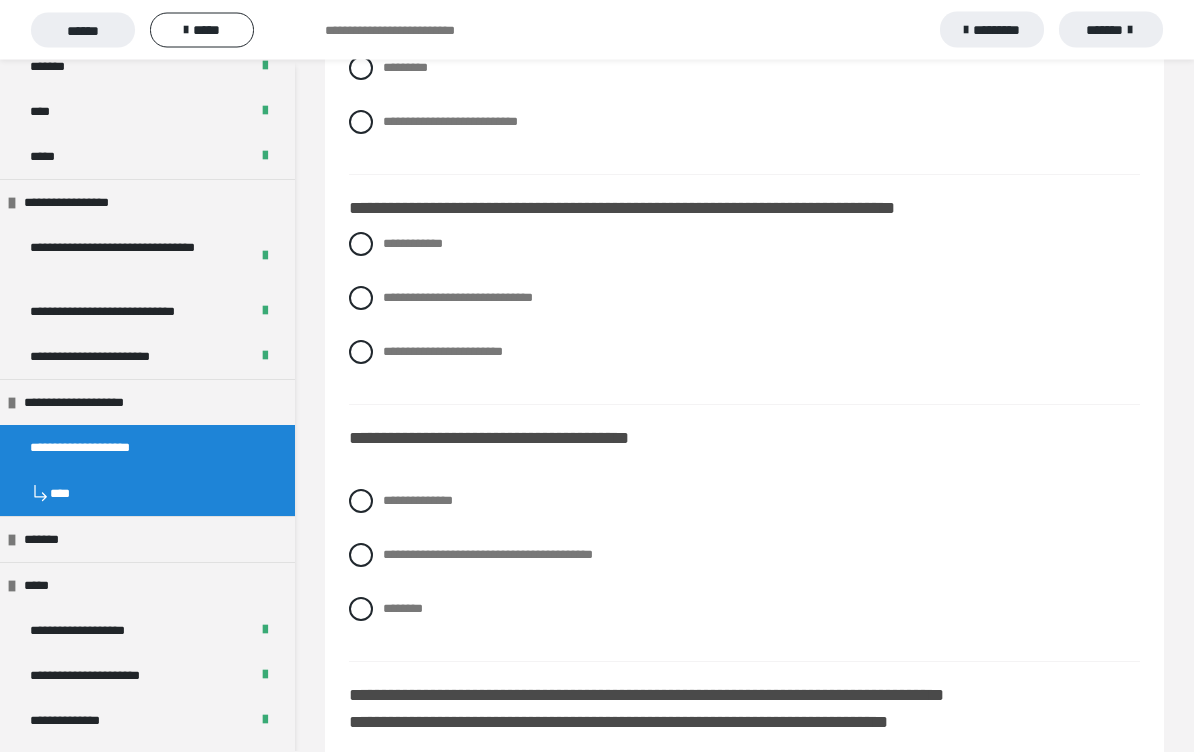 scroll, scrollTop: 6585, scrollLeft: 0, axis: vertical 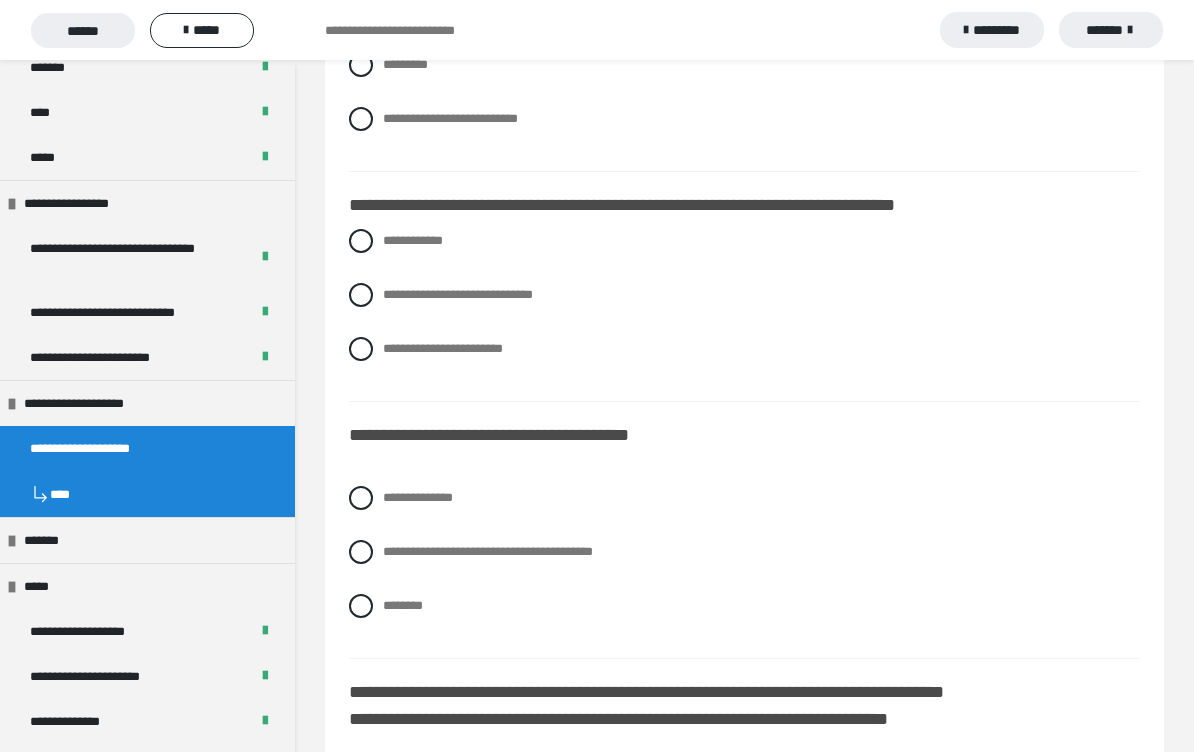 click at bounding box center (361, 241) 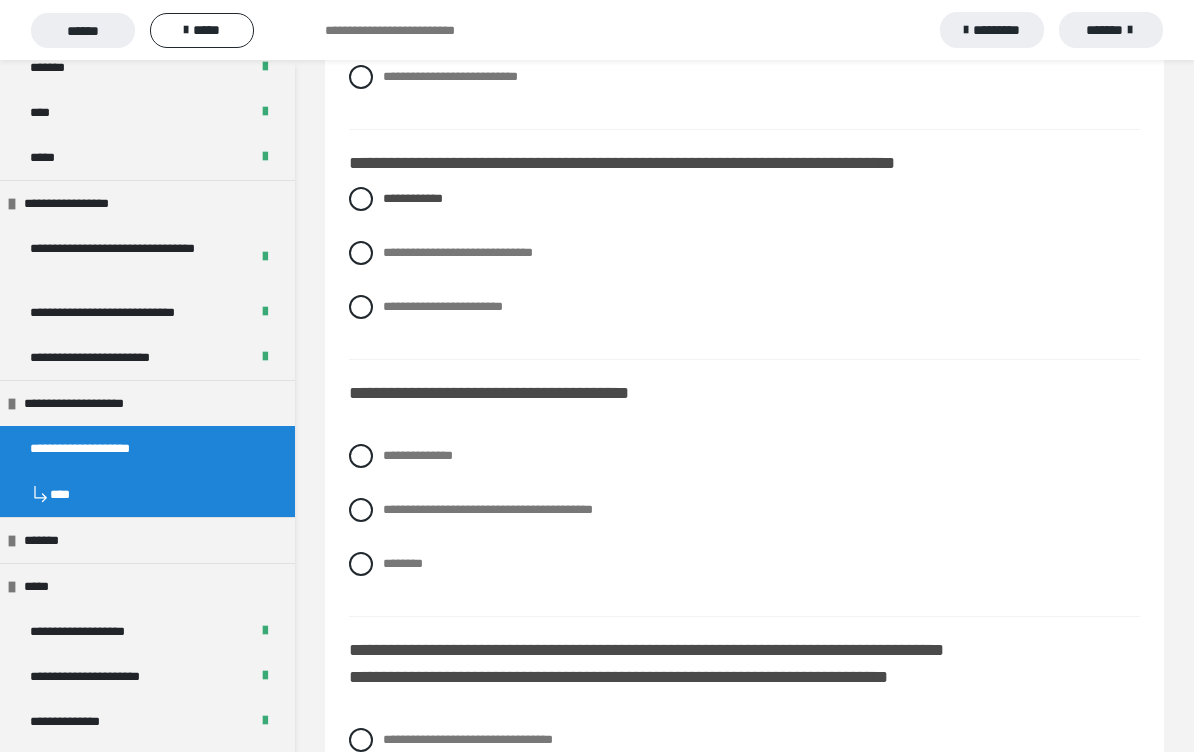 scroll, scrollTop: 6659, scrollLeft: 0, axis: vertical 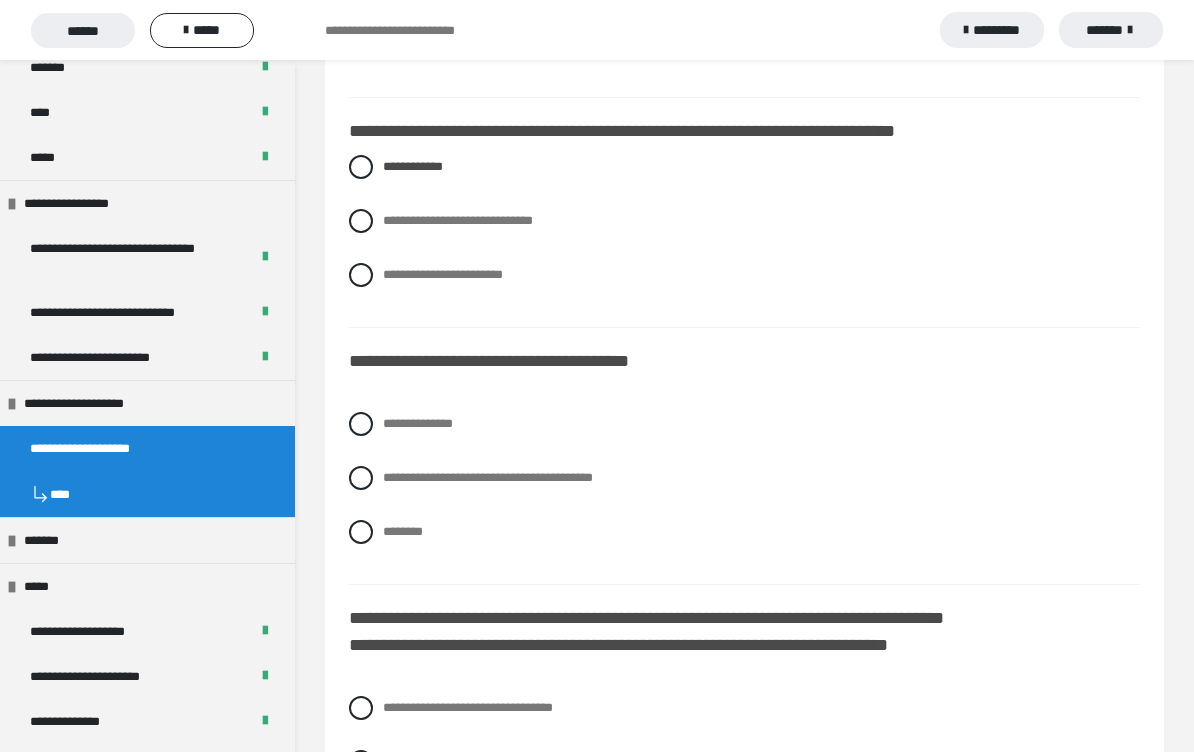 click on "********" at bounding box center [744, 532] 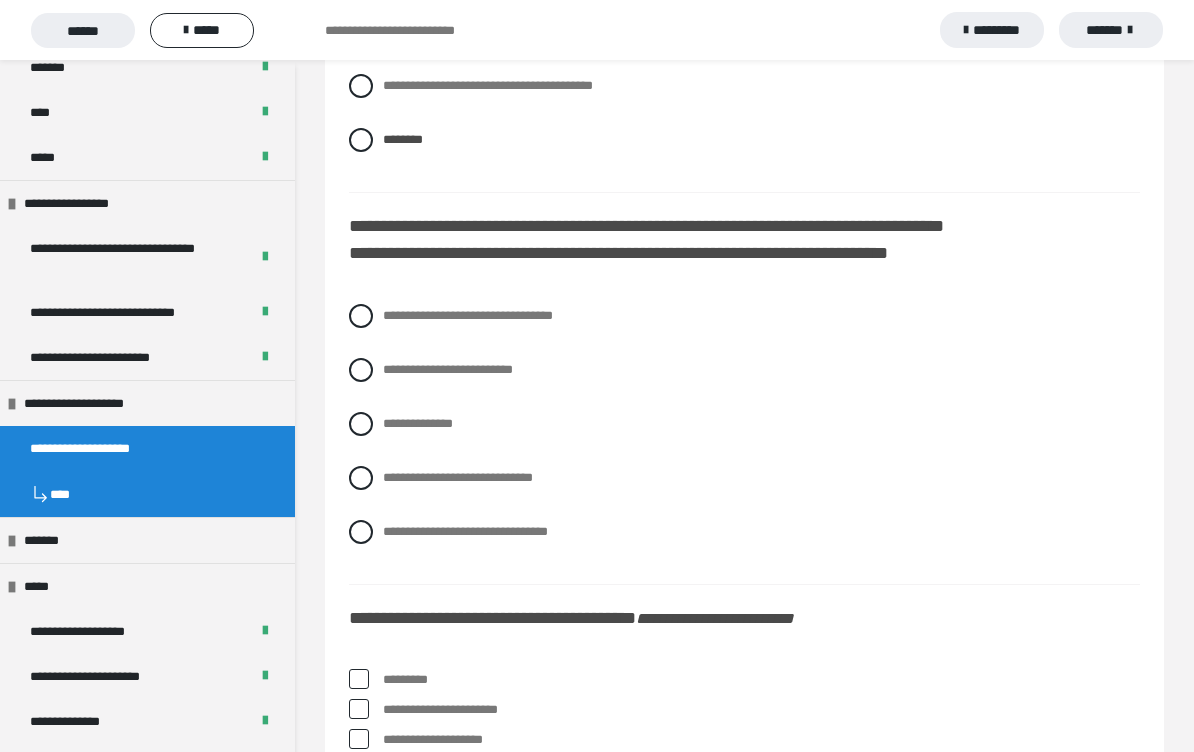 scroll, scrollTop: 7055, scrollLeft: 0, axis: vertical 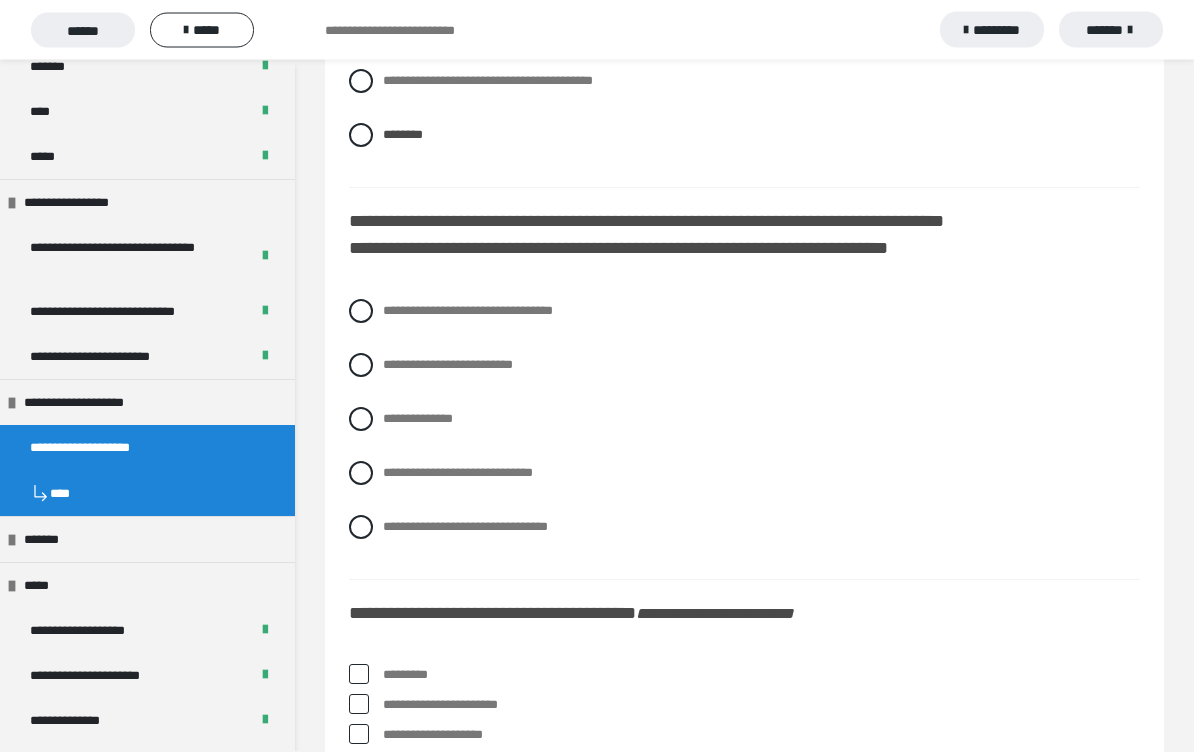 click at bounding box center [361, 420] 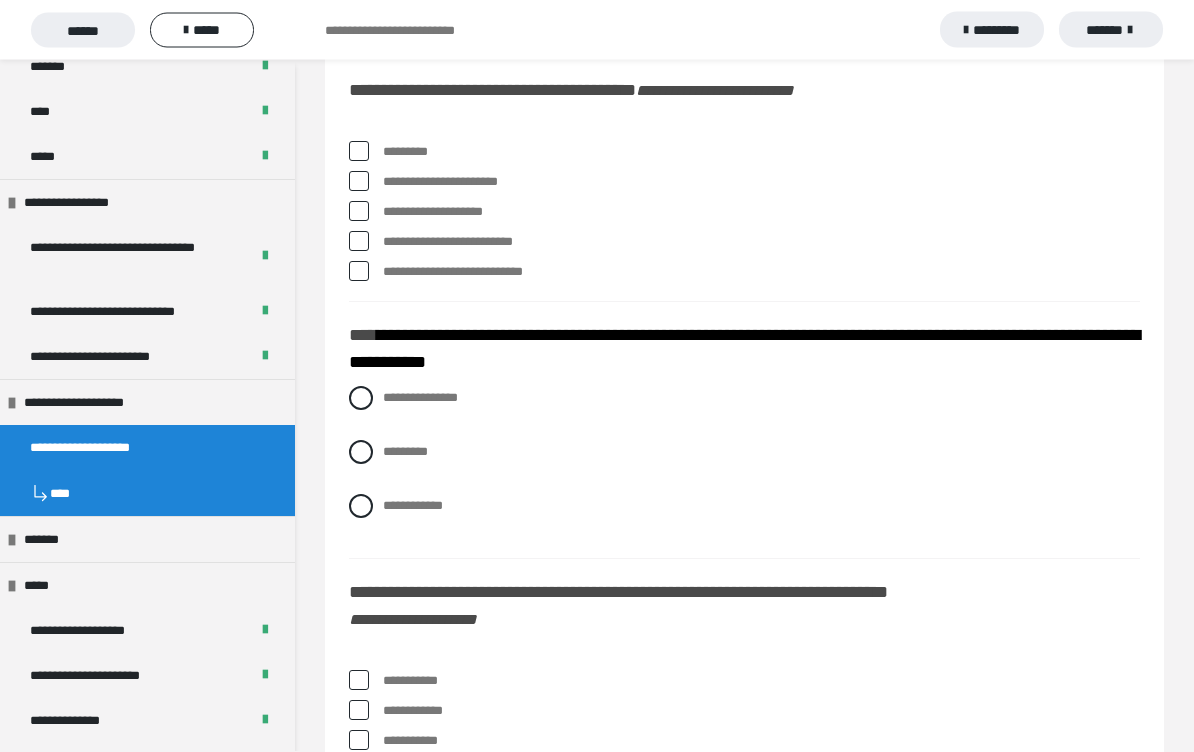 scroll, scrollTop: 7579, scrollLeft: 0, axis: vertical 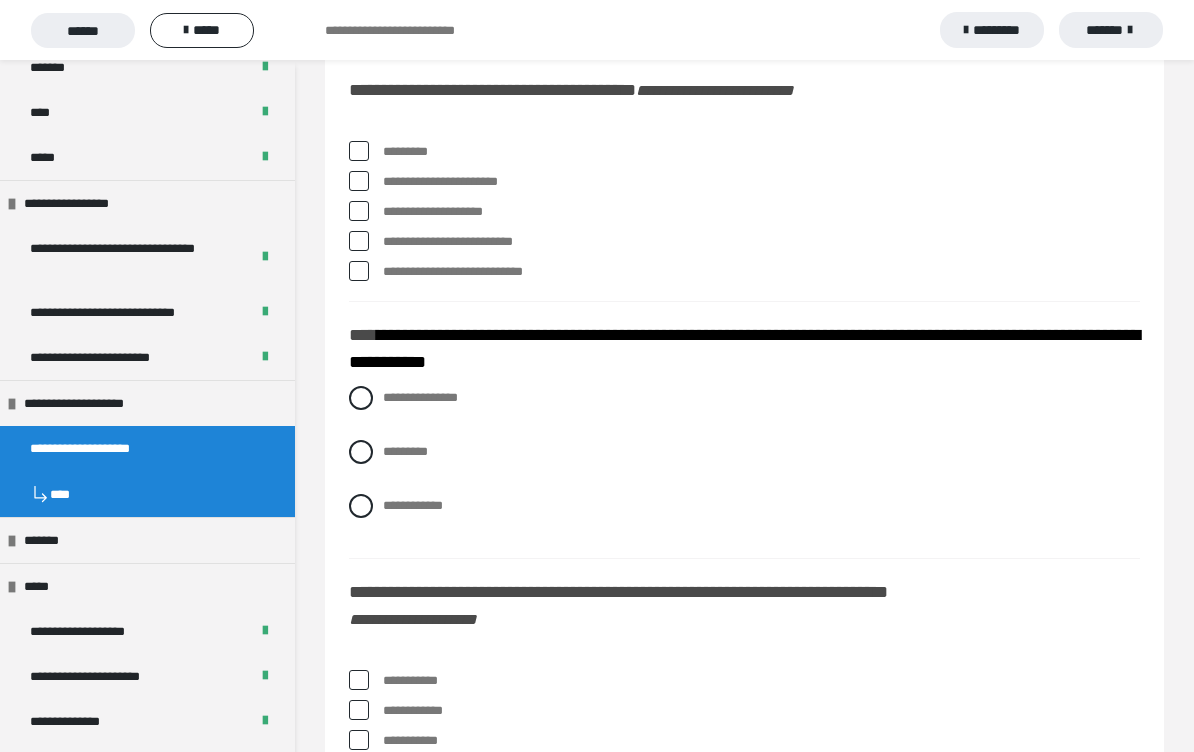 click at bounding box center (359, 151) 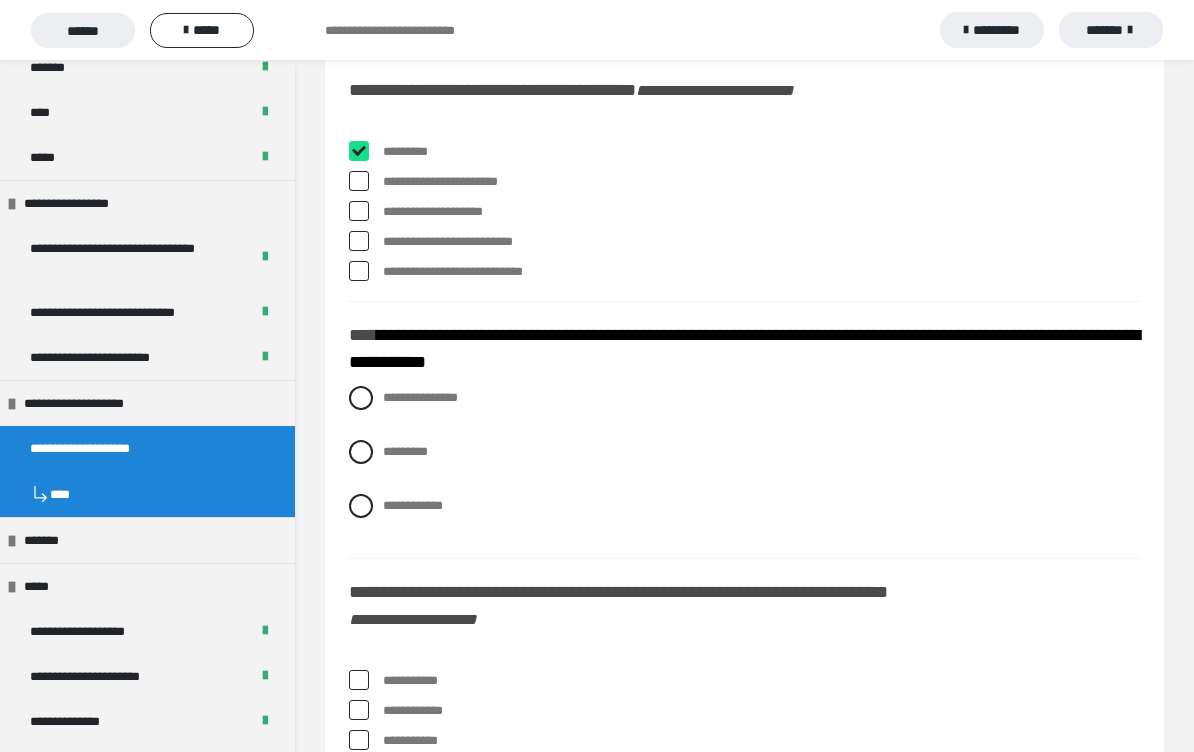 checkbox on "****" 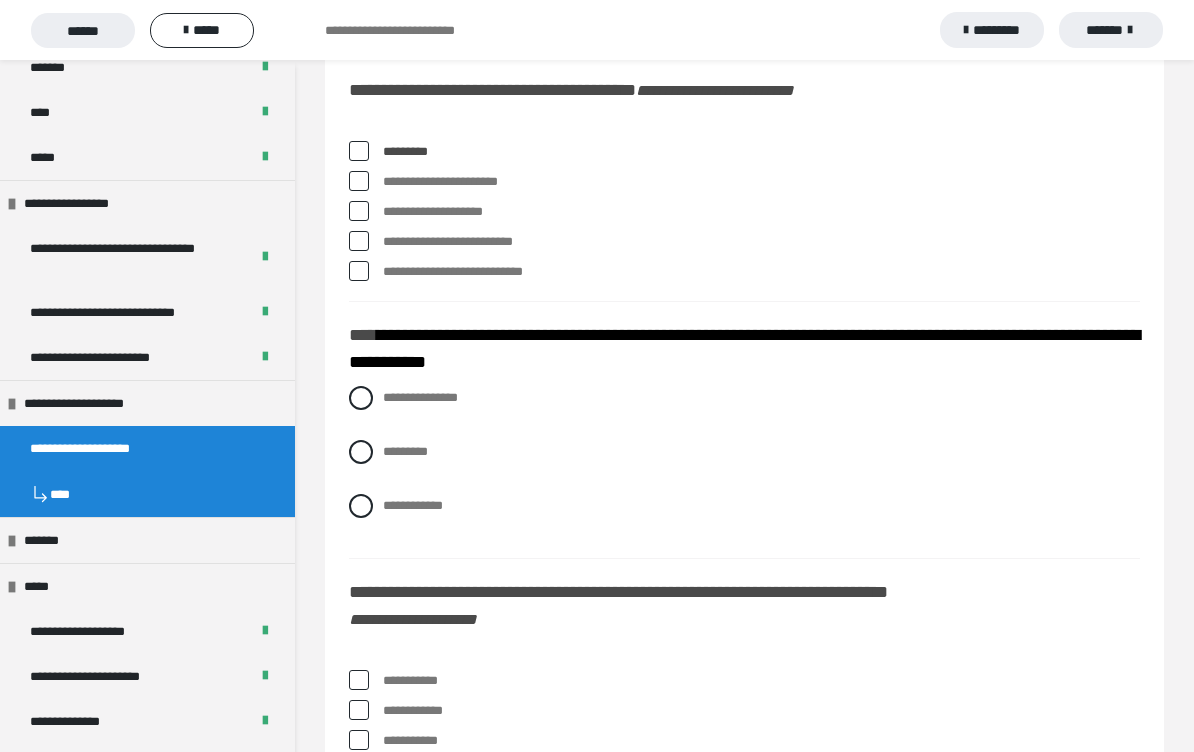 click at bounding box center (359, 181) 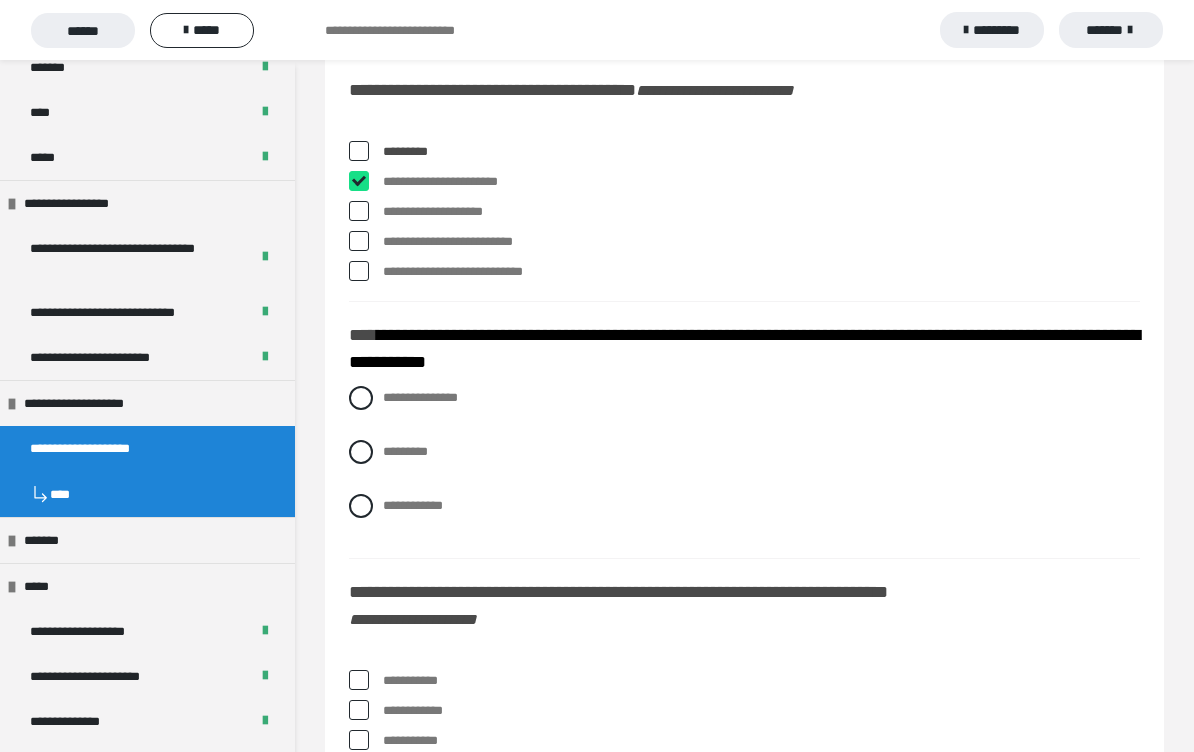 checkbox on "****" 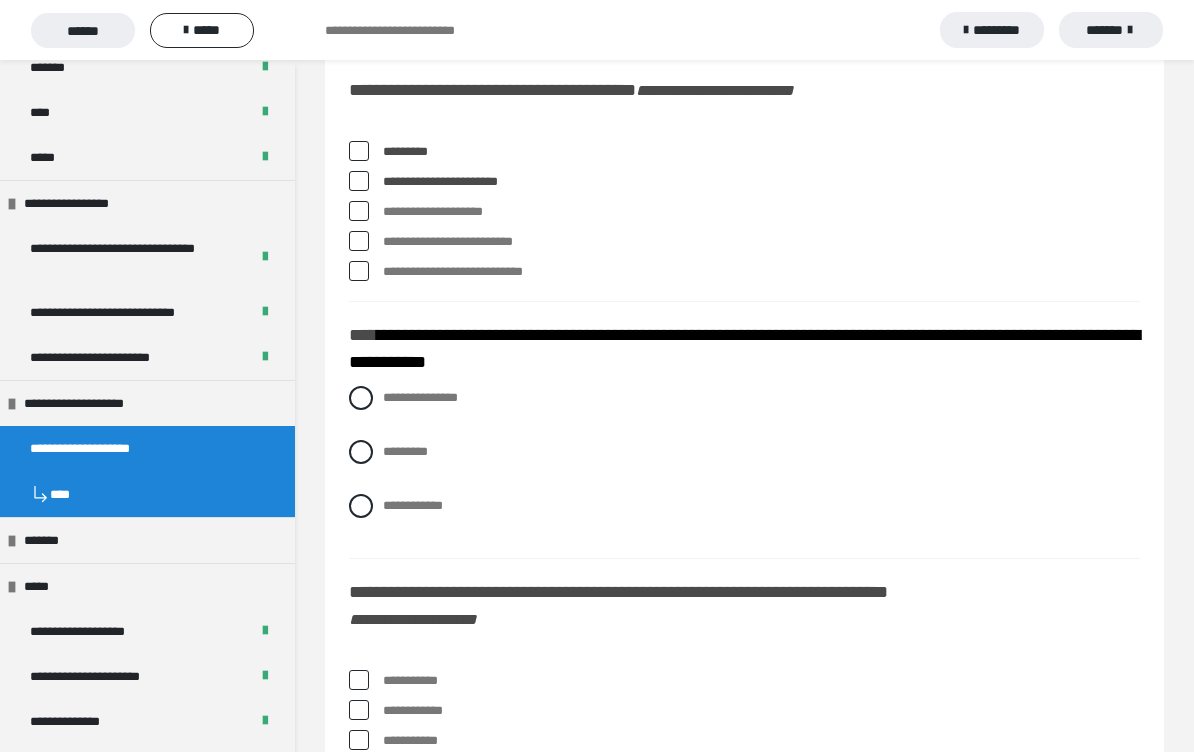 click at bounding box center (359, 271) 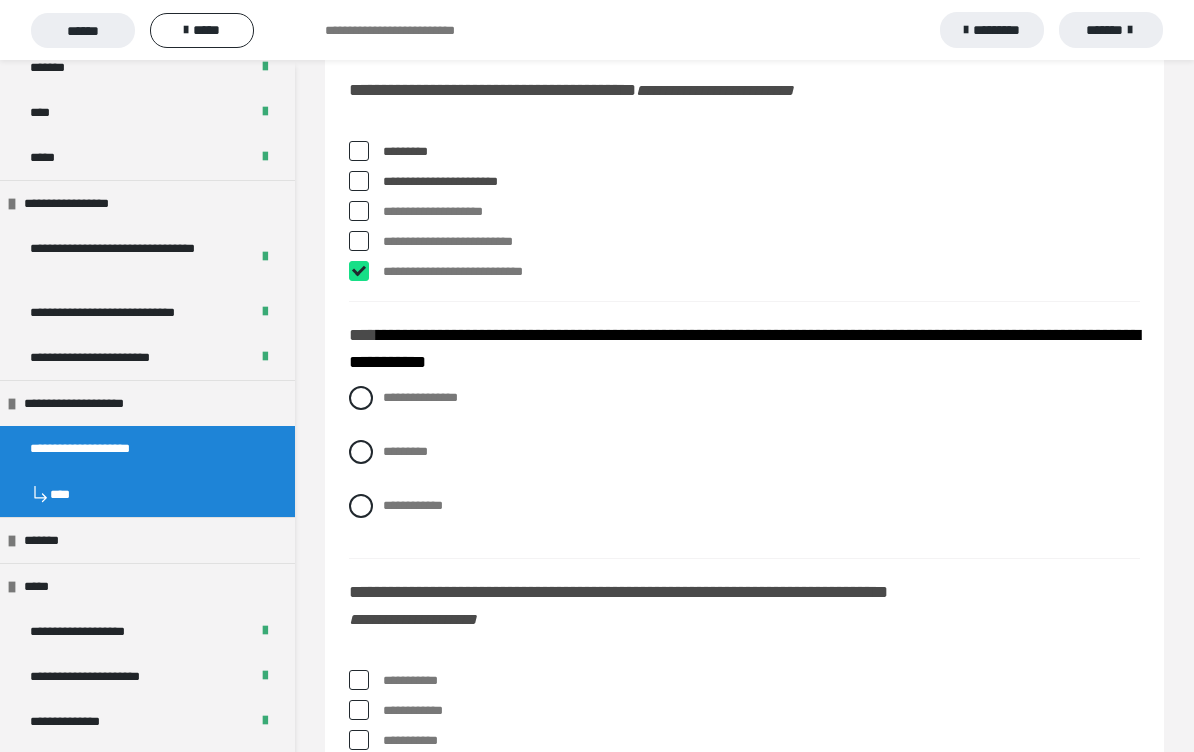 checkbox on "****" 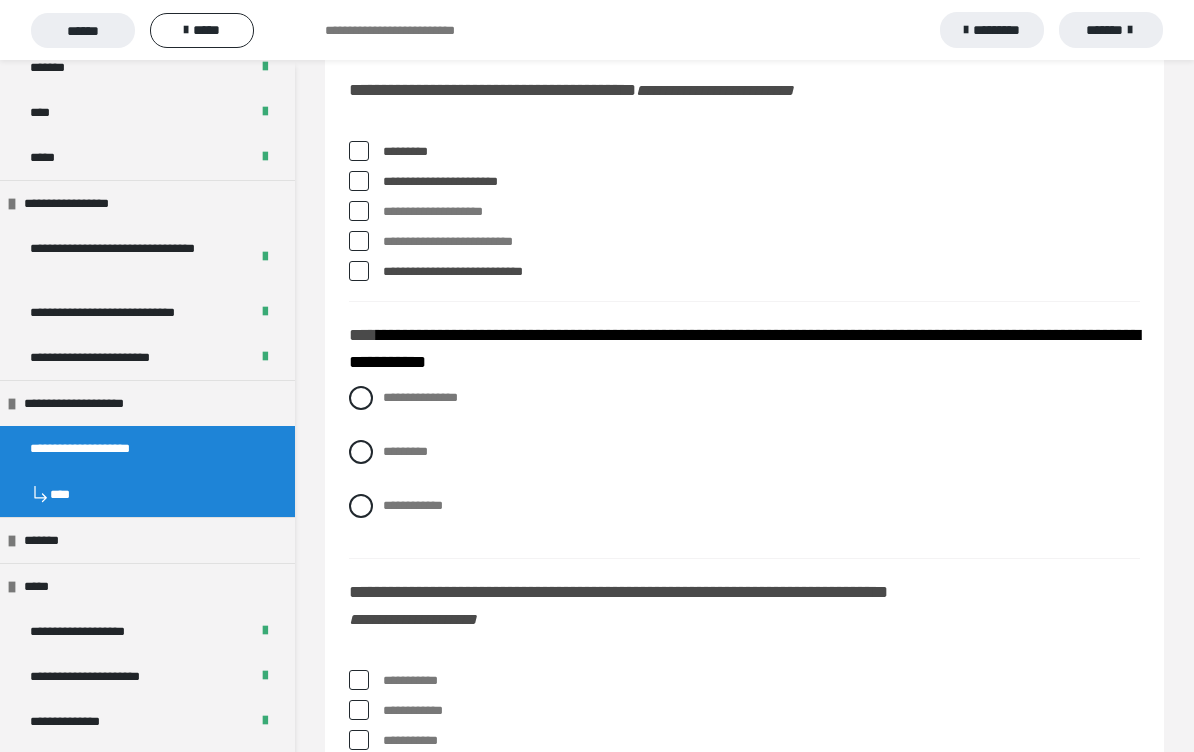 click at bounding box center [359, 241] 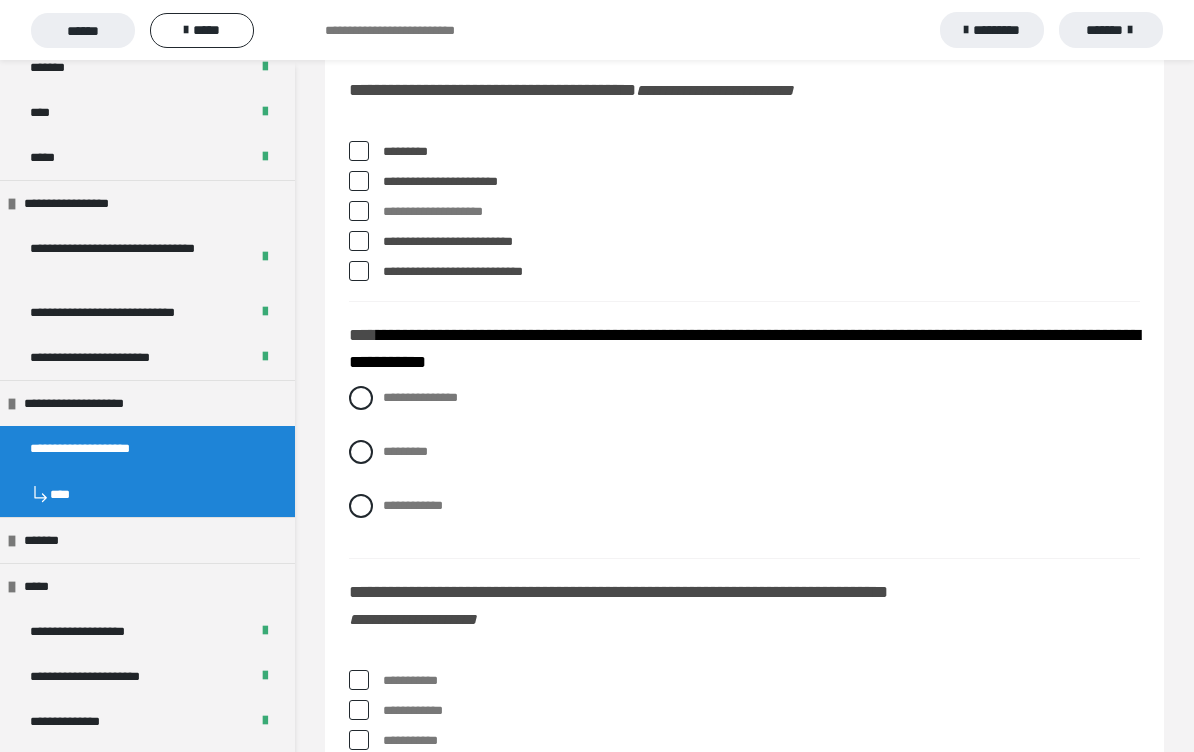 click at bounding box center [359, 241] 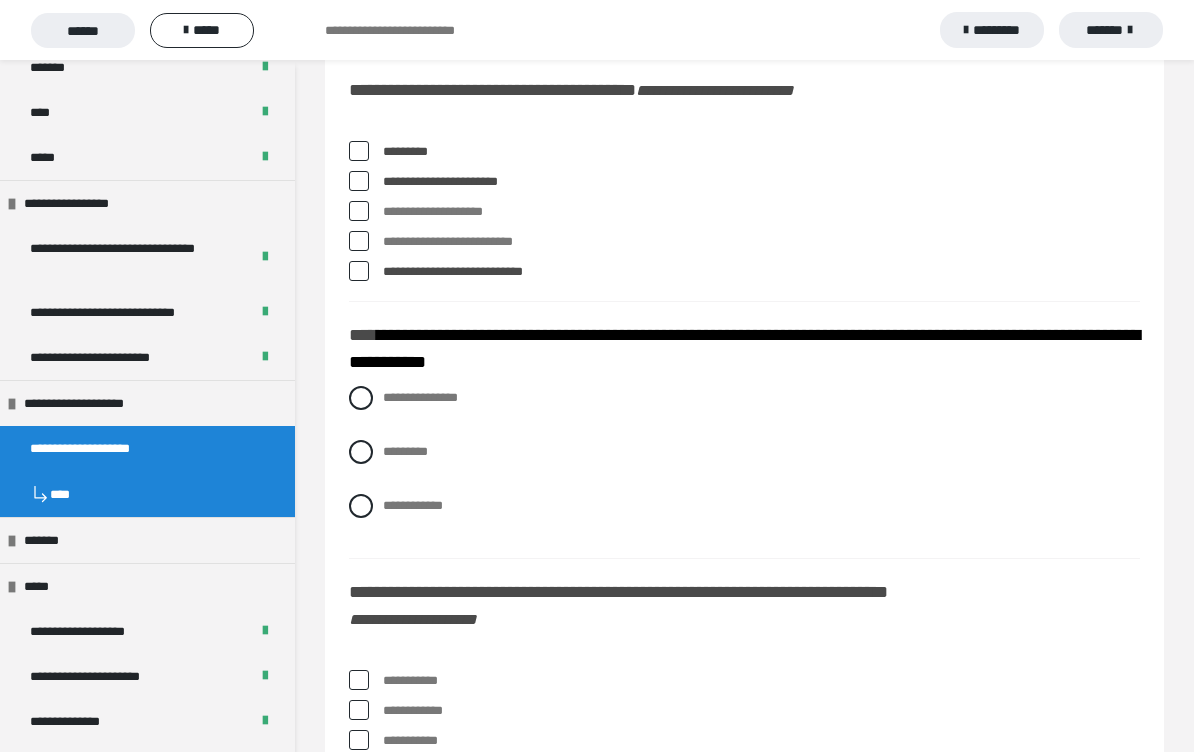 click at bounding box center (359, 271) 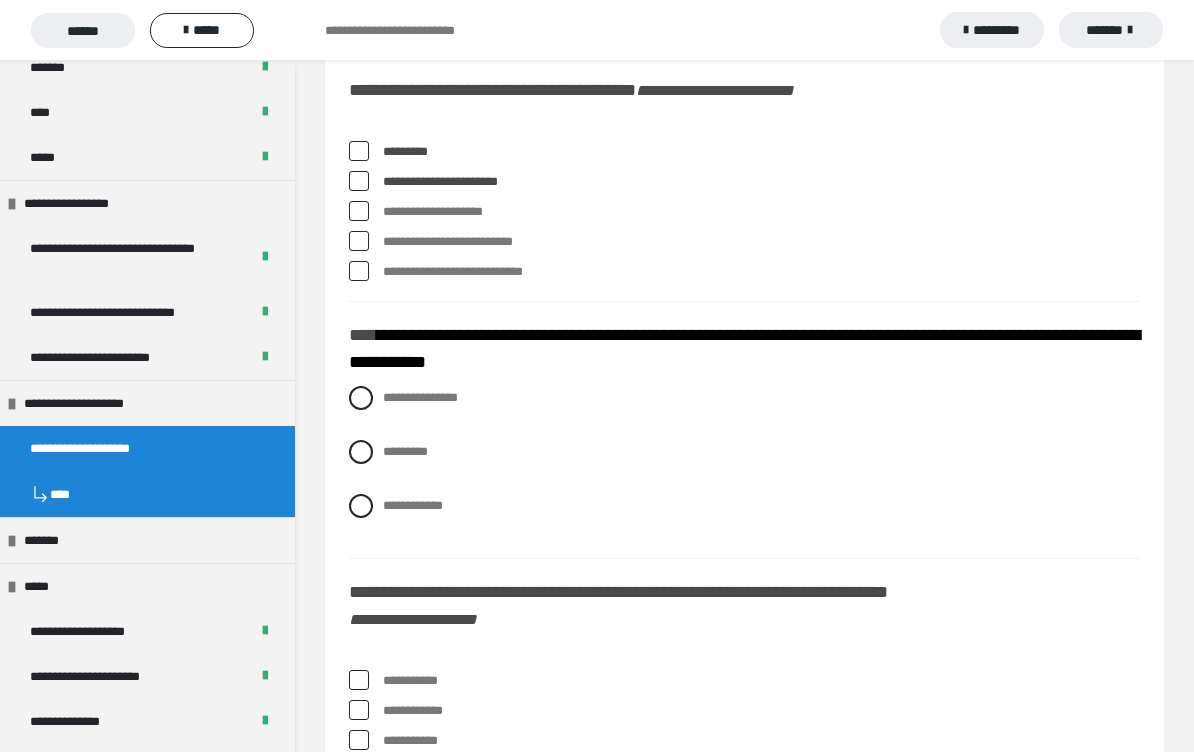 click at bounding box center [359, 241] 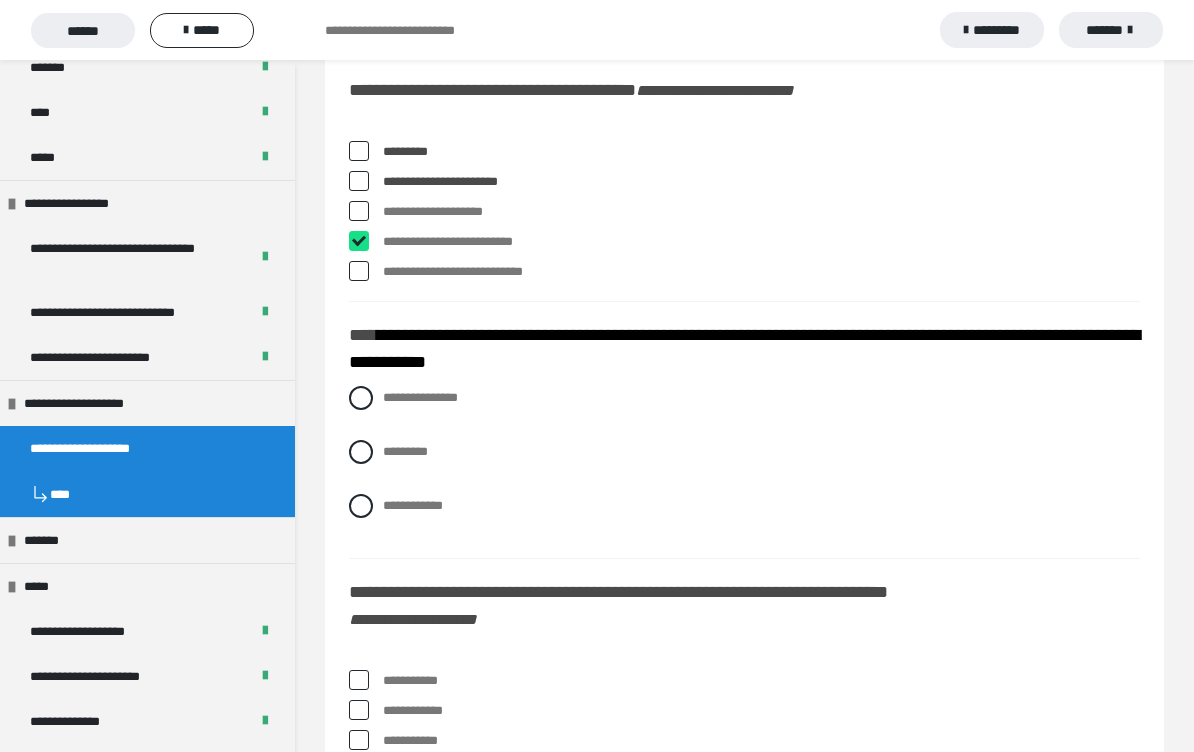 checkbox on "****" 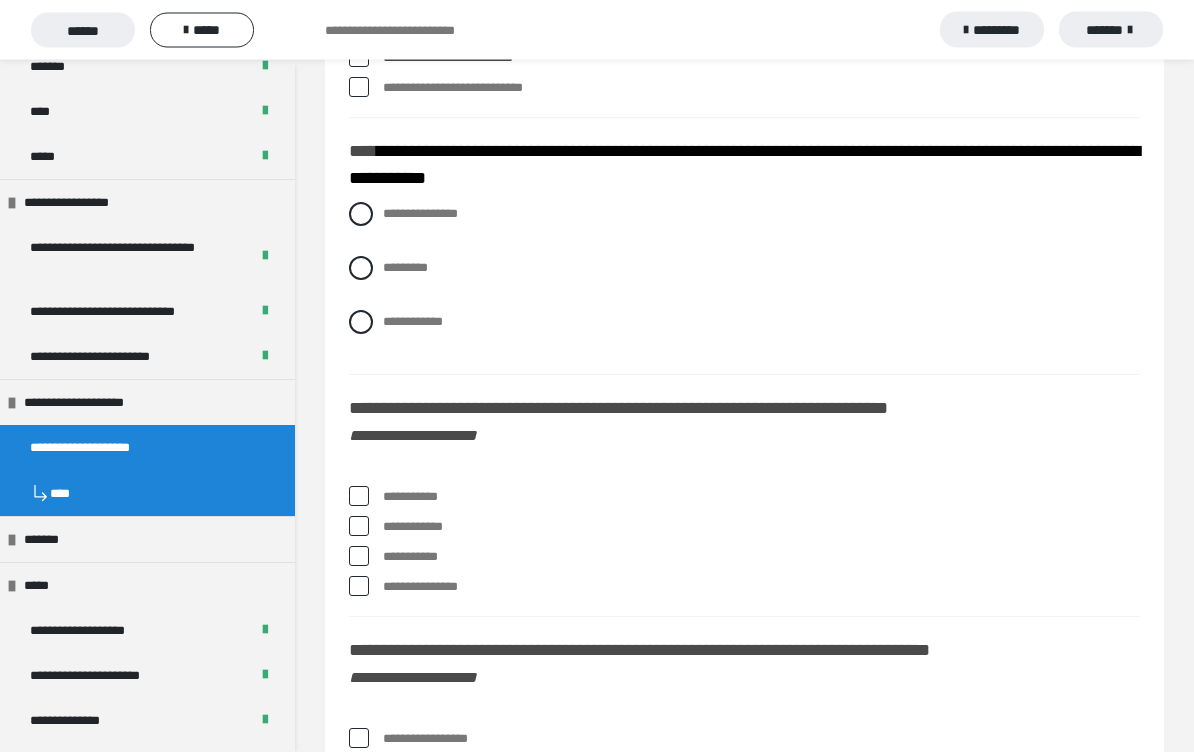 scroll, scrollTop: 7822, scrollLeft: 0, axis: vertical 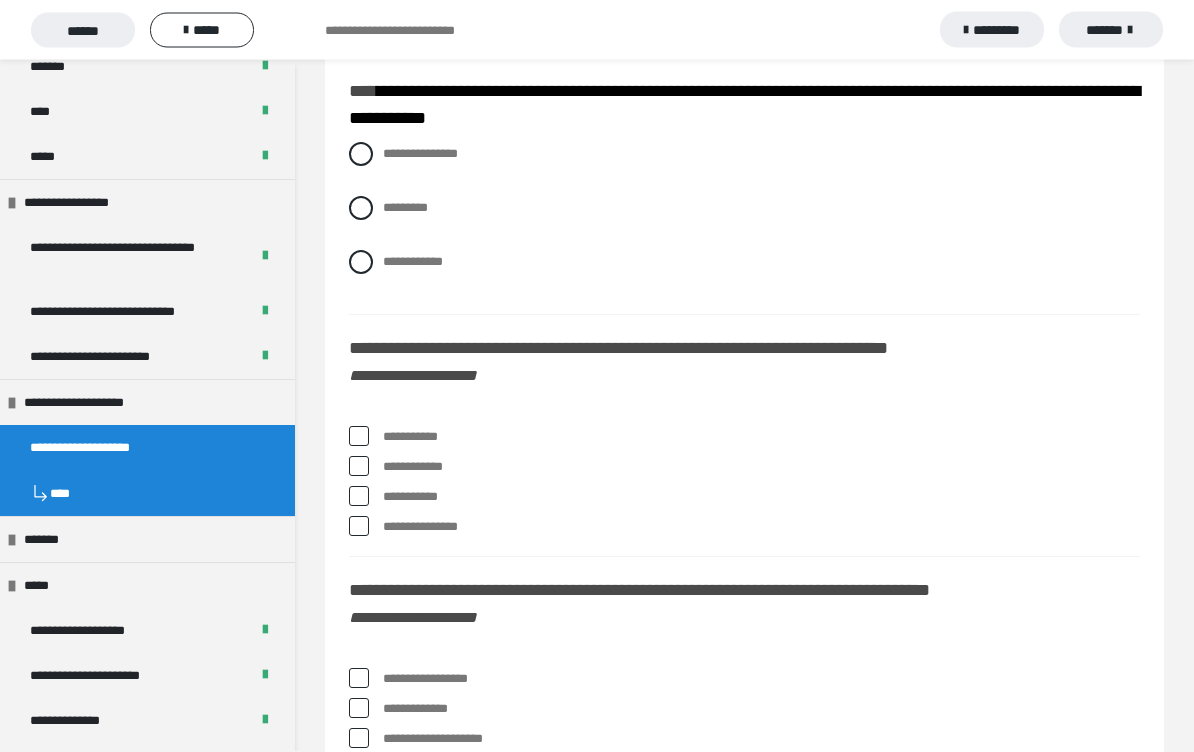 click at bounding box center [361, 209] 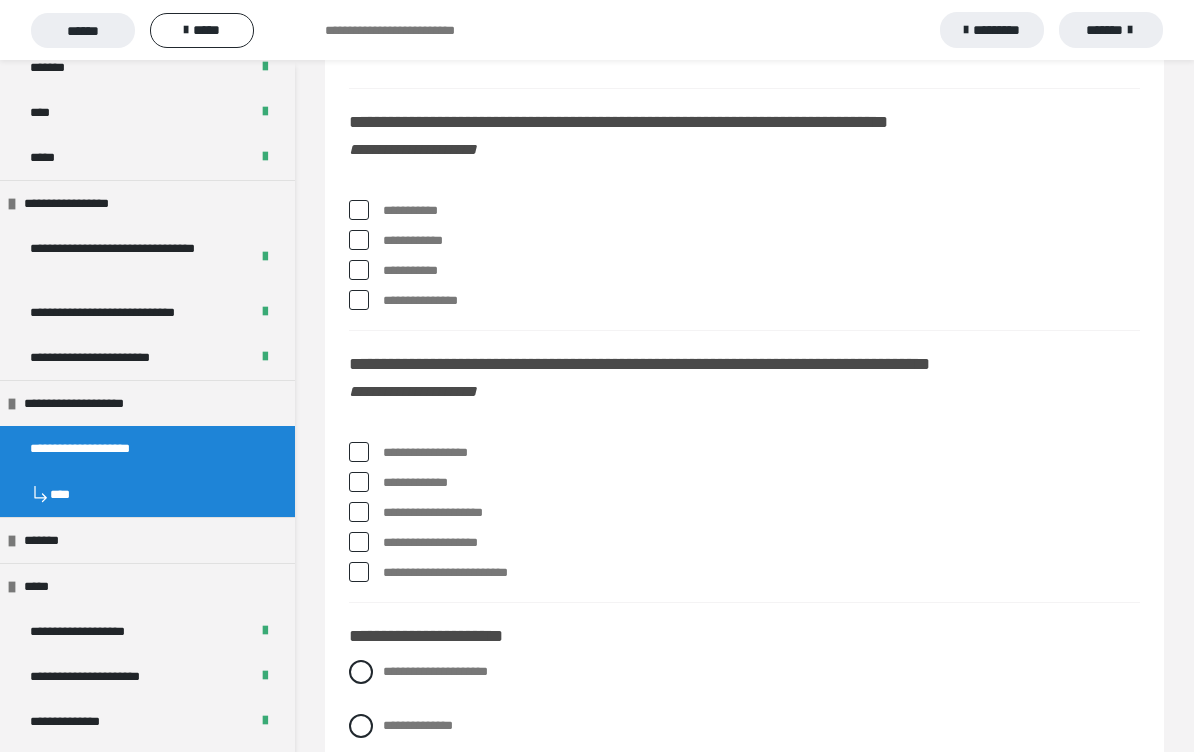 scroll, scrollTop: 8051, scrollLeft: 0, axis: vertical 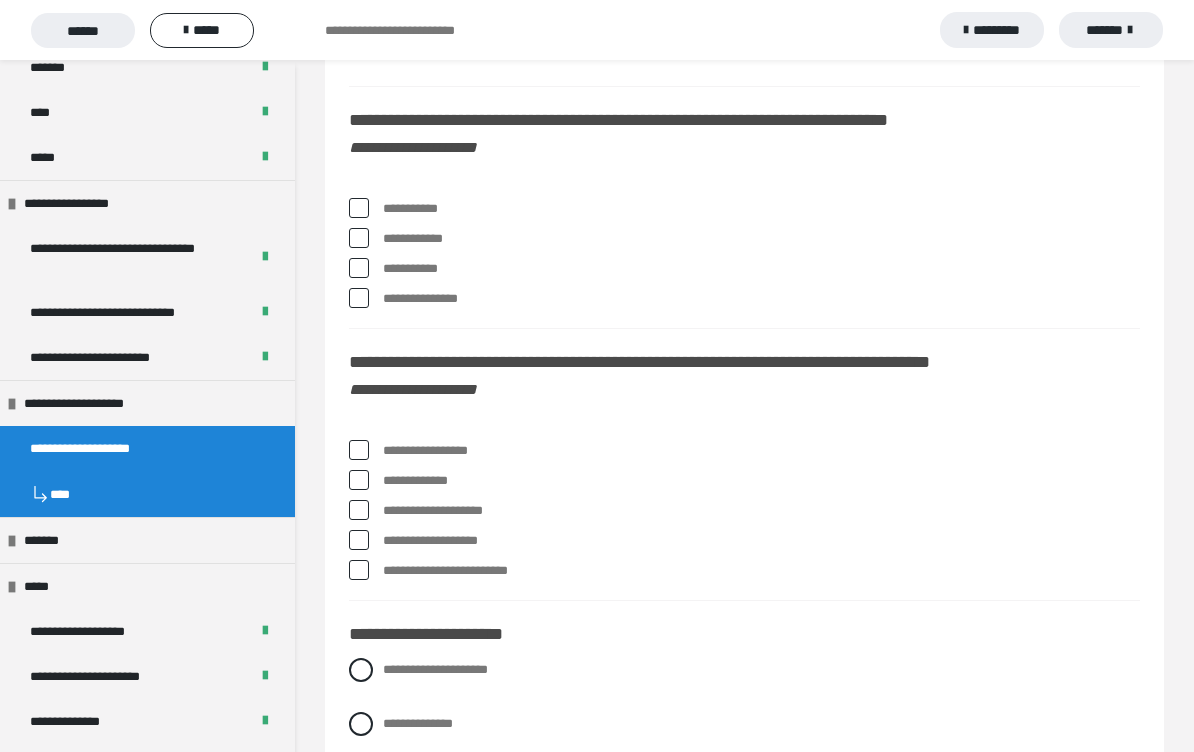 click at bounding box center (359, 208) 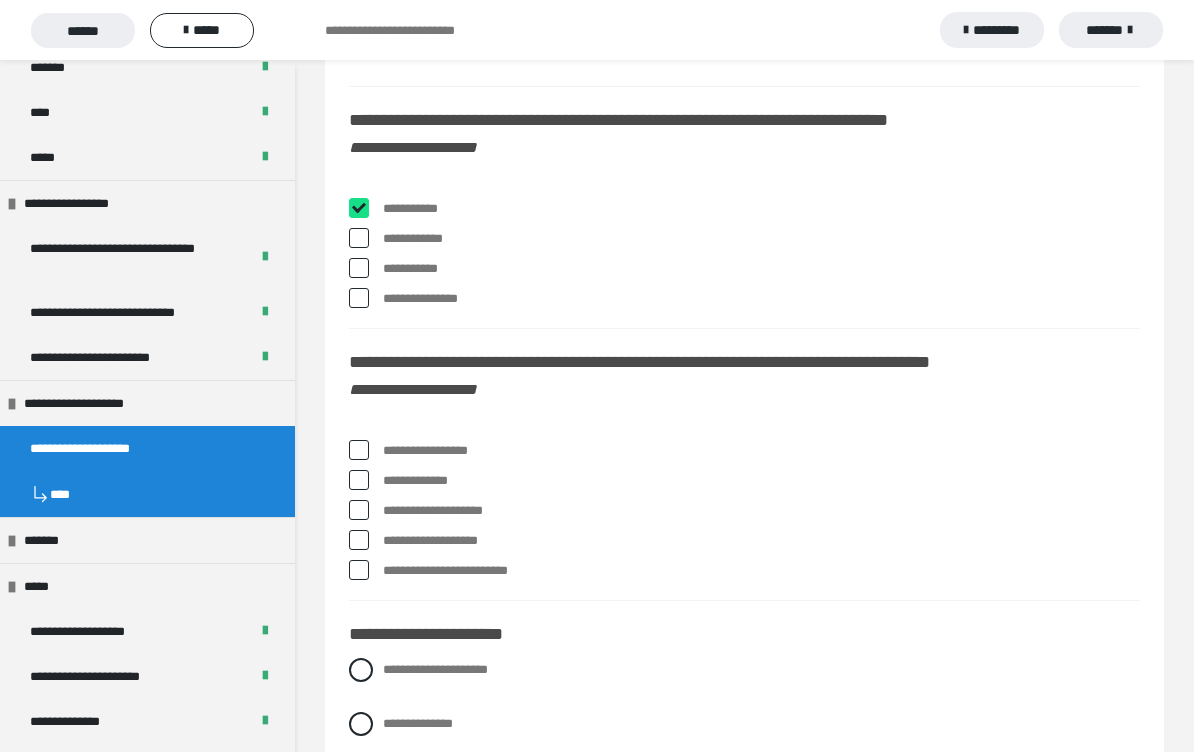 checkbox on "****" 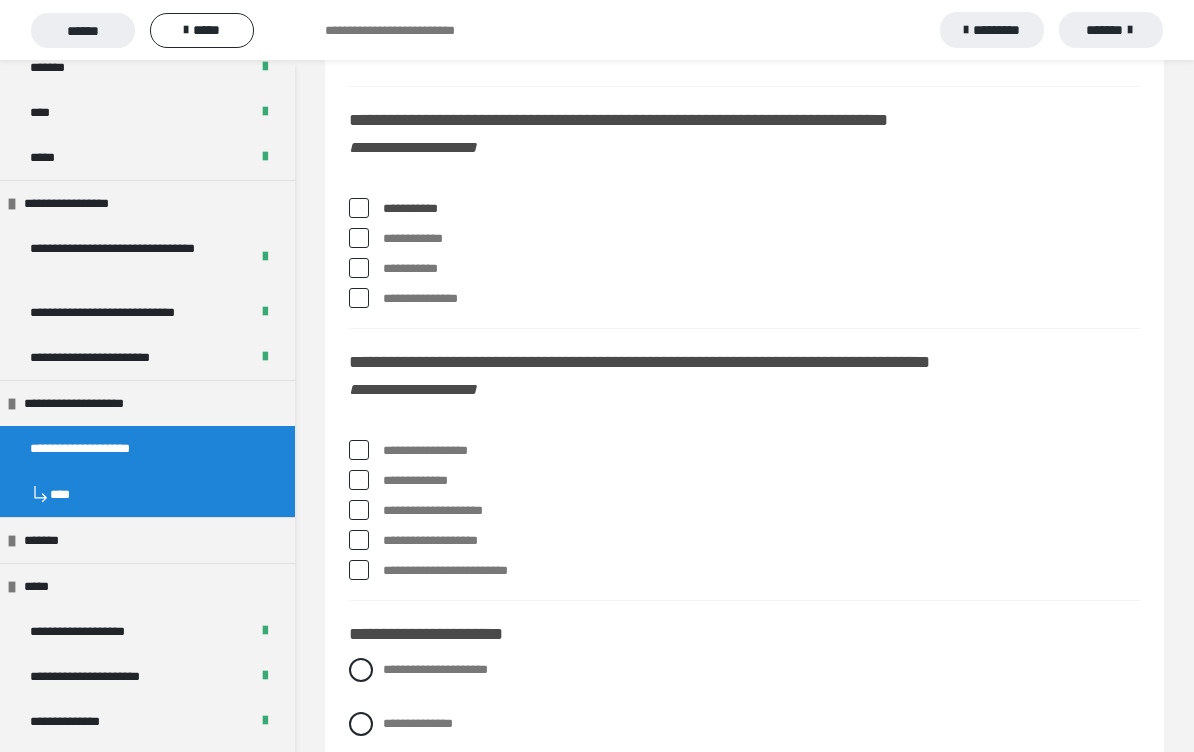 click on "**********" at bounding box center (744, 269) 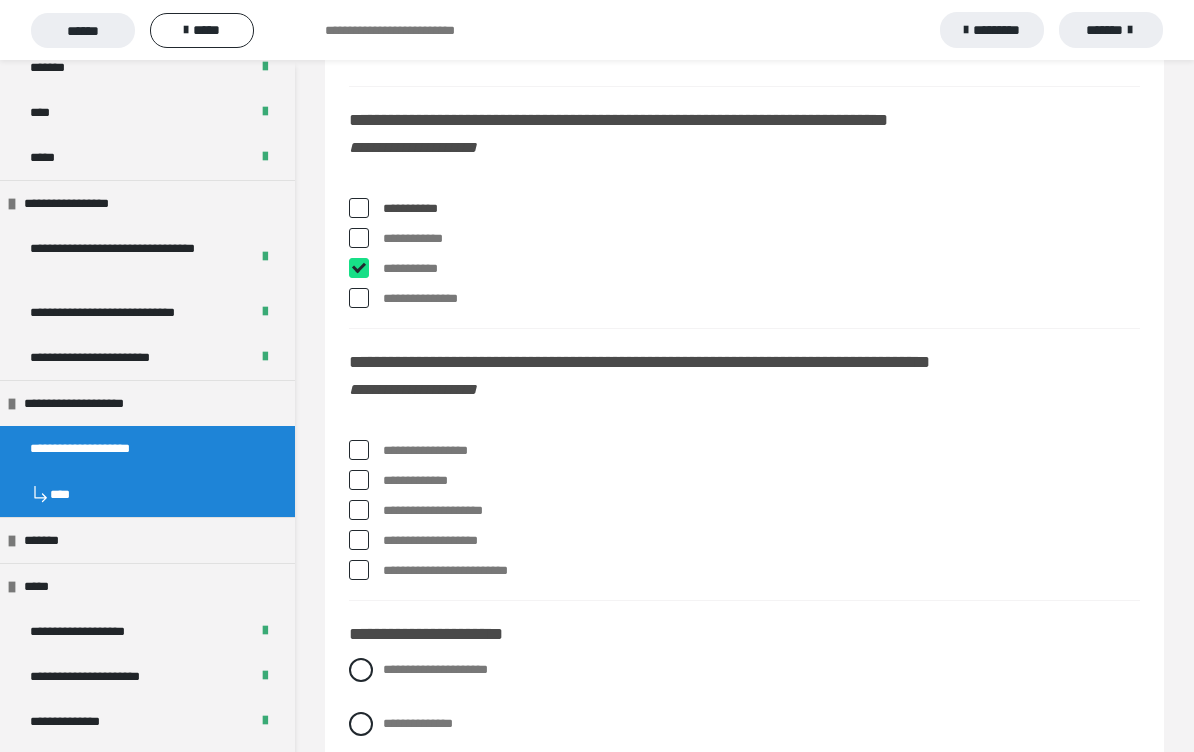 checkbox on "****" 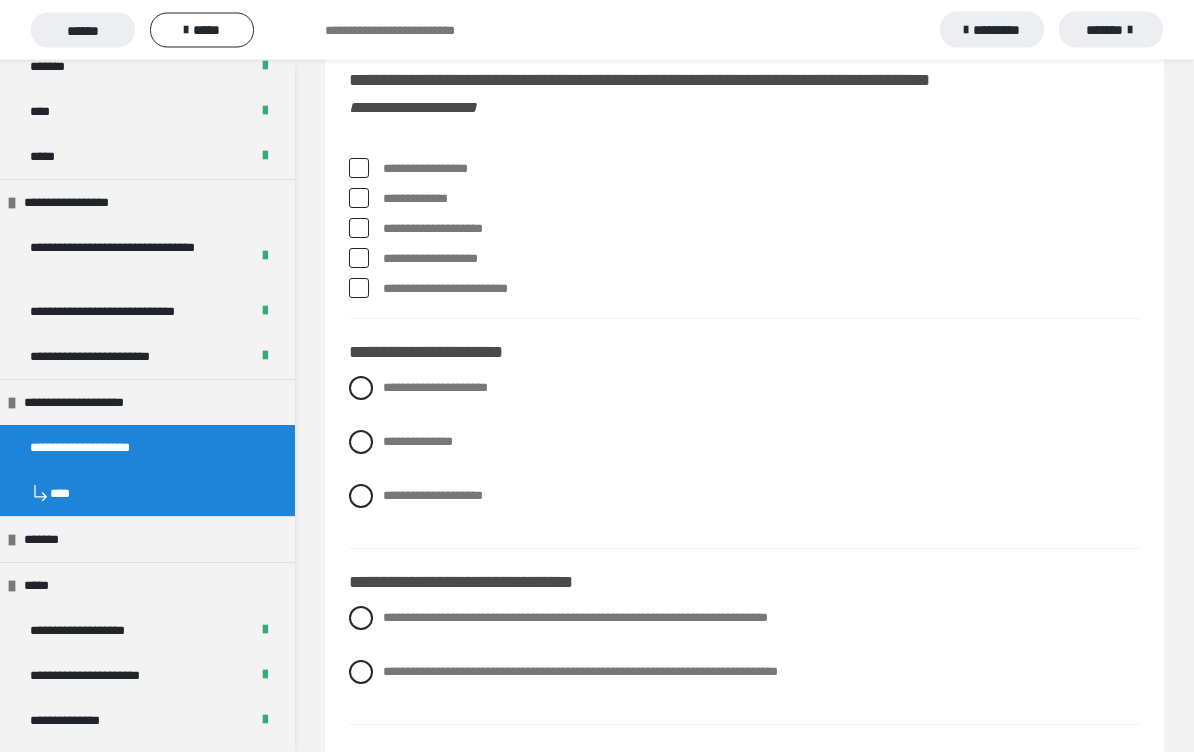 scroll, scrollTop: 8331, scrollLeft: 0, axis: vertical 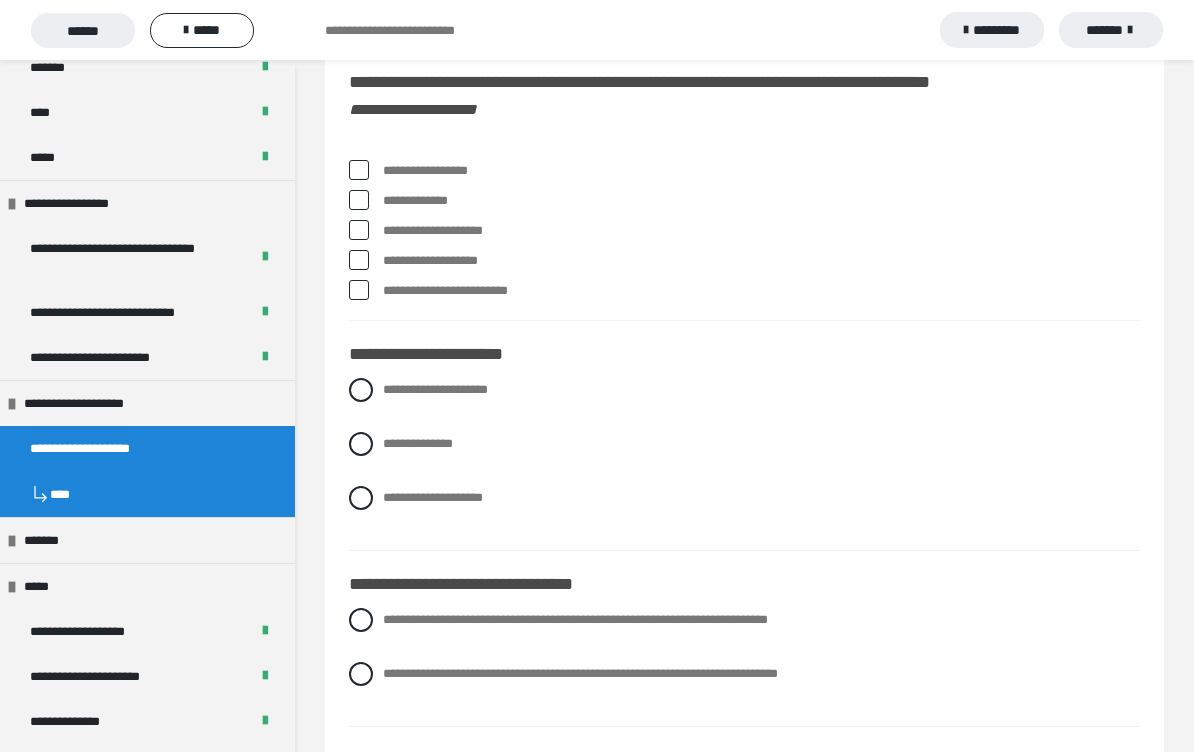 click at bounding box center [359, 230] 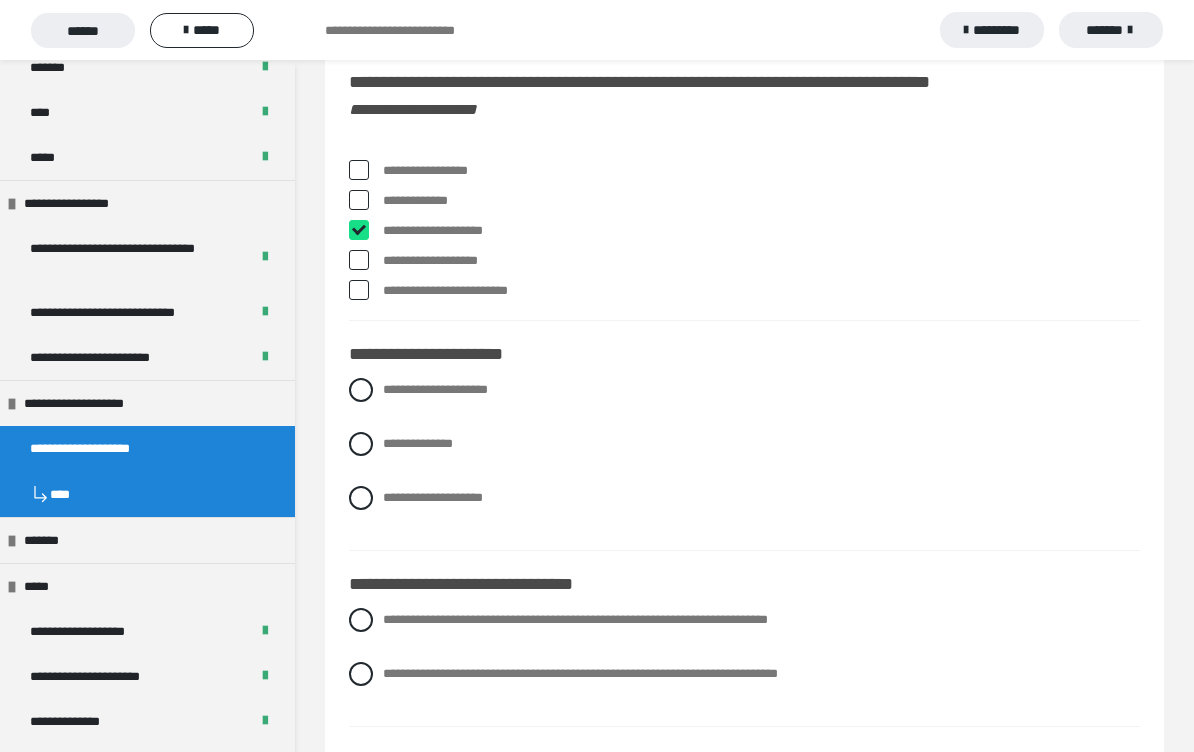 checkbox on "****" 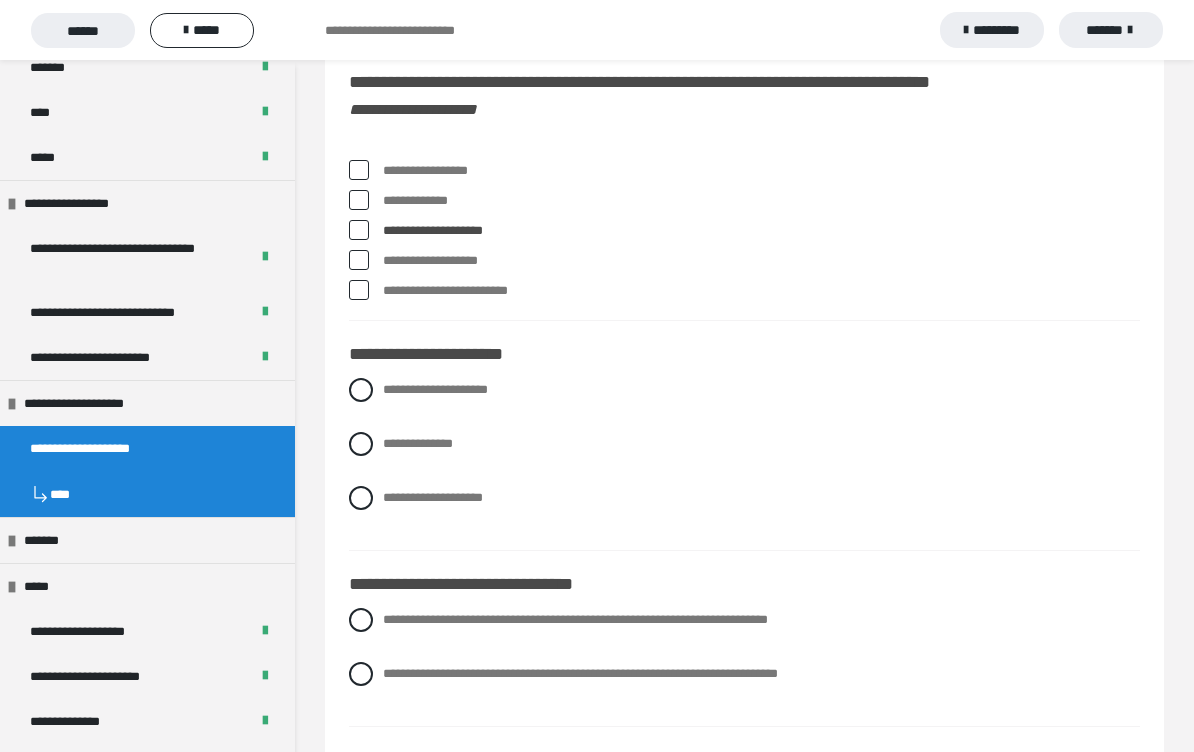 click on "**********" at bounding box center [744, 171] 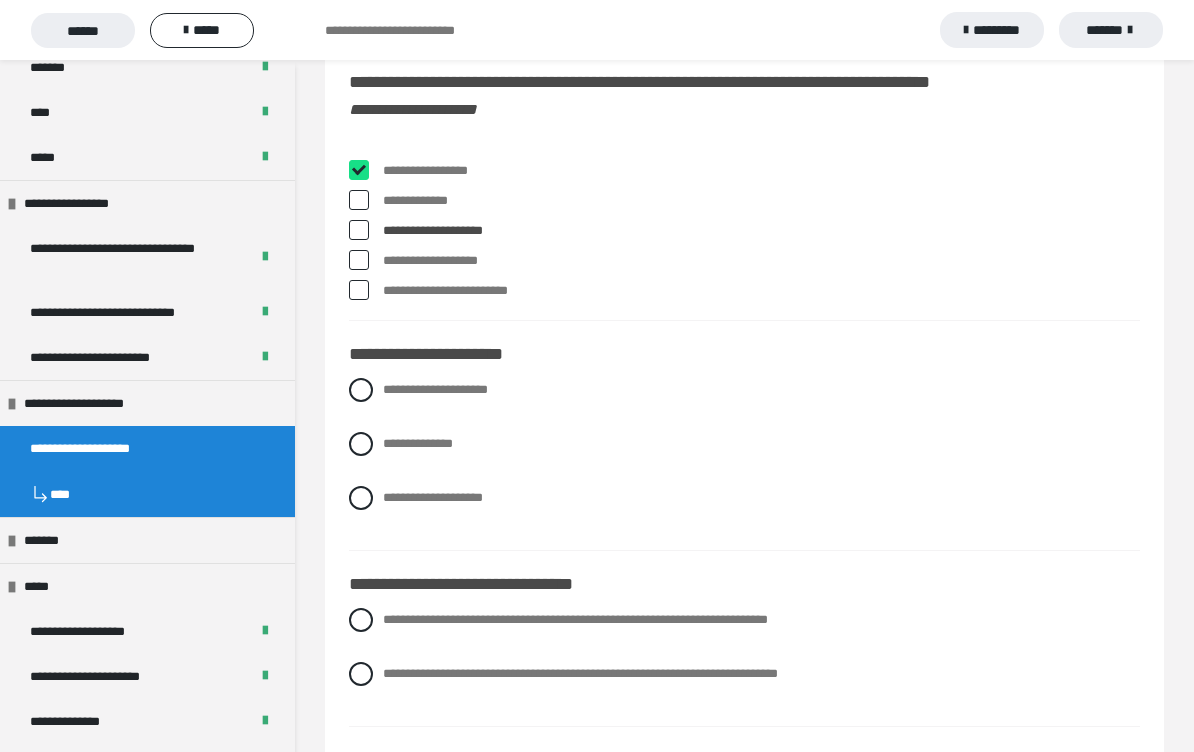 checkbox on "****" 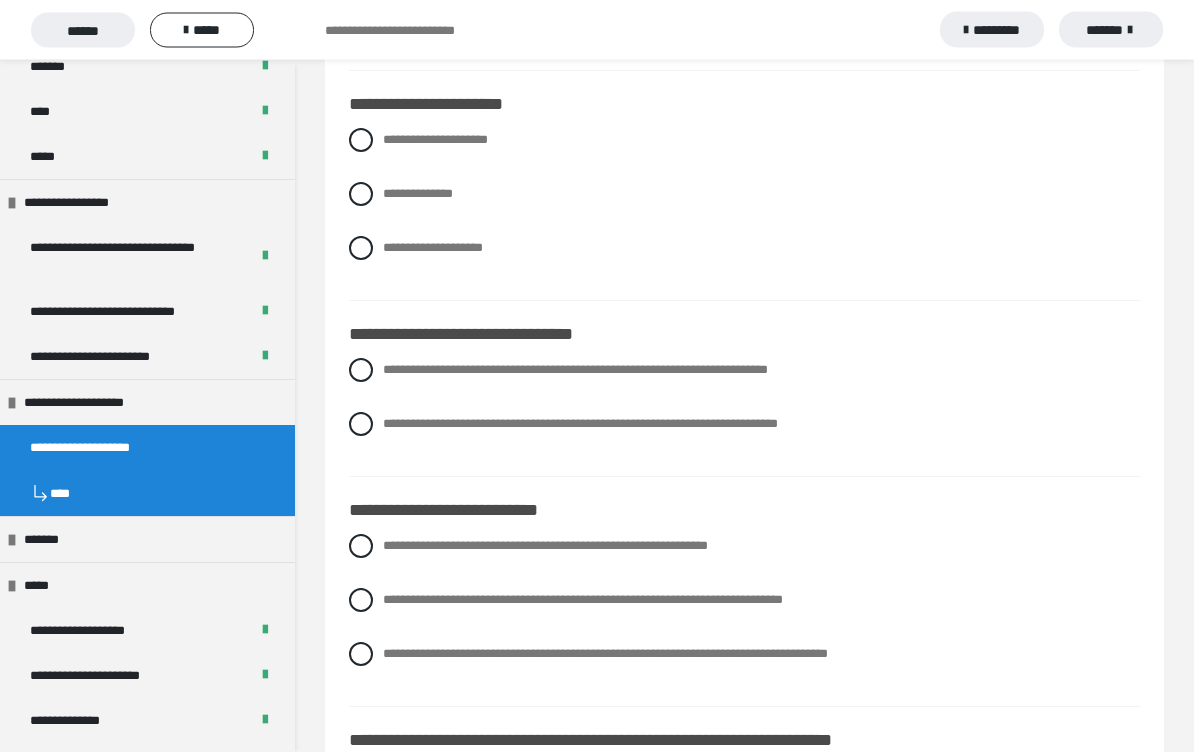 scroll, scrollTop: 8581, scrollLeft: 0, axis: vertical 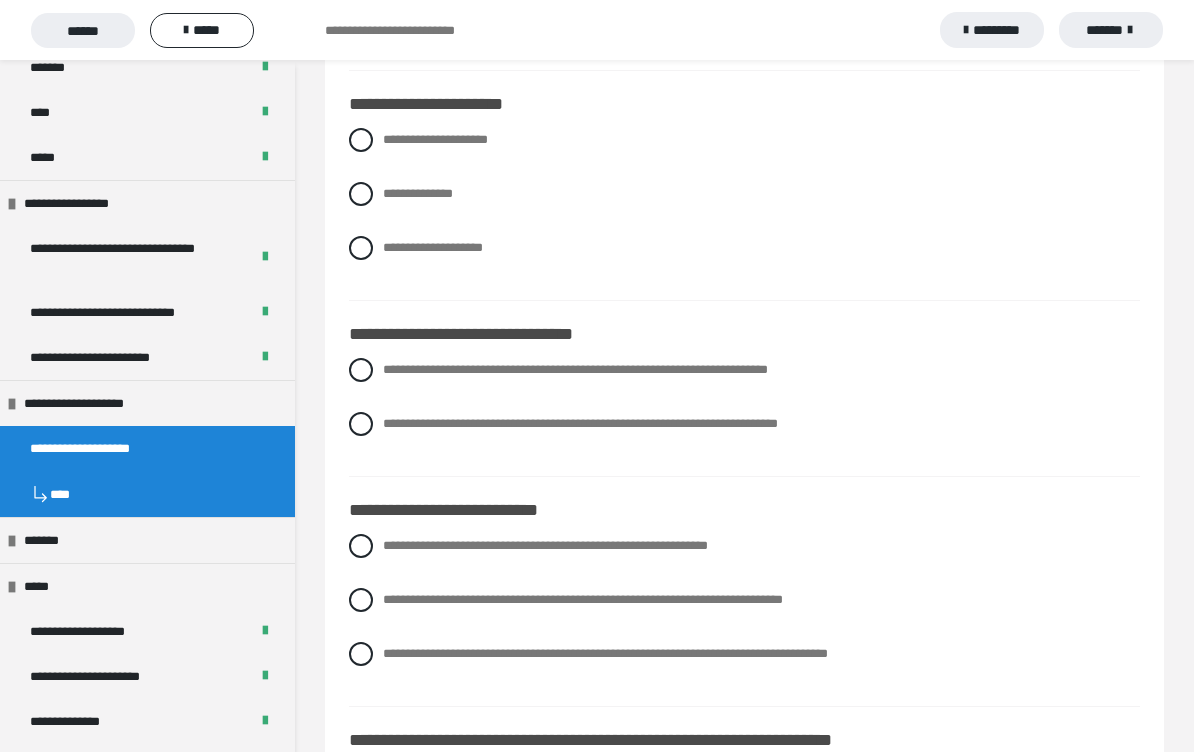 click on "**********" at bounding box center (744, 194) 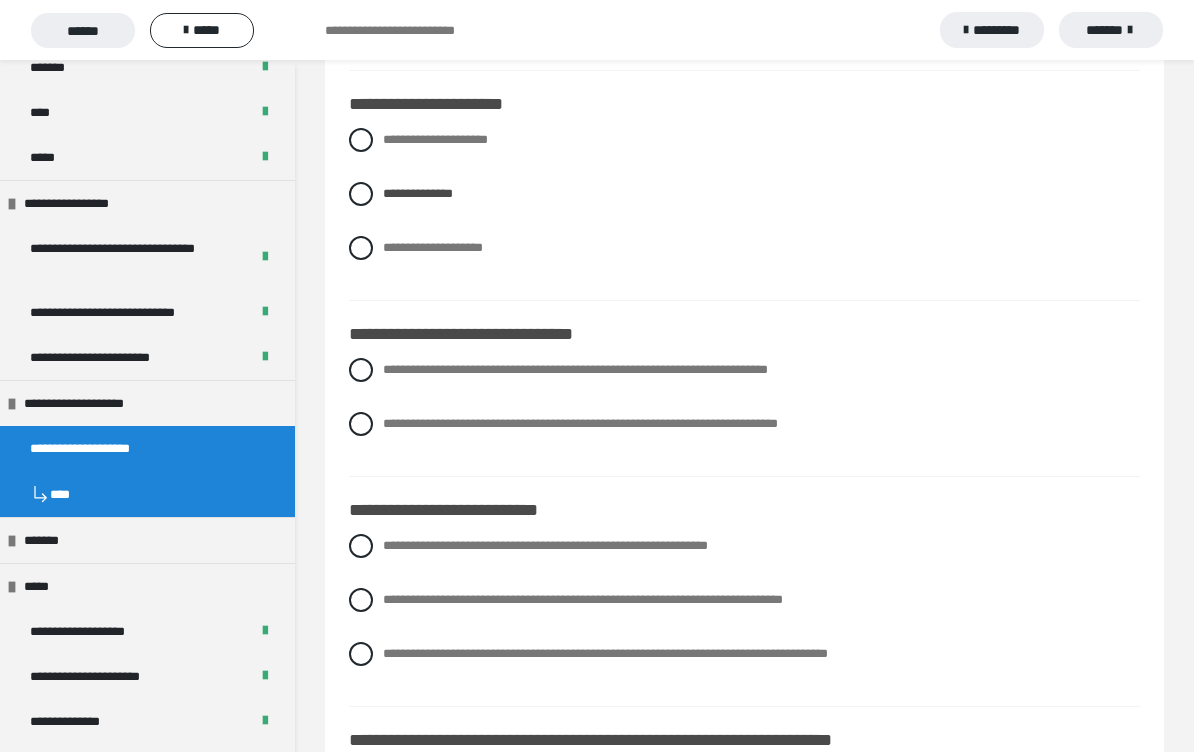click at bounding box center (361, 370) 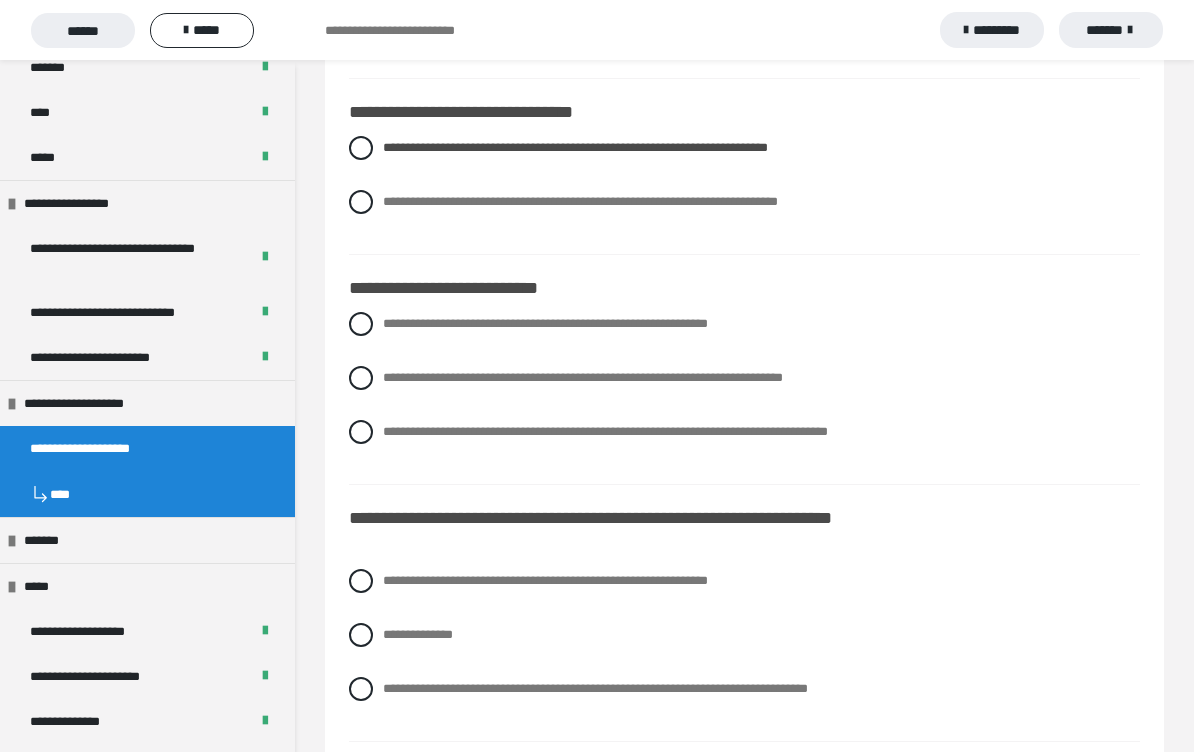 scroll, scrollTop: 8819, scrollLeft: 0, axis: vertical 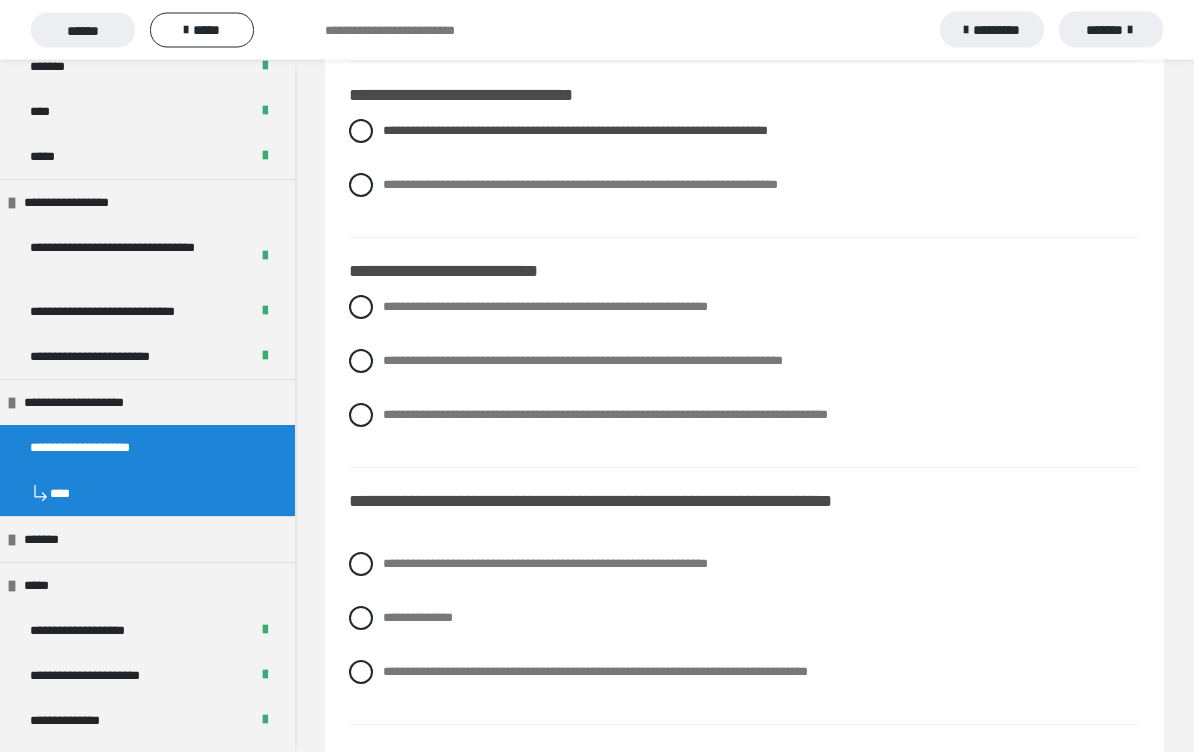 click on "**********" at bounding box center (744, 416) 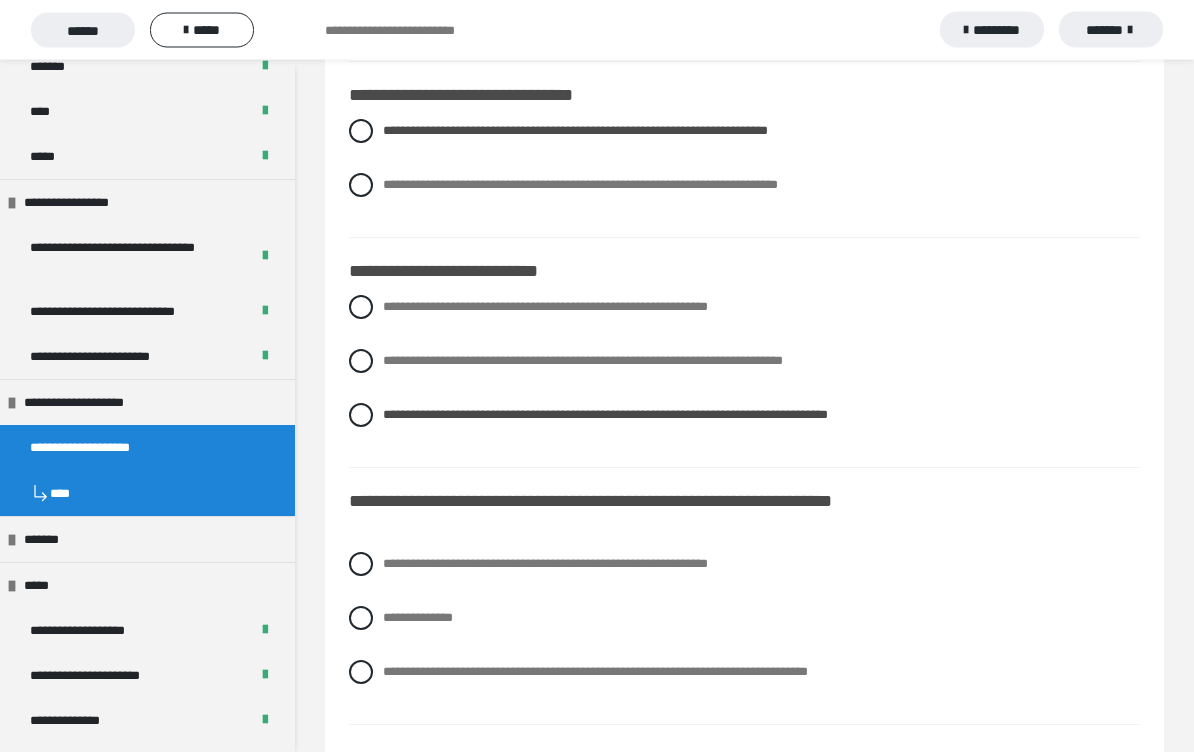 scroll, scrollTop: 8820, scrollLeft: 0, axis: vertical 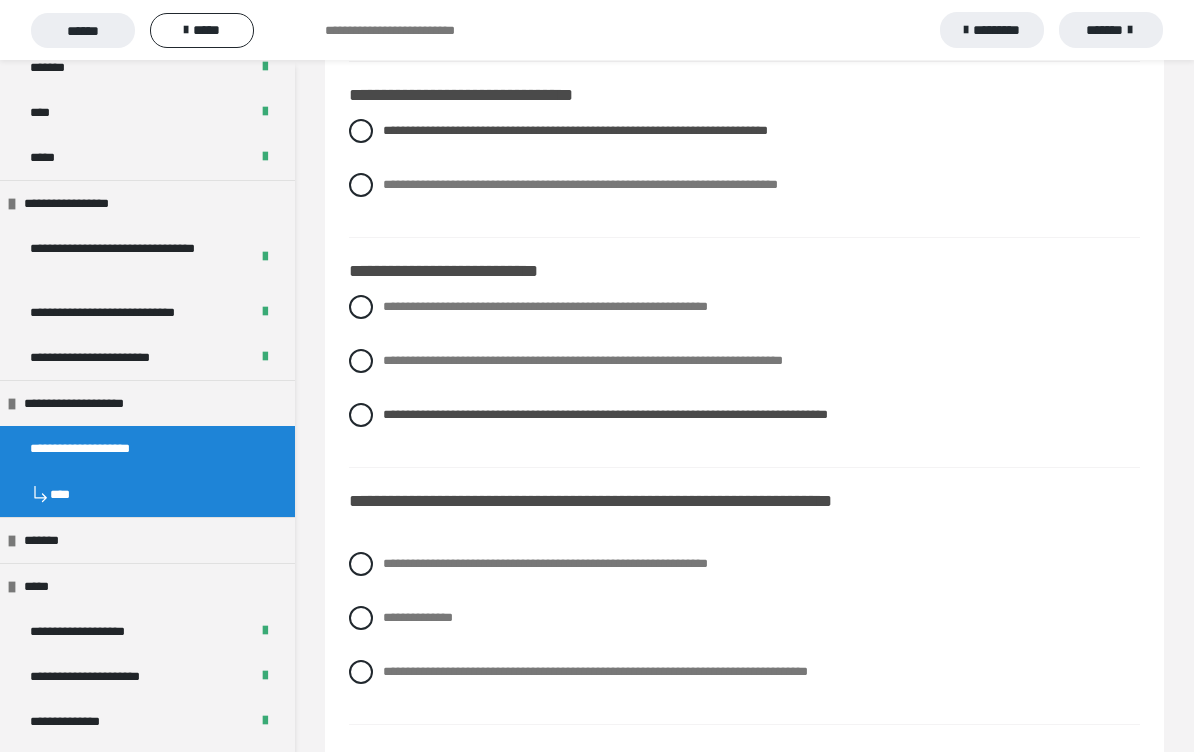 click at bounding box center [361, 672] 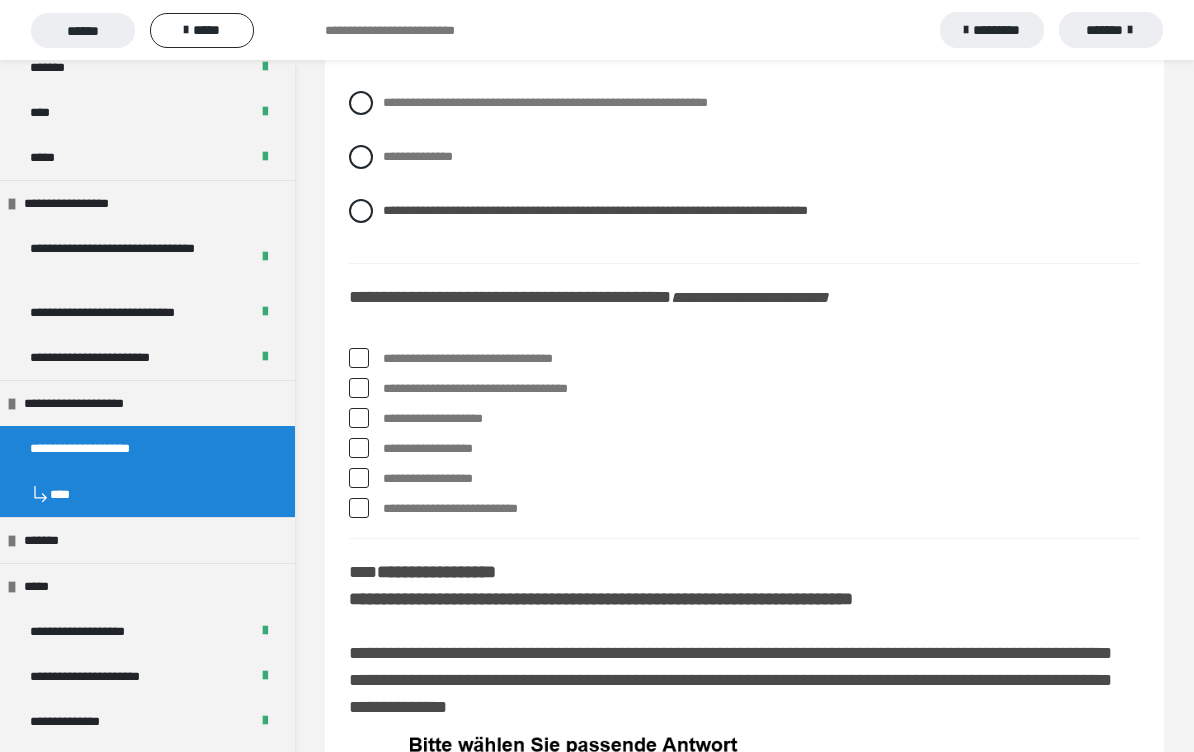 scroll, scrollTop: 9291, scrollLeft: 0, axis: vertical 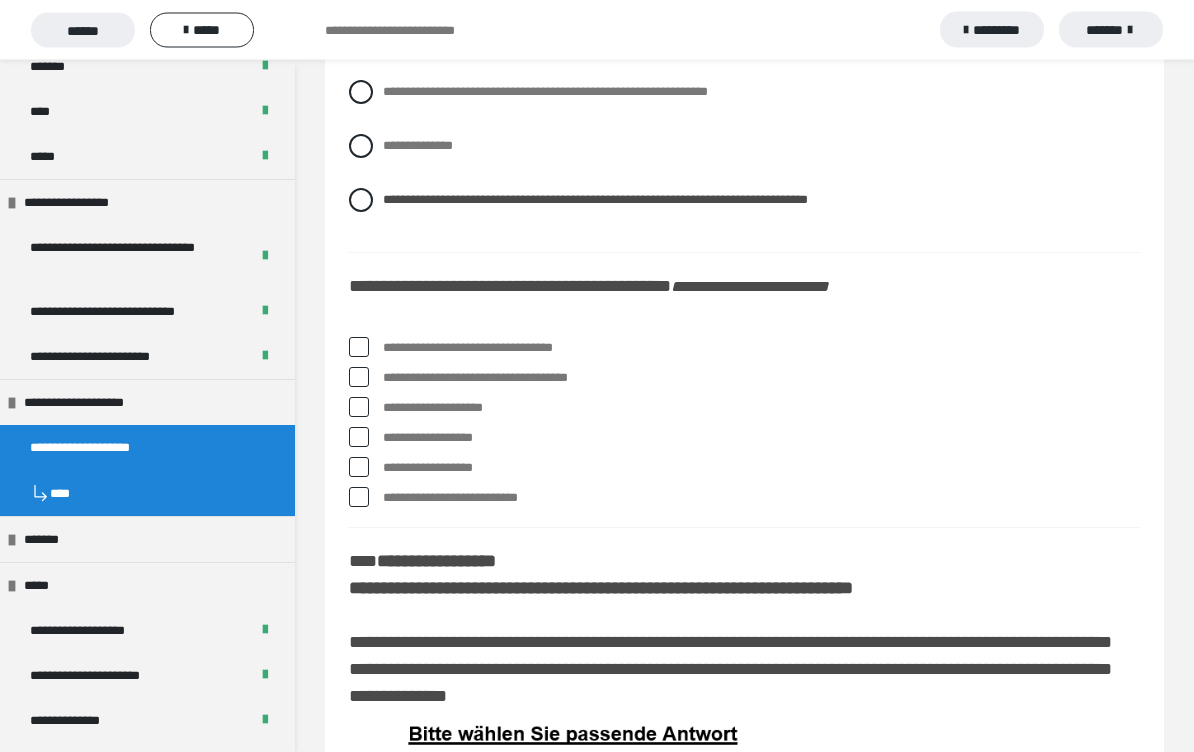 click at bounding box center (359, 348) 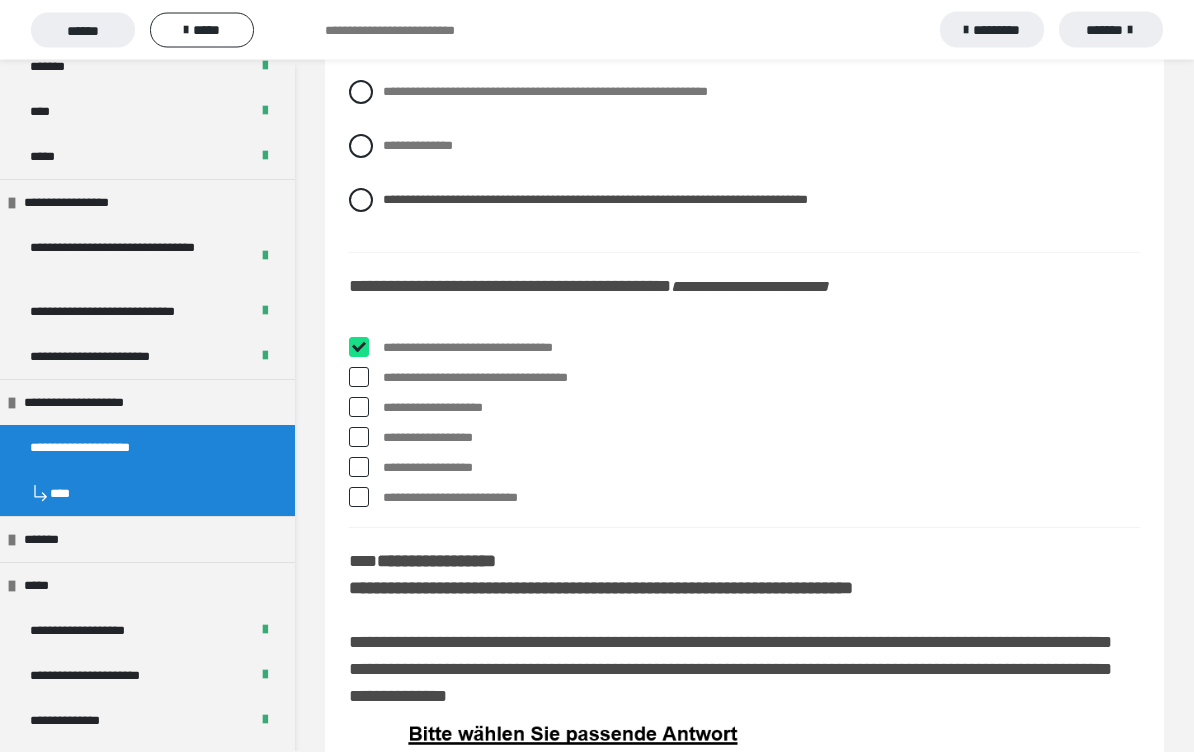 checkbox on "****" 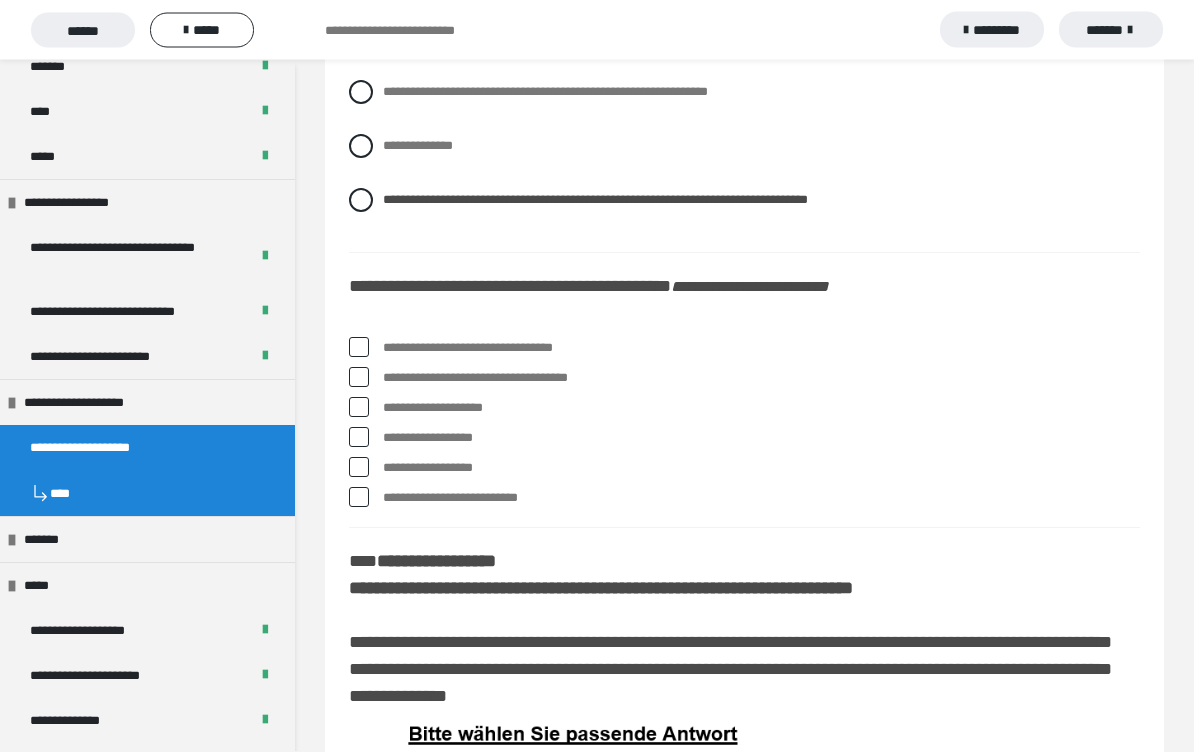 scroll, scrollTop: 9292, scrollLeft: 0, axis: vertical 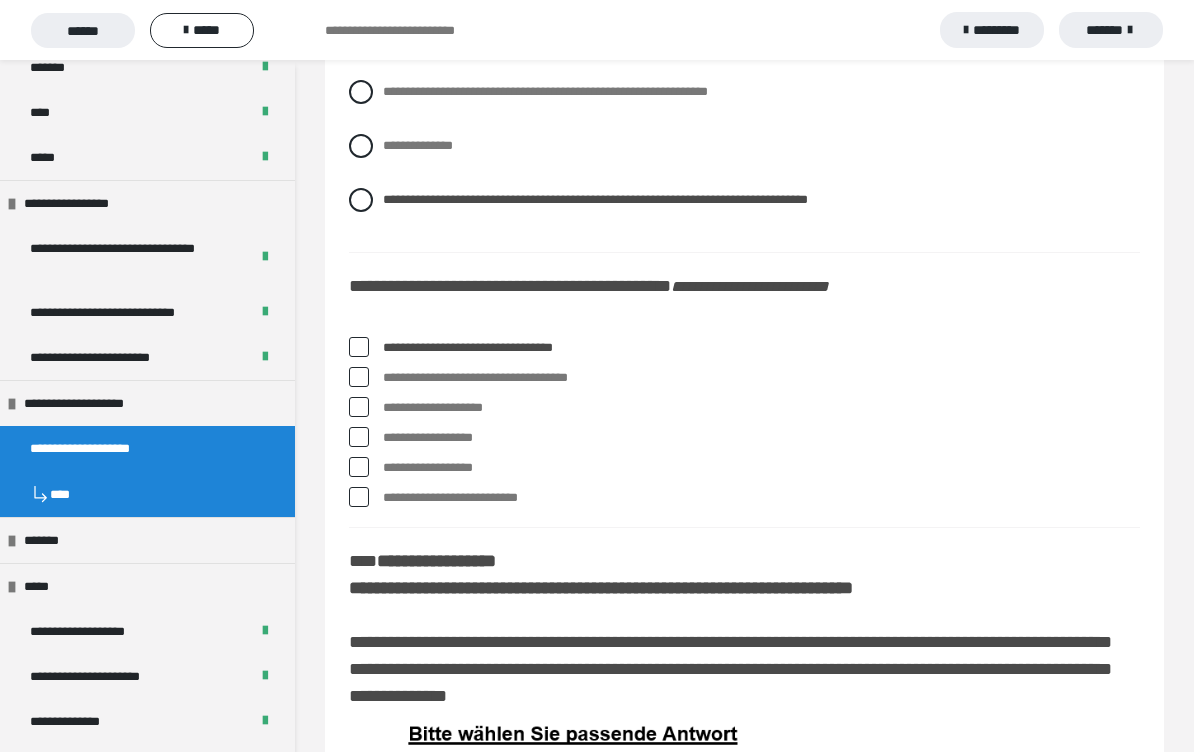 click at bounding box center [359, 377] 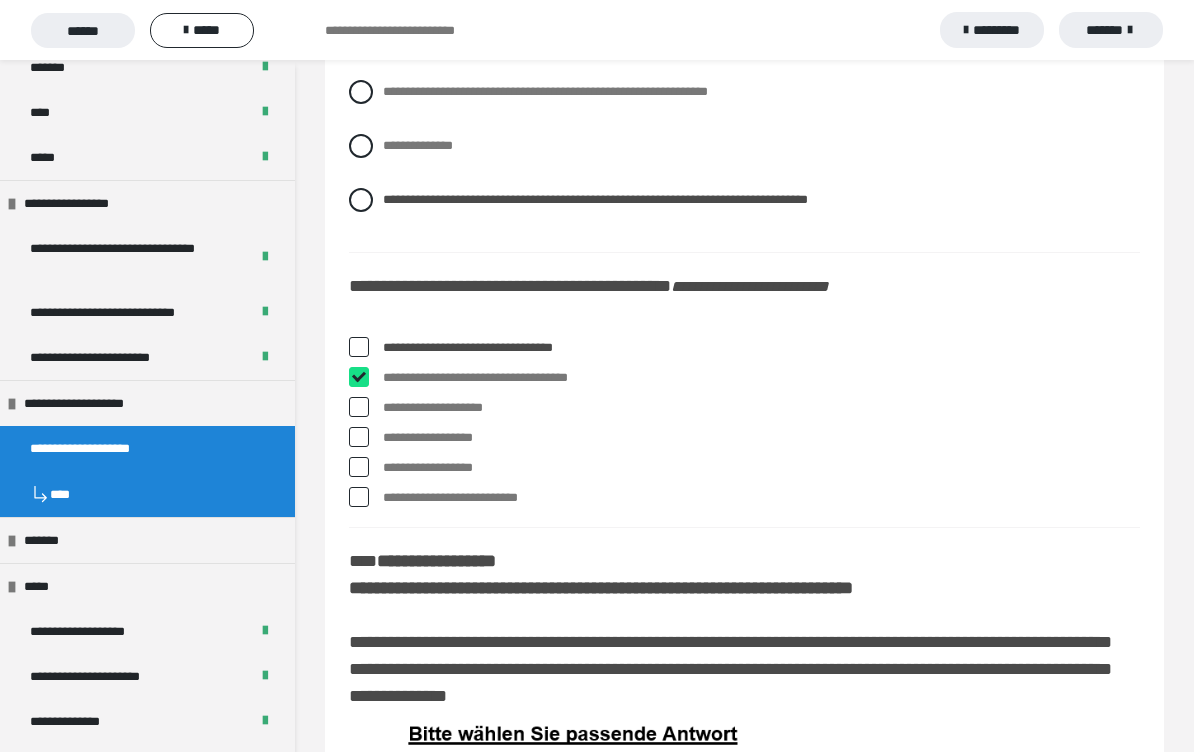 checkbox on "****" 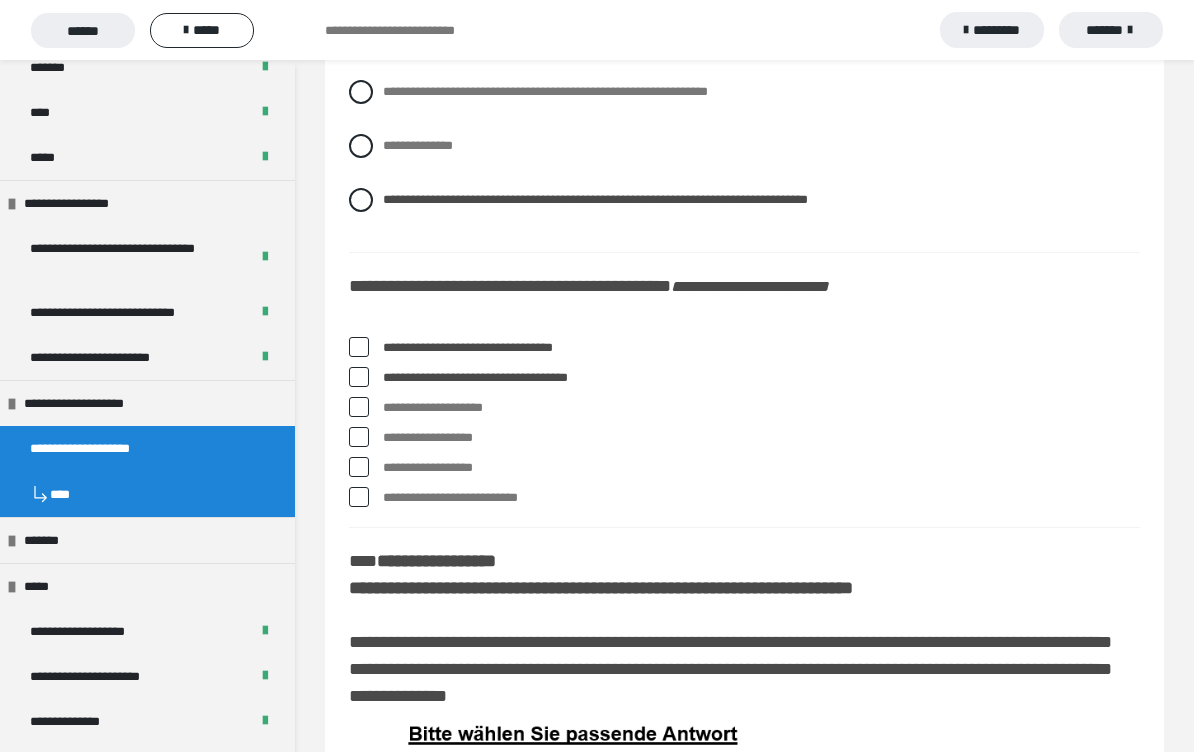 click at bounding box center (359, 407) 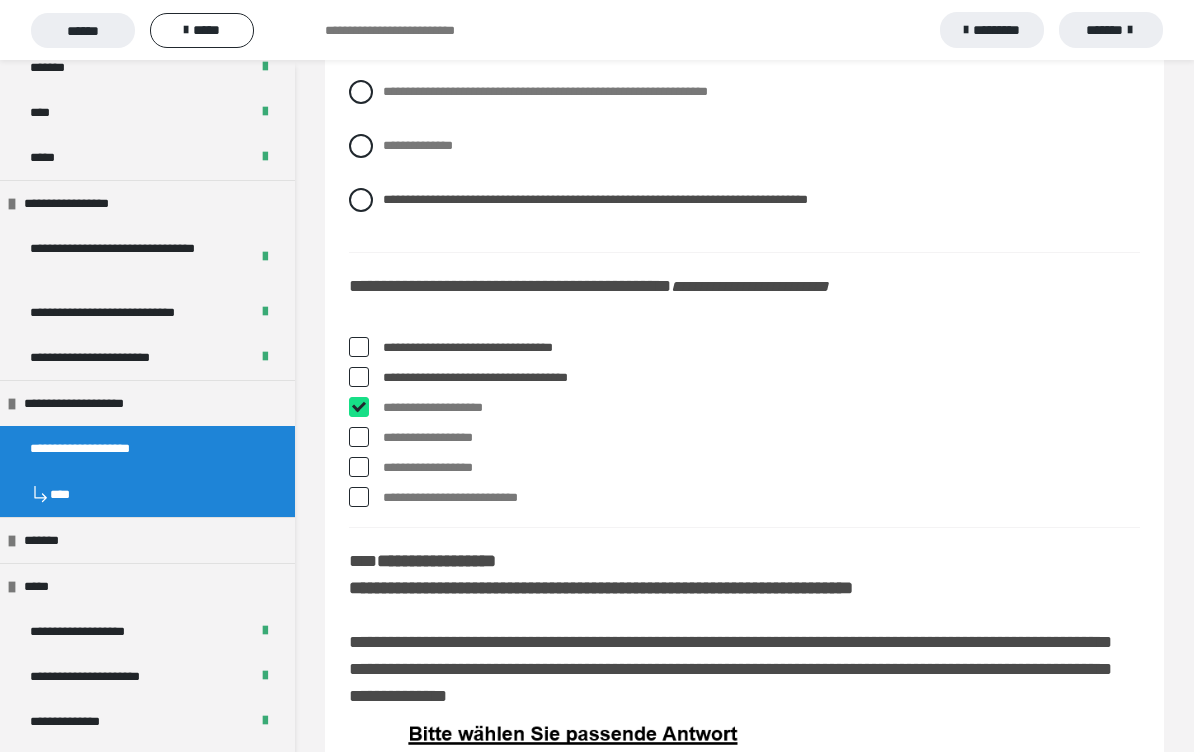 checkbox on "****" 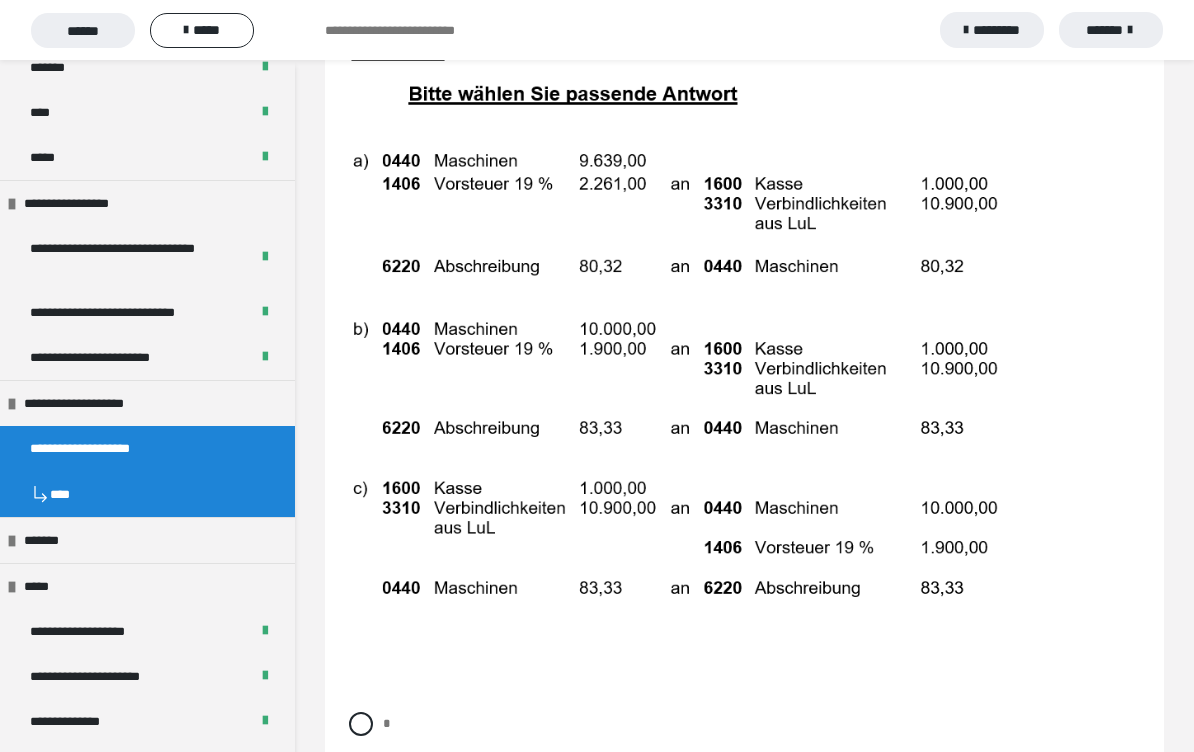 scroll, scrollTop: 9931, scrollLeft: 0, axis: vertical 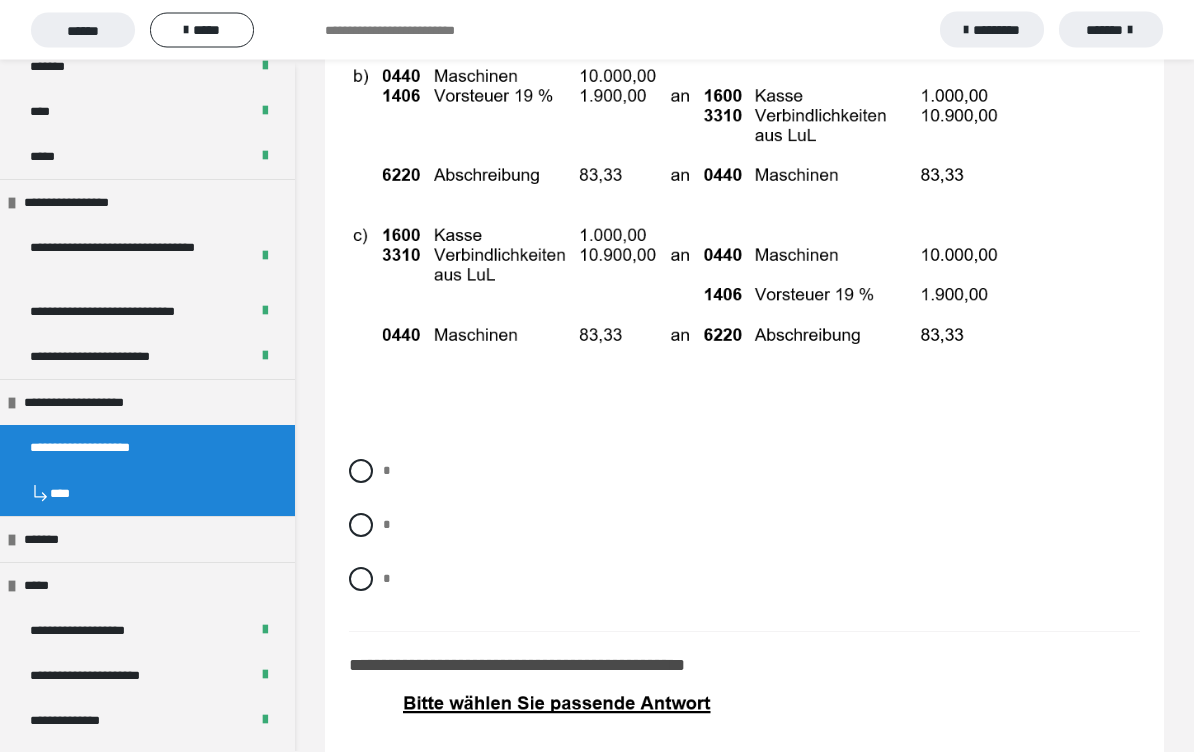 click at bounding box center [361, 526] 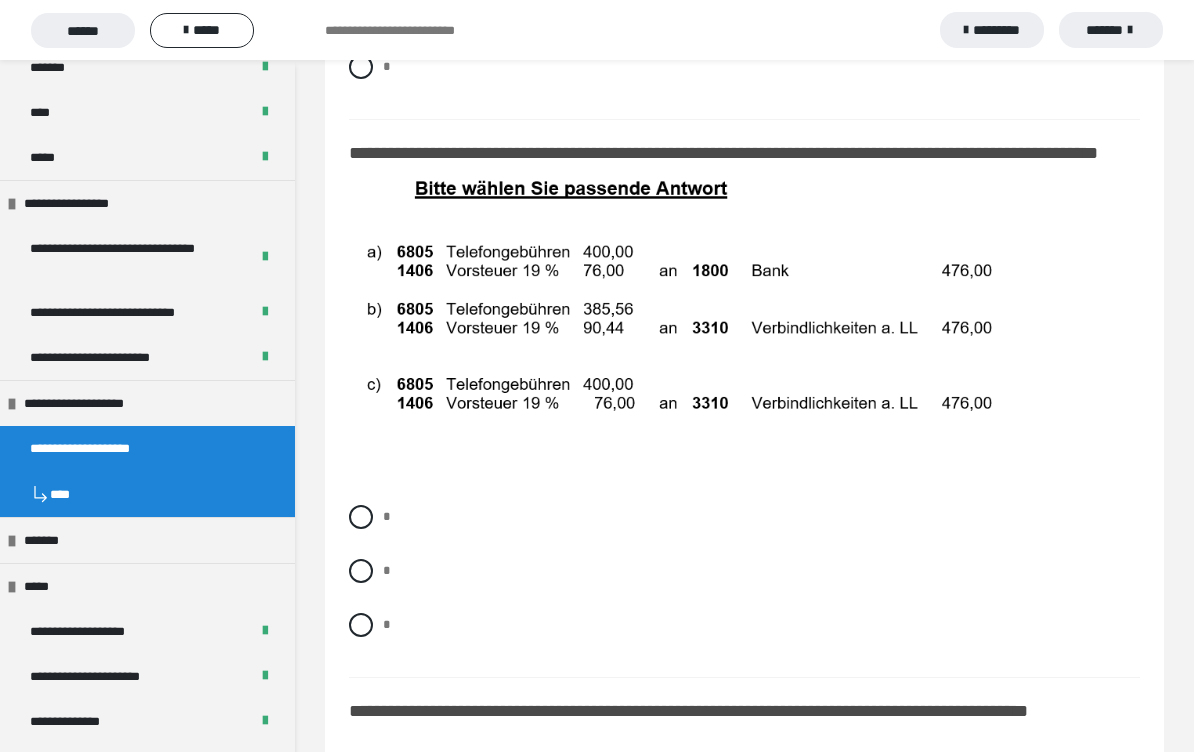 scroll, scrollTop: 11241, scrollLeft: 0, axis: vertical 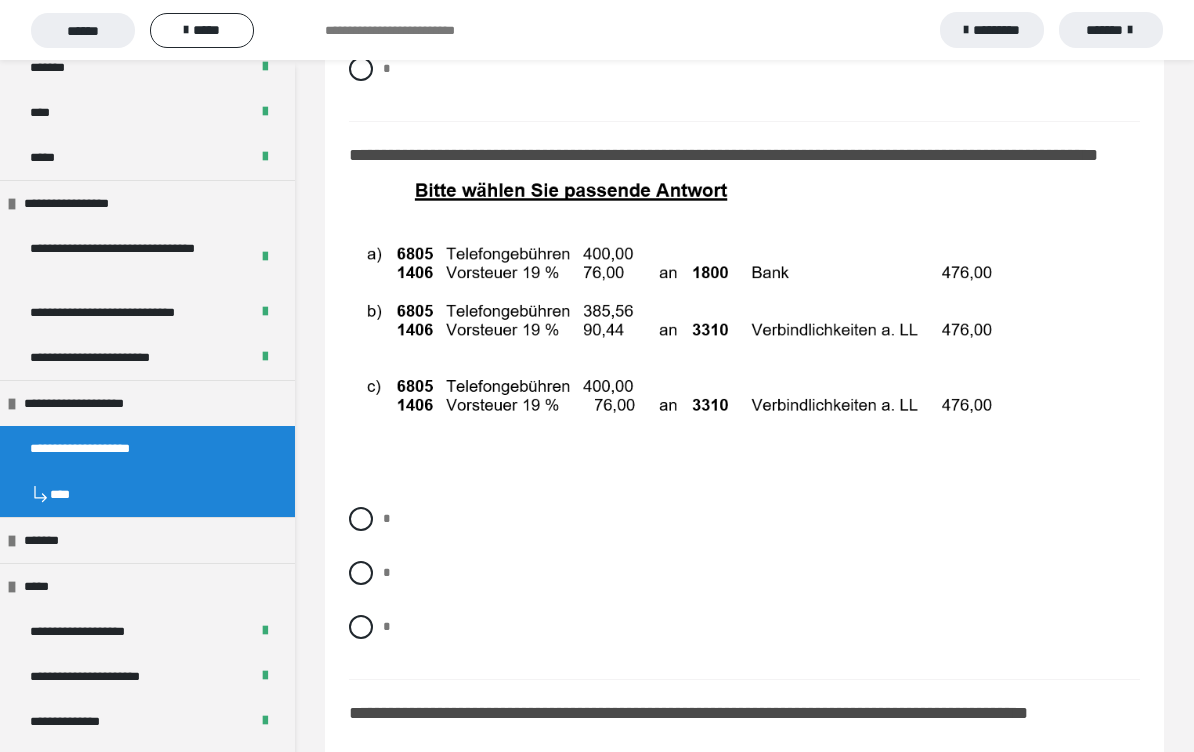 click at bounding box center [361, 519] 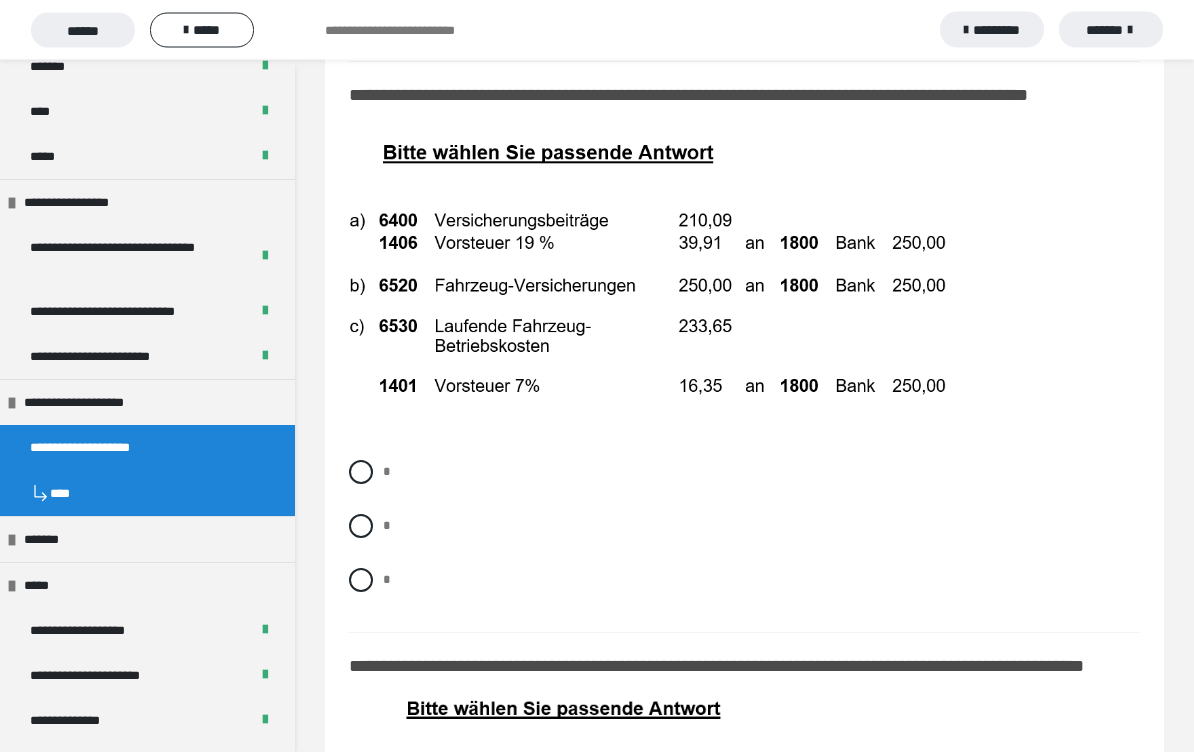 scroll, scrollTop: 11860, scrollLeft: 0, axis: vertical 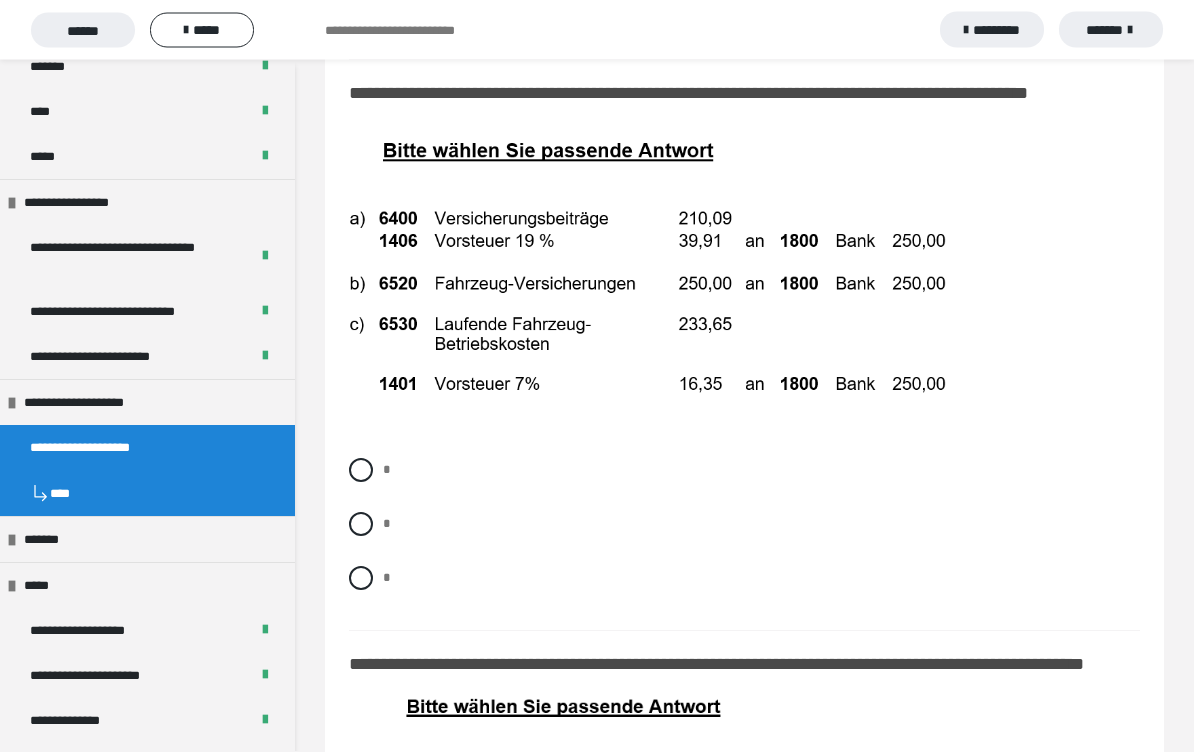 click at bounding box center [361, 471] 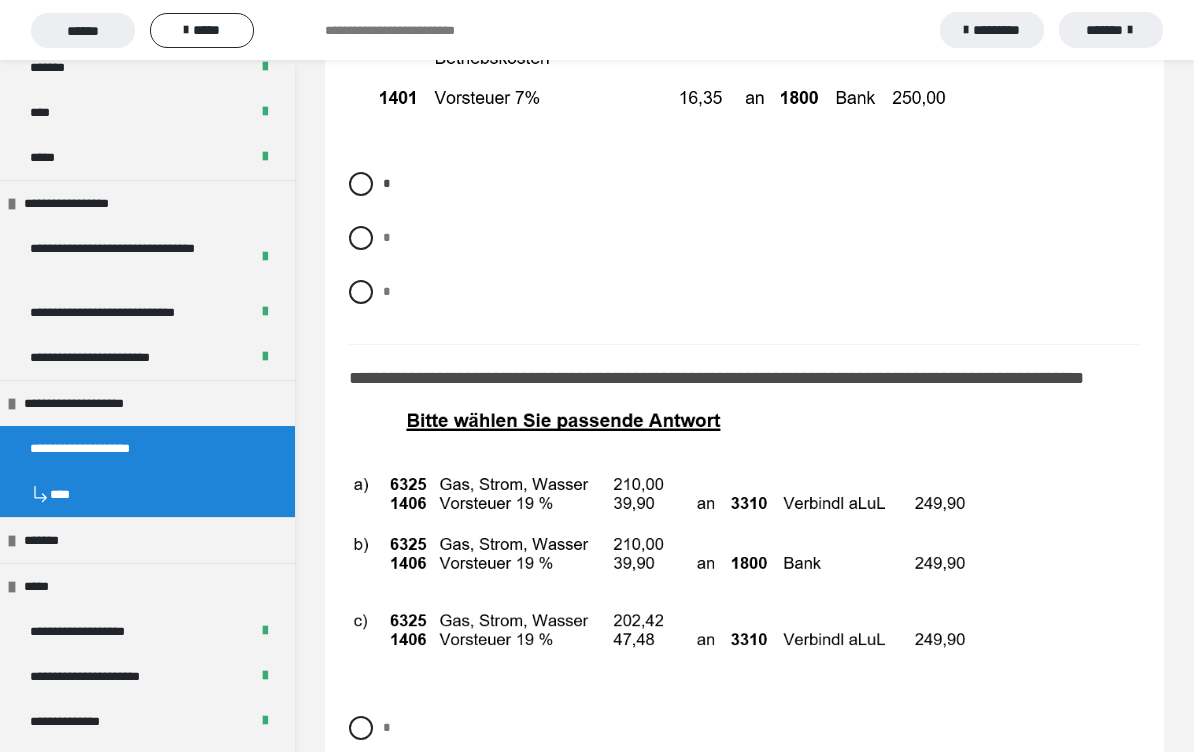 scroll, scrollTop: 12148, scrollLeft: 0, axis: vertical 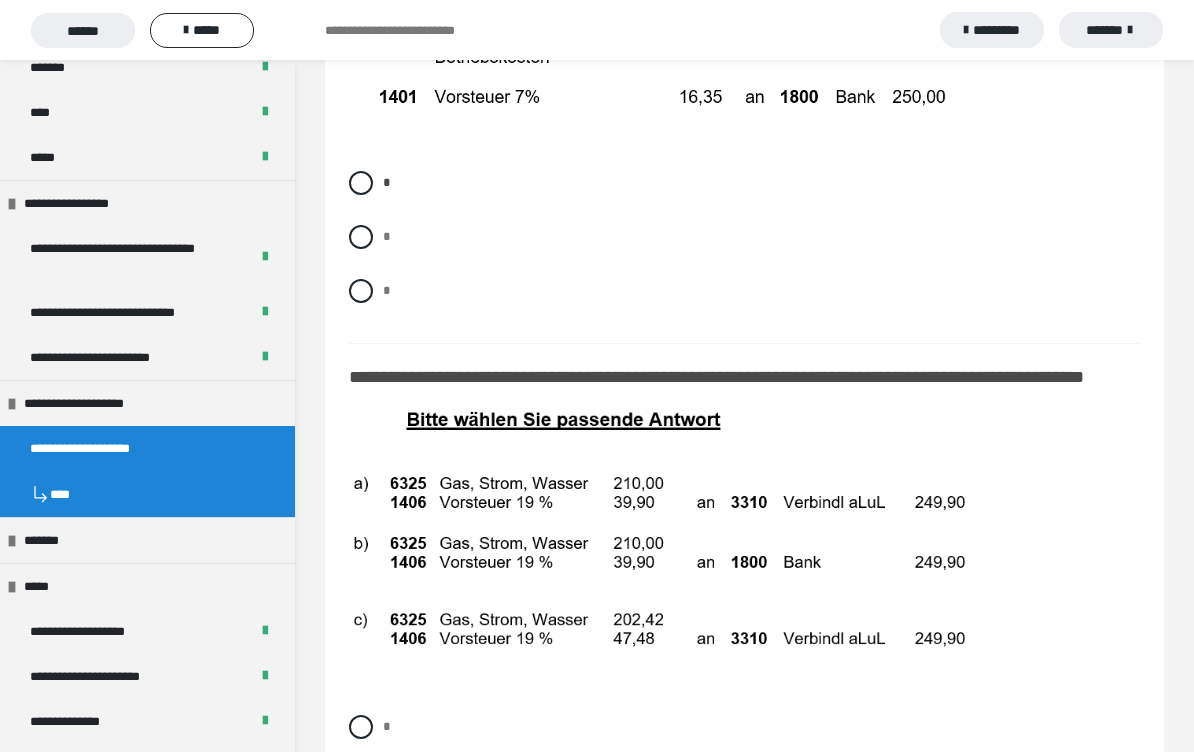 click on "*" at bounding box center (744, 727) 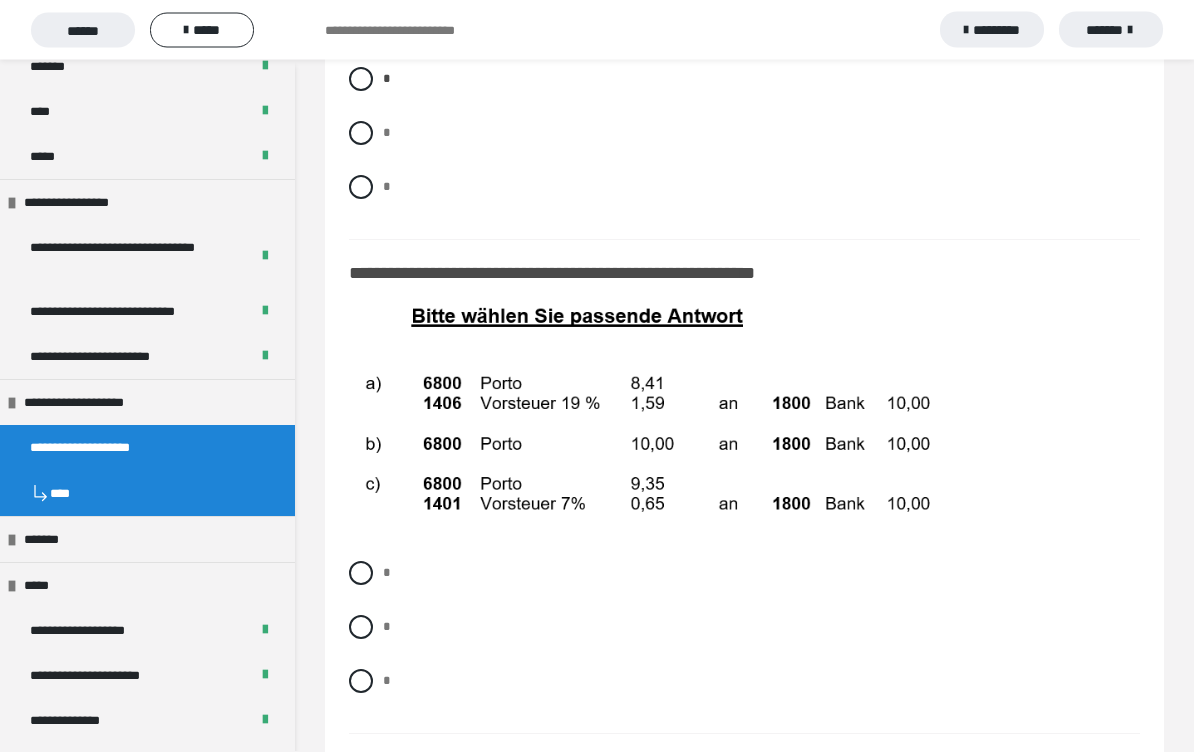 scroll, scrollTop: 12805, scrollLeft: 0, axis: vertical 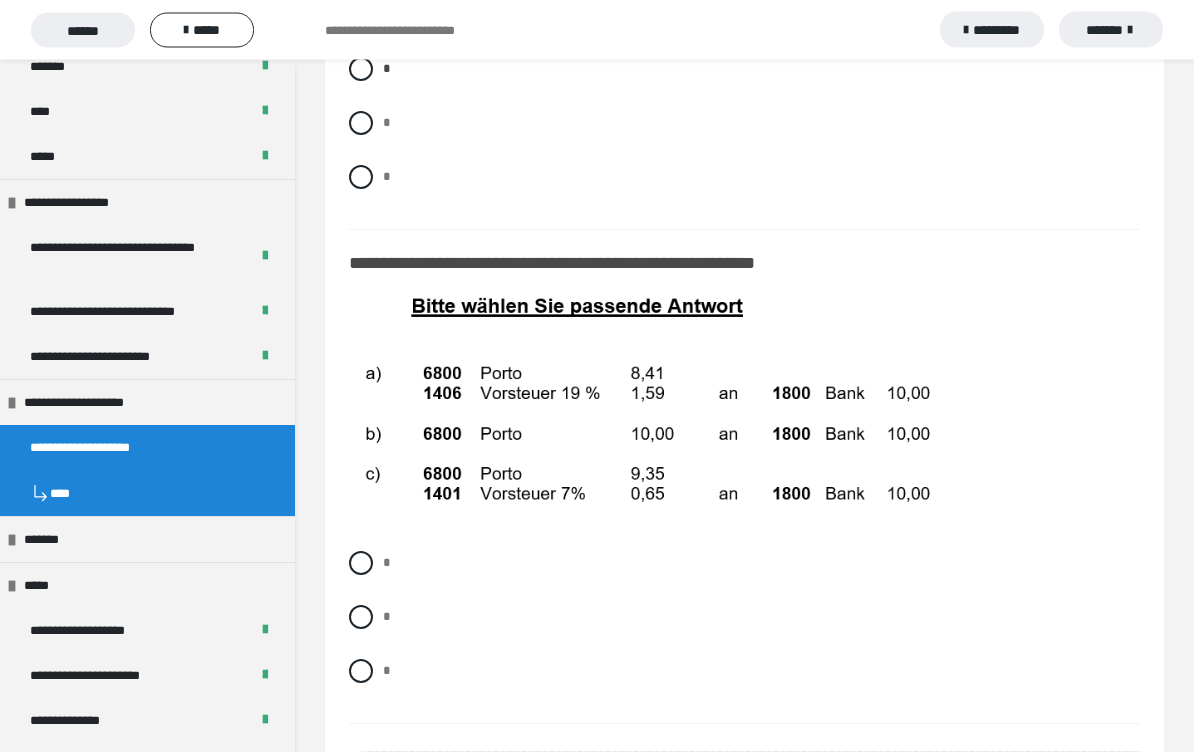 click on "*" at bounding box center [744, 618] 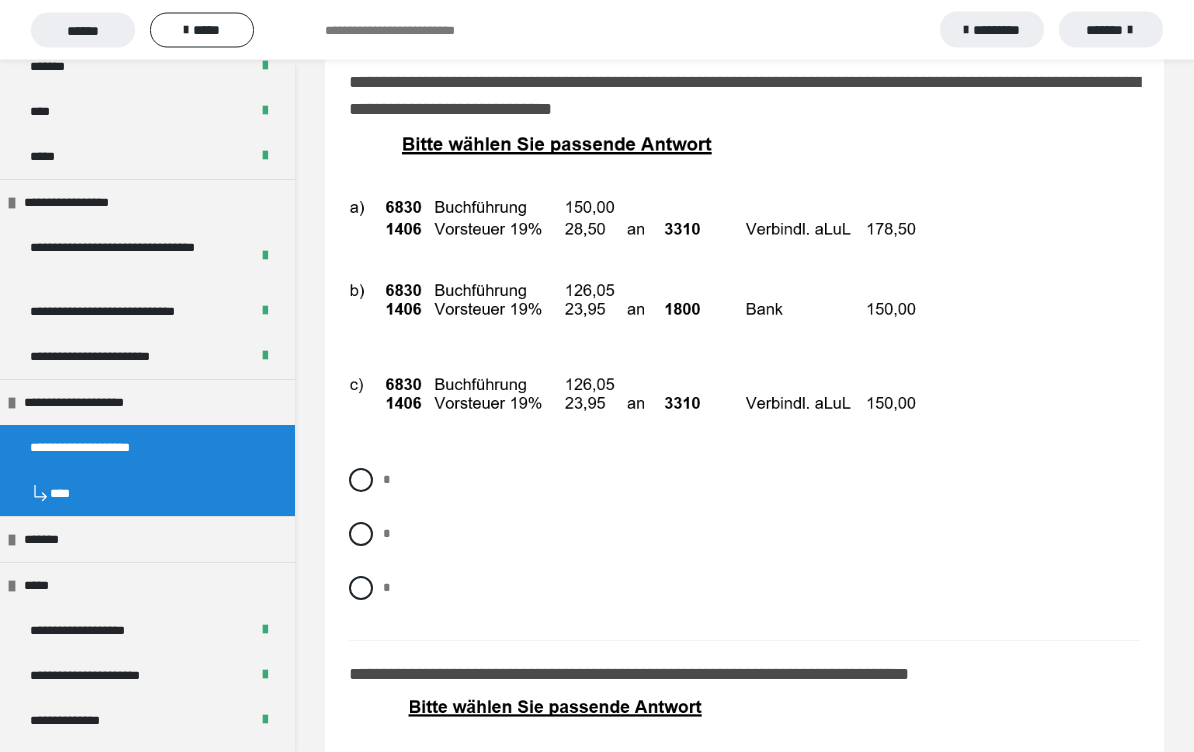 scroll, scrollTop: 13481, scrollLeft: 0, axis: vertical 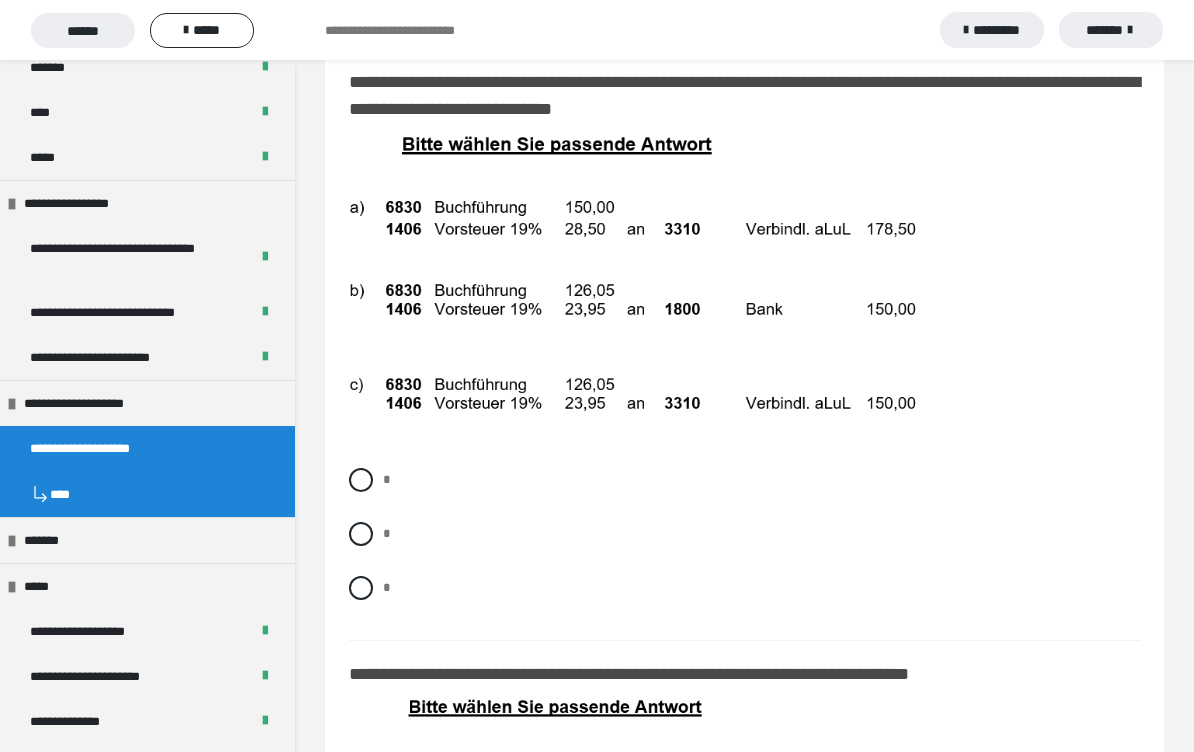 click on "*" at bounding box center (744, 588) 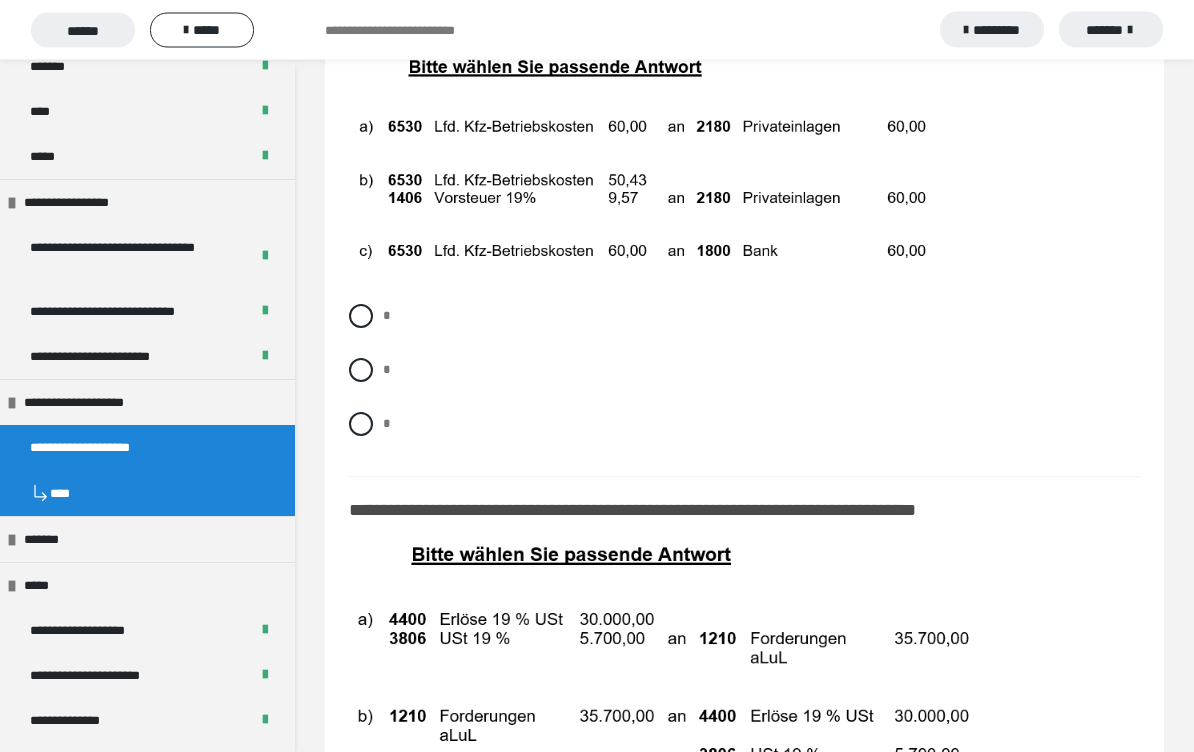 scroll, scrollTop: 14121, scrollLeft: 0, axis: vertical 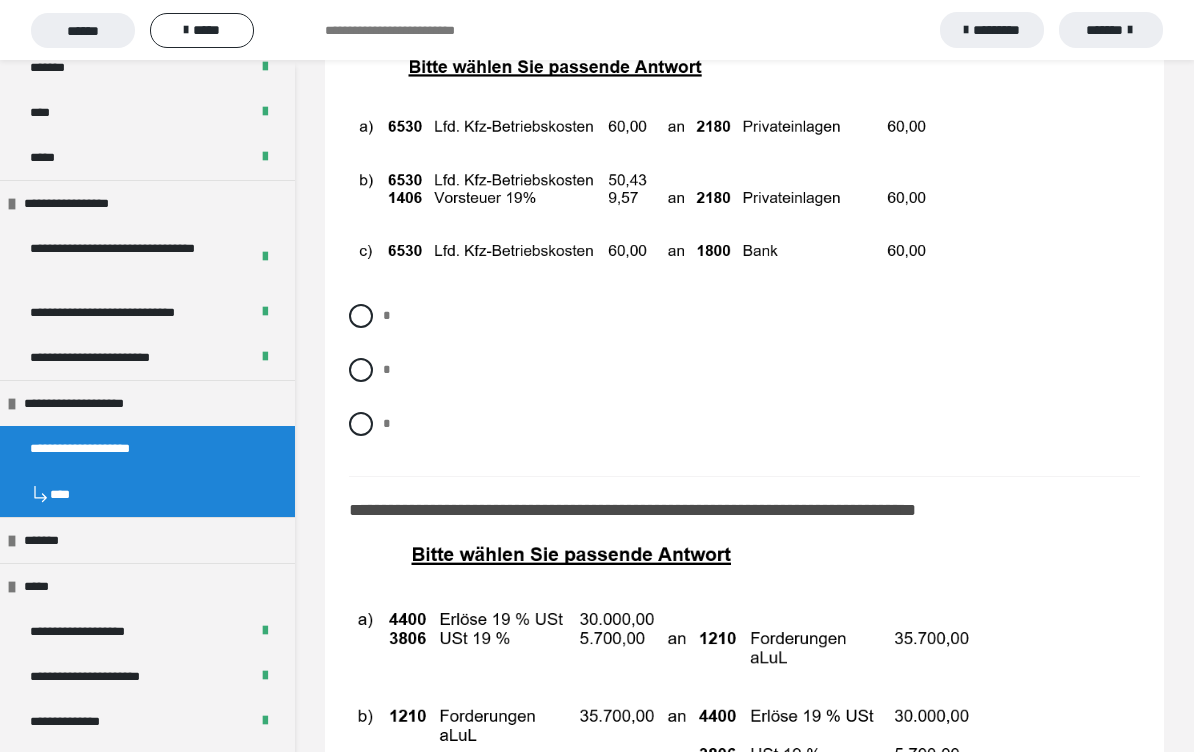 click on "*" at bounding box center (744, 316) 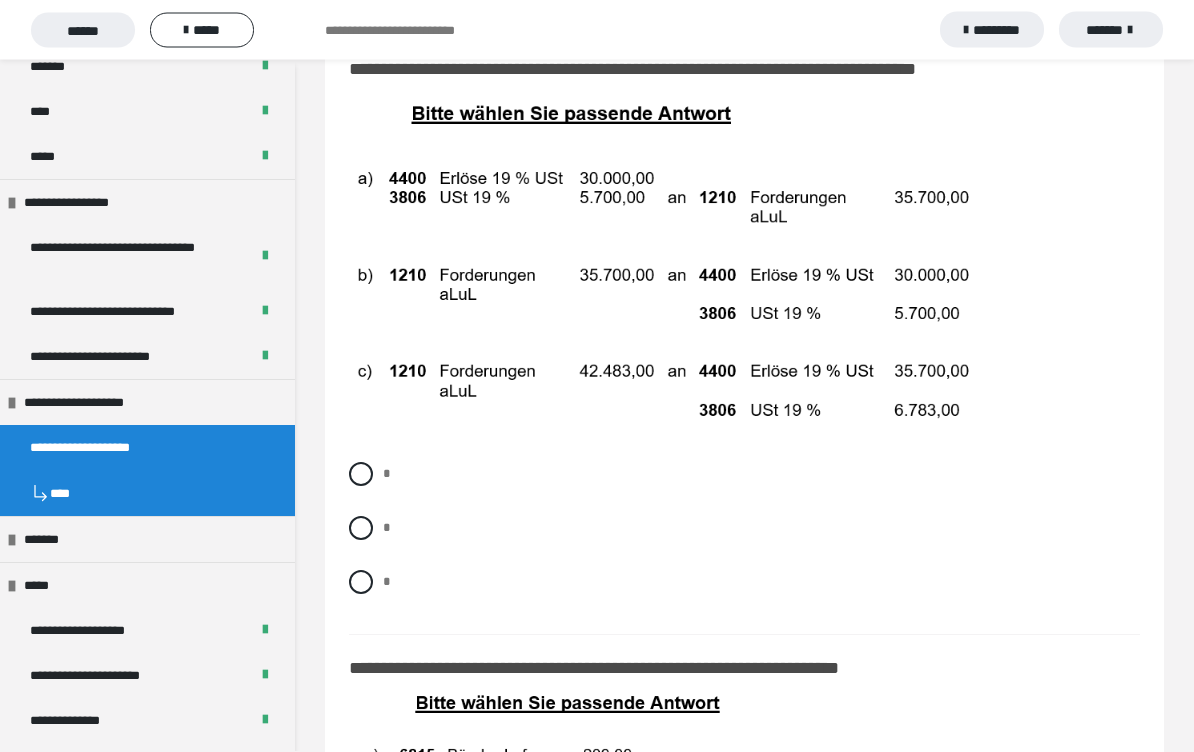 scroll, scrollTop: 14562, scrollLeft: 0, axis: vertical 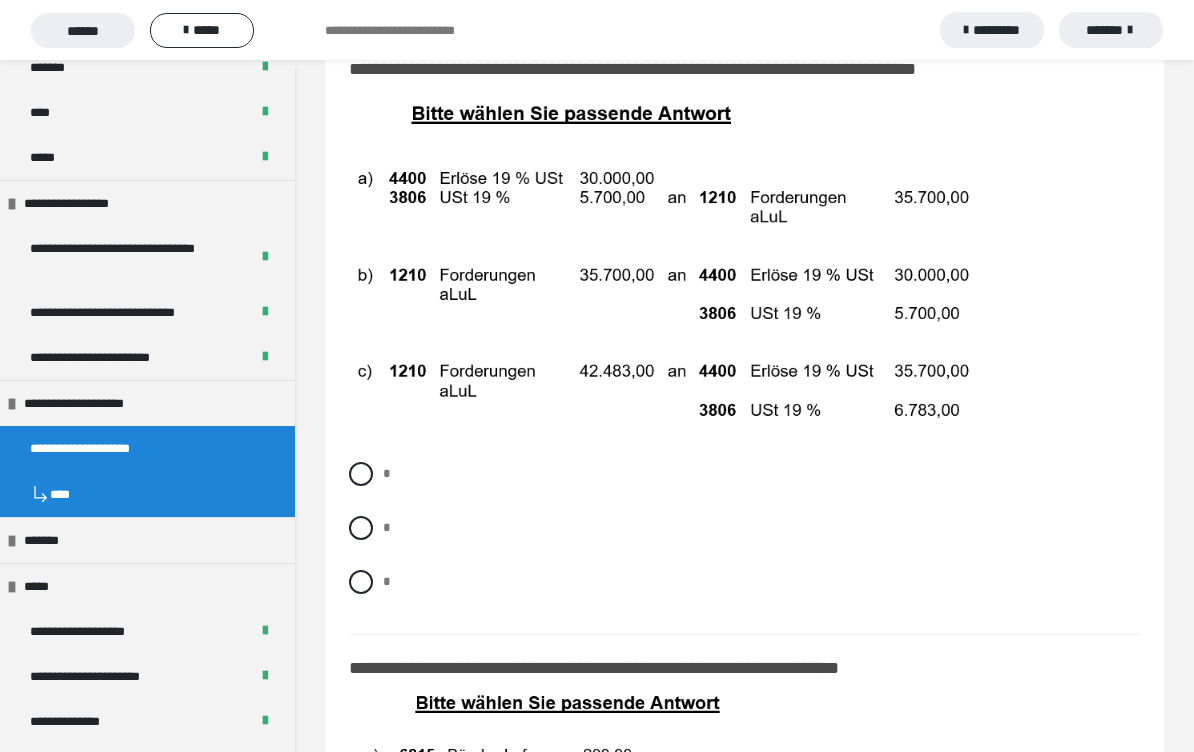 click on "*" at bounding box center (744, 528) 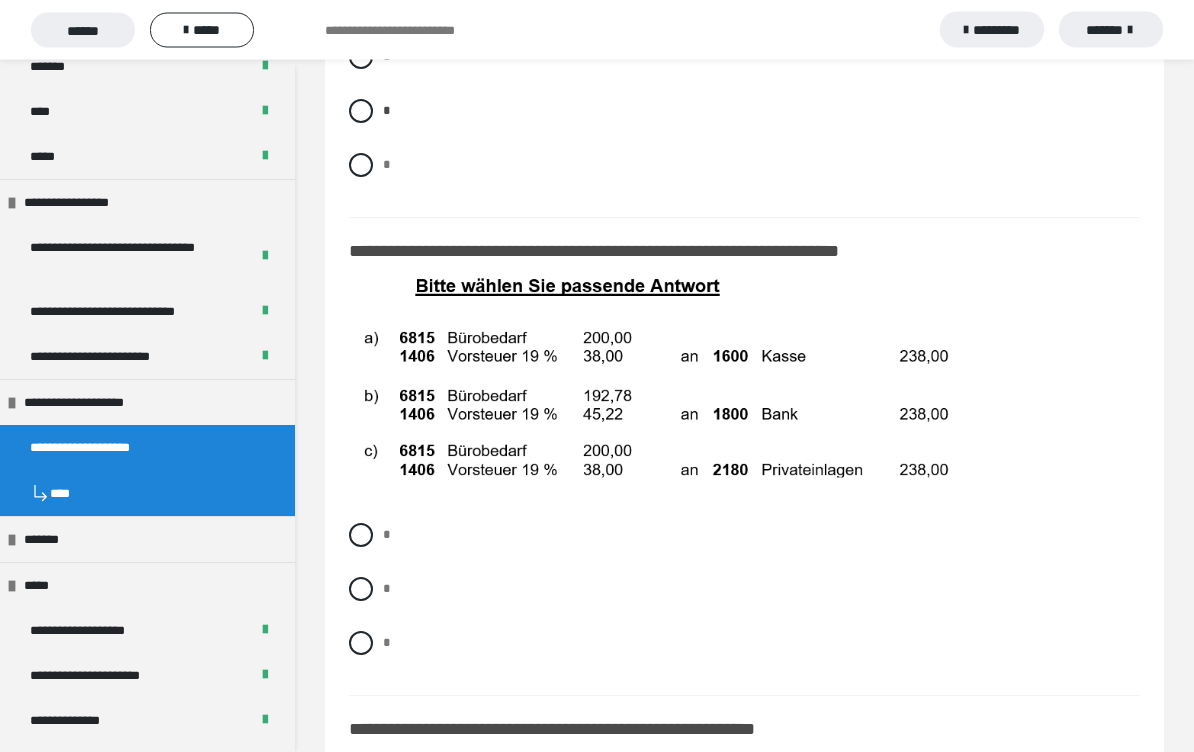 scroll, scrollTop: 14979, scrollLeft: 0, axis: vertical 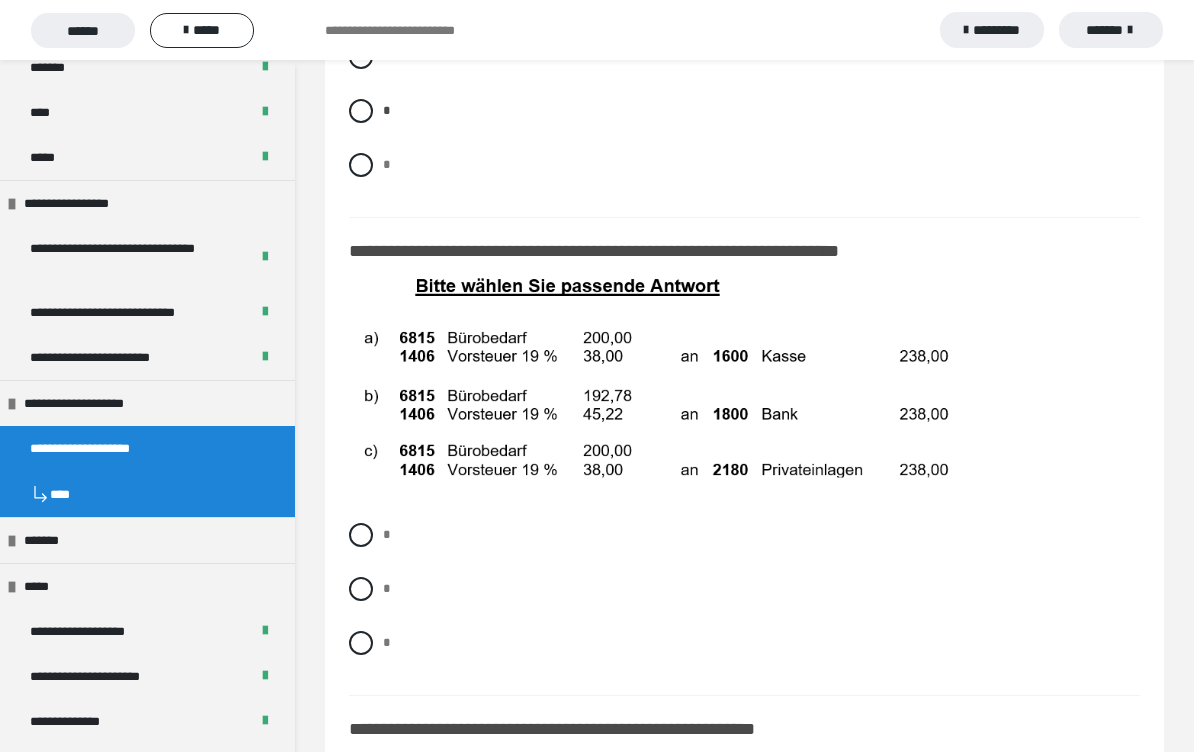 click on "*" at bounding box center (389, 529) 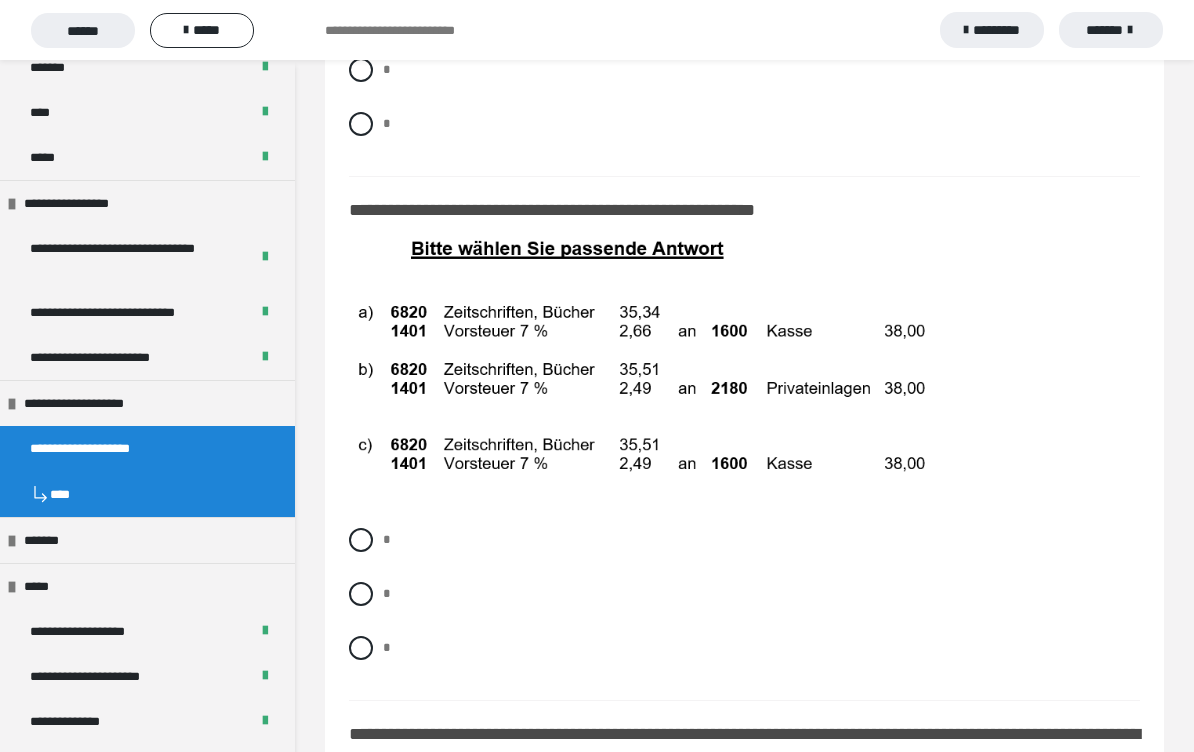 scroll, scrollTop: 15507, scrollLeft: 0, axis: vertical 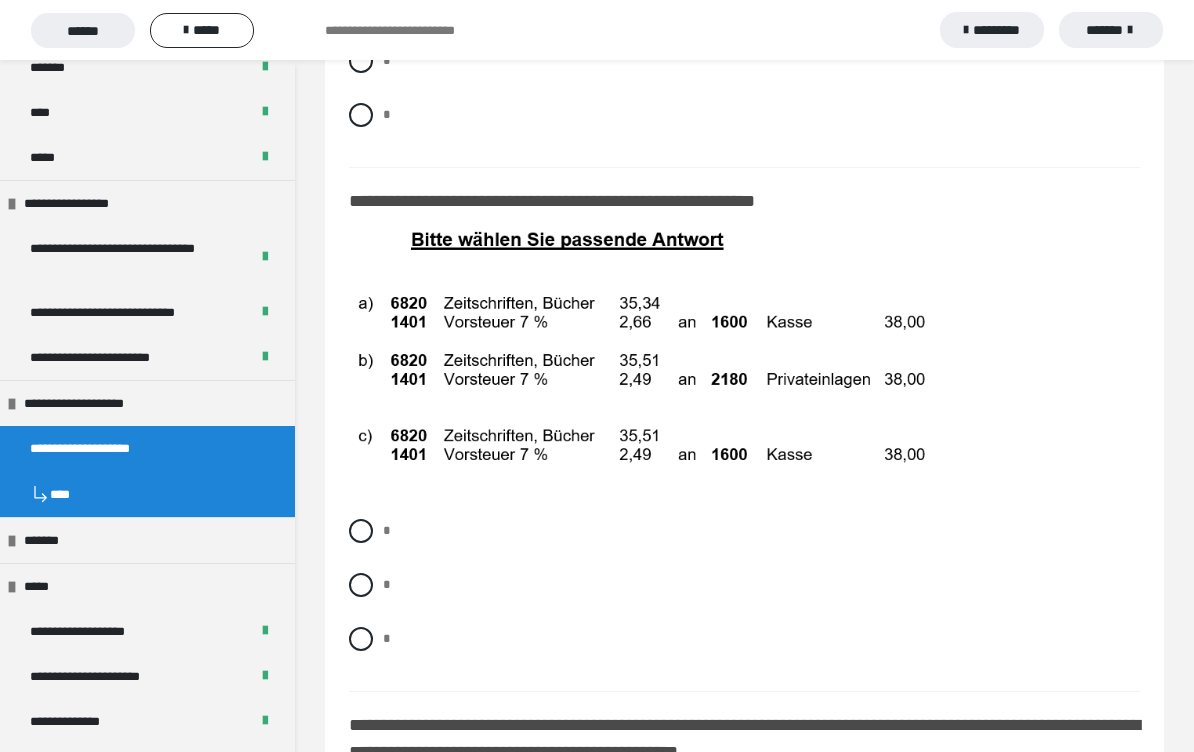 click on "*" at bounding box center (744, 531) 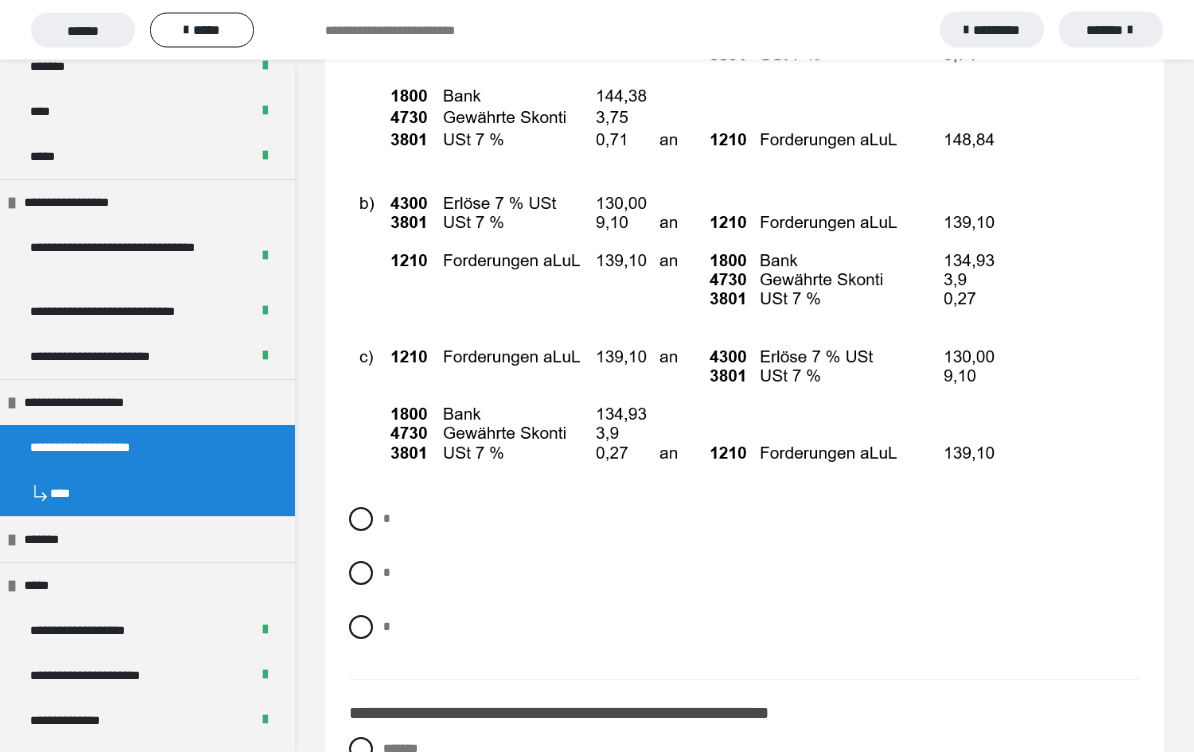 scroll, scrollTop: 16328, scrollLeft: 0, axis: vertical 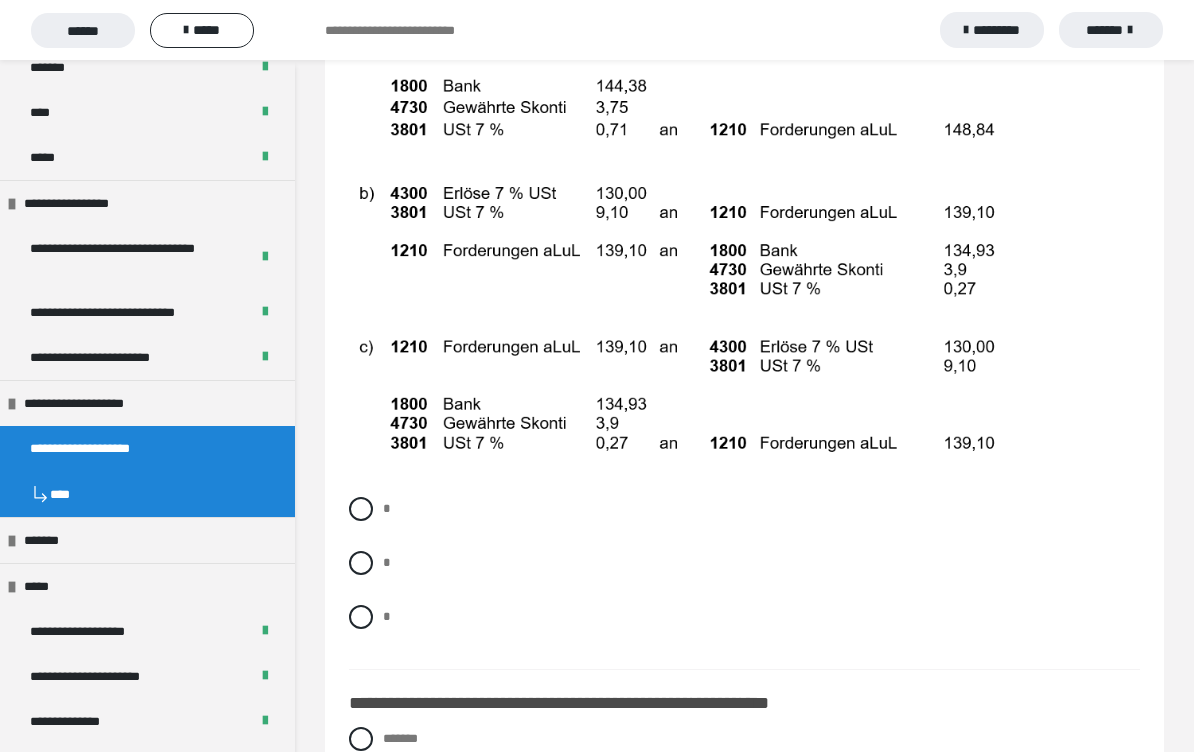 click at bounding box center (361, 509) 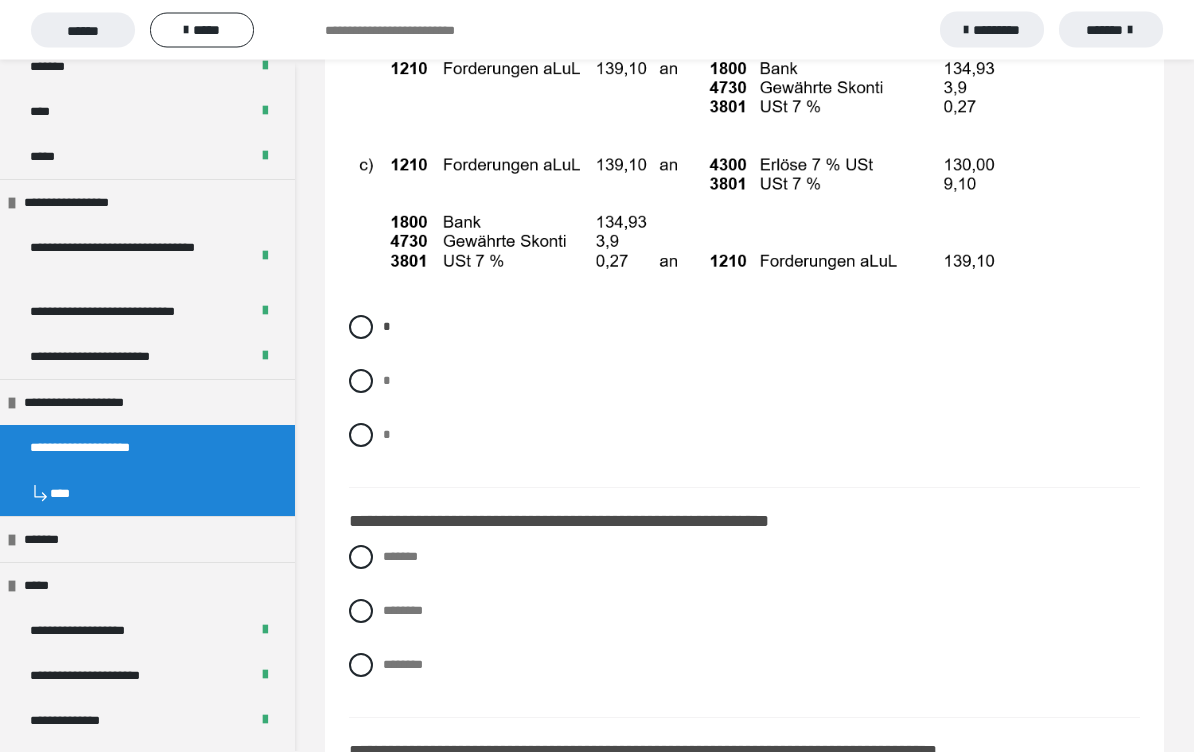 scroll, scrollTop: 16510, scrollLeft: 0, axis: vertical 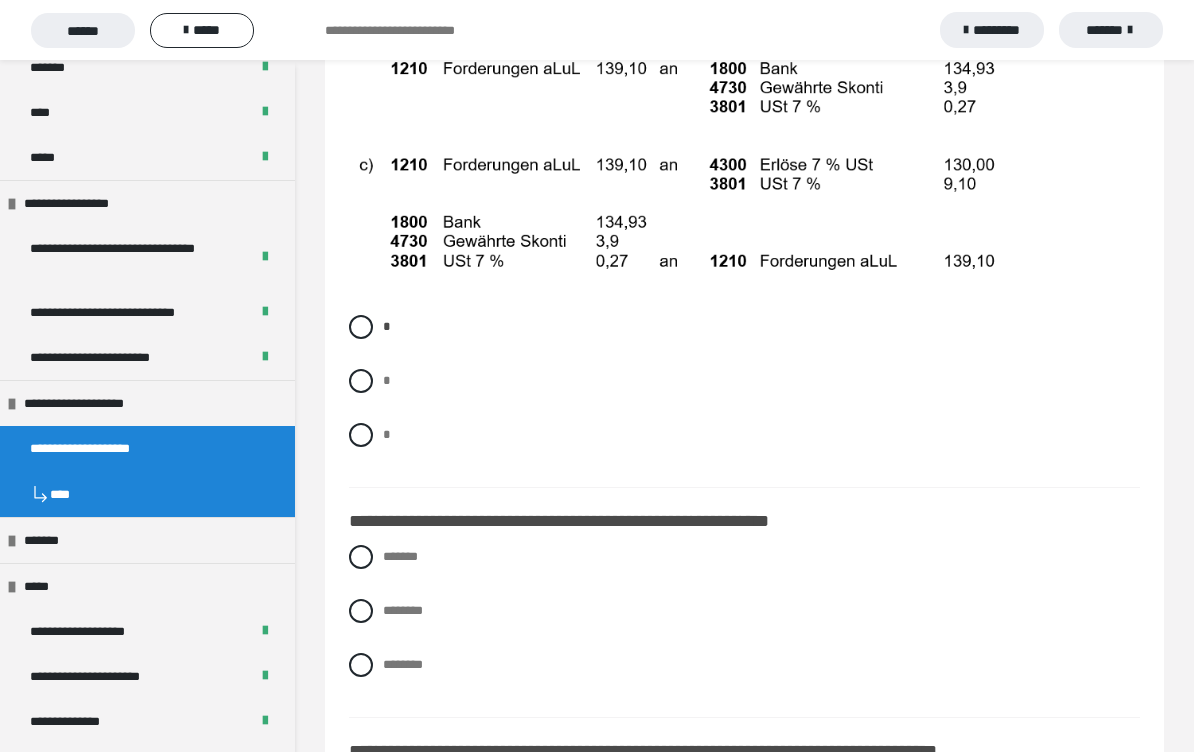 click on "********" at bounding box center [744, 611] 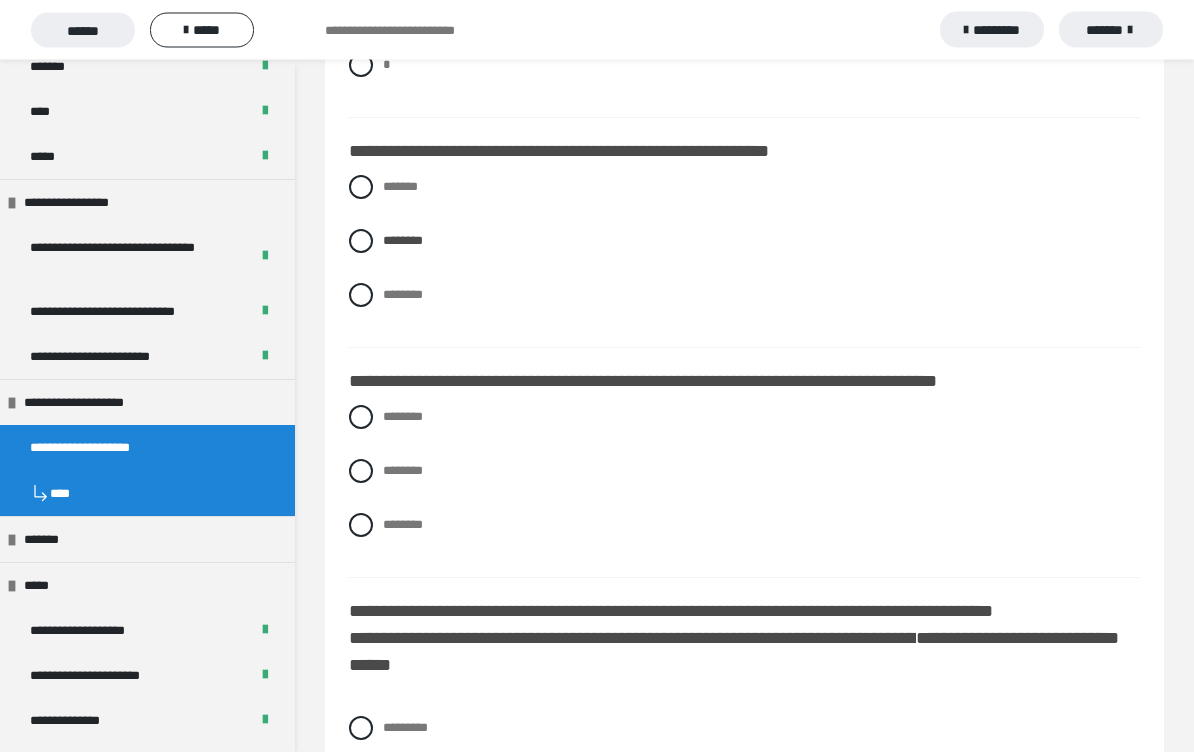 scroll, scrollTop: 16886, scrollLeft: 0, axis: vertical 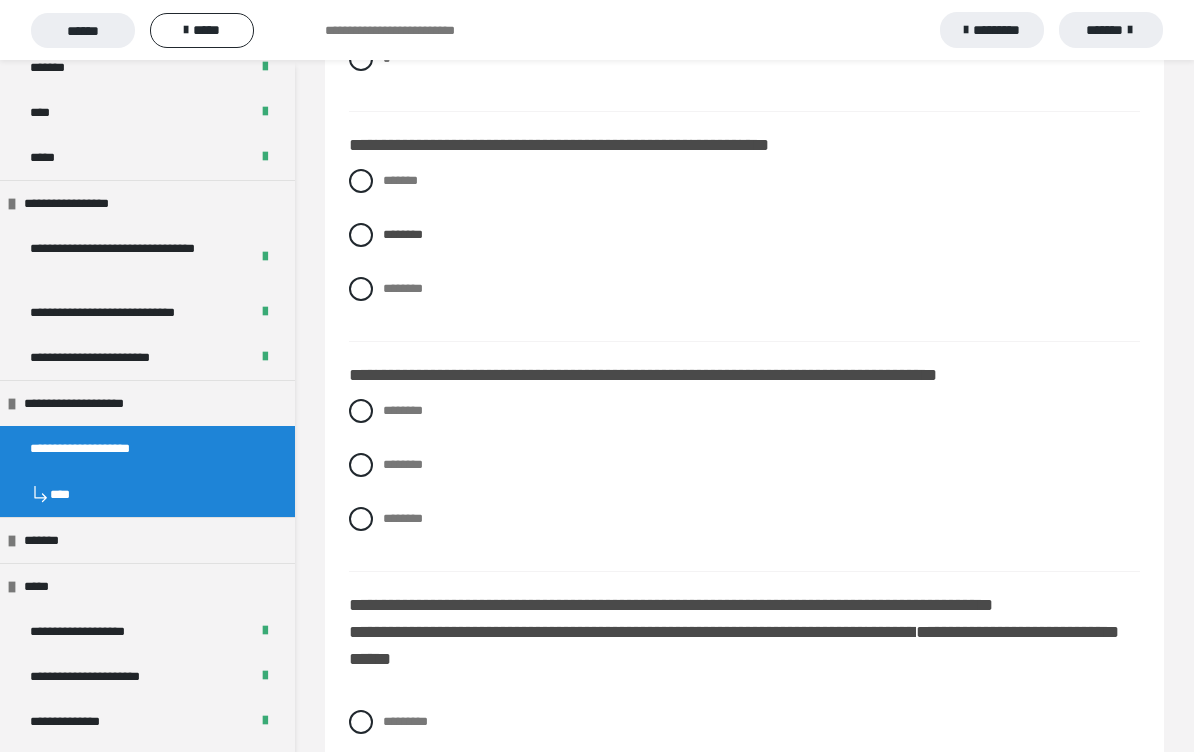 click on "********" at bounding box center (744, 411) 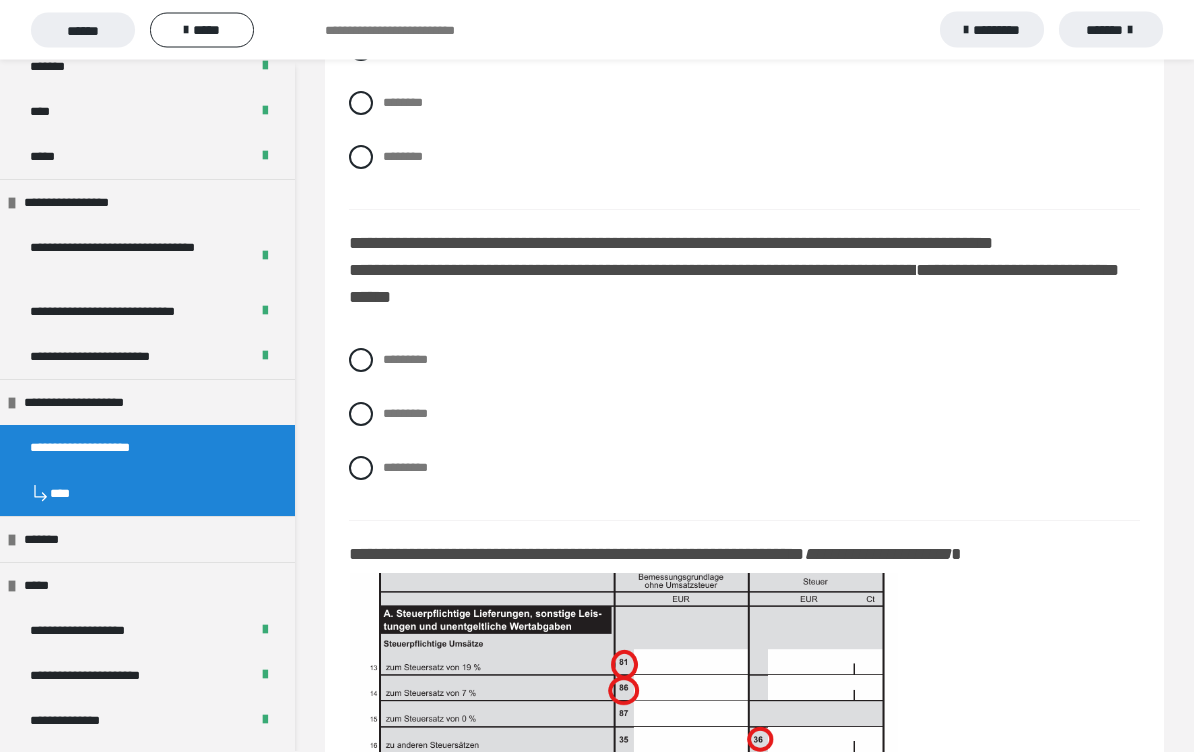 scroll, scrollTop: 17246, scrollLeft: 0, axis: vertical 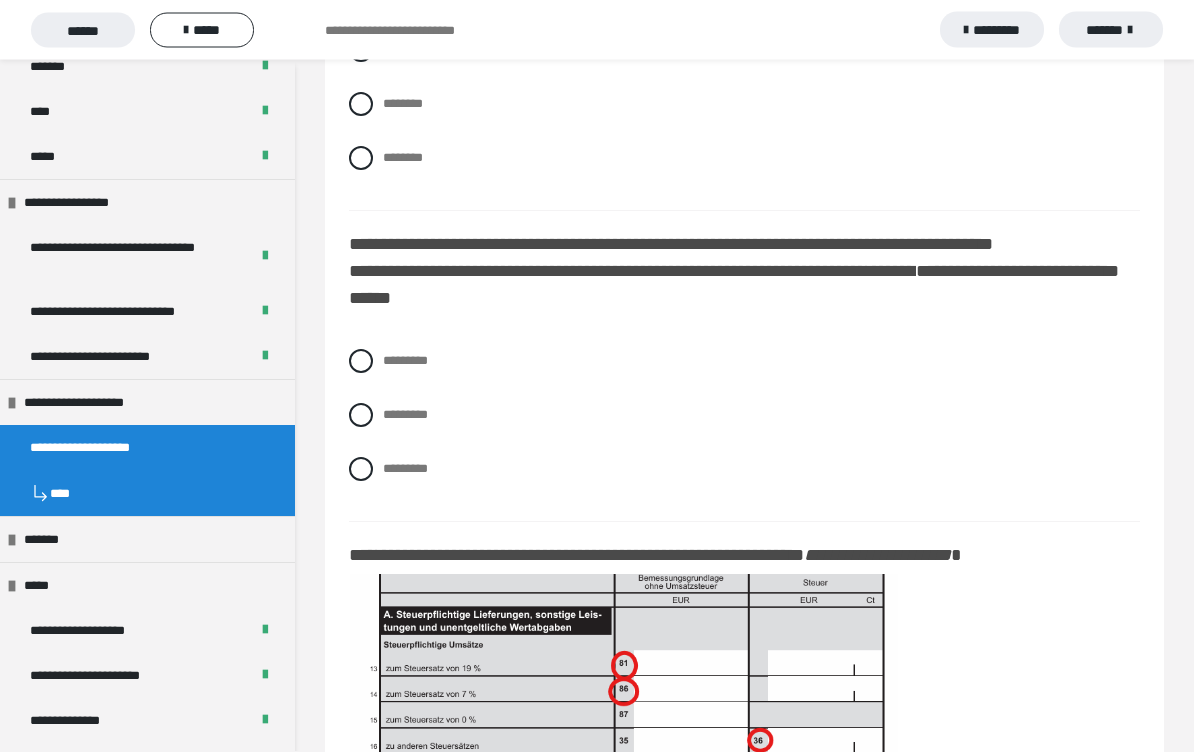 click at bounding box center (361, 362) 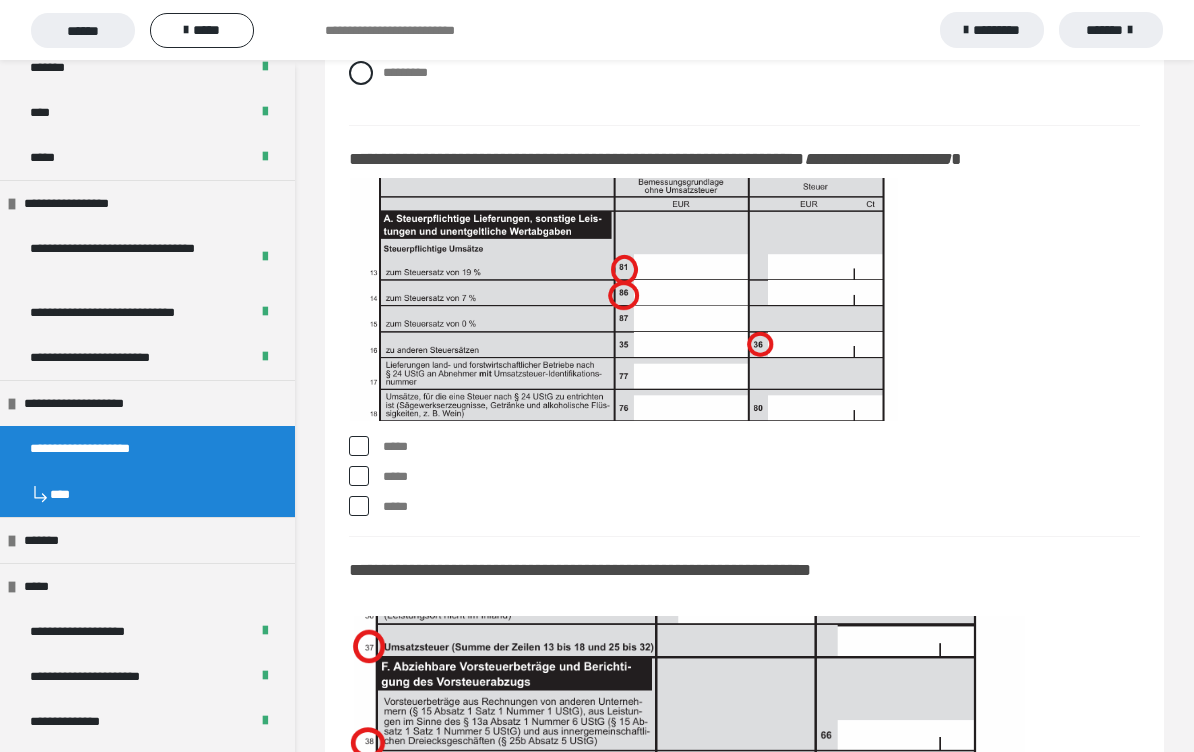 scroll, scrollTop: 17643, scrollLeft: 0, axis: vertical 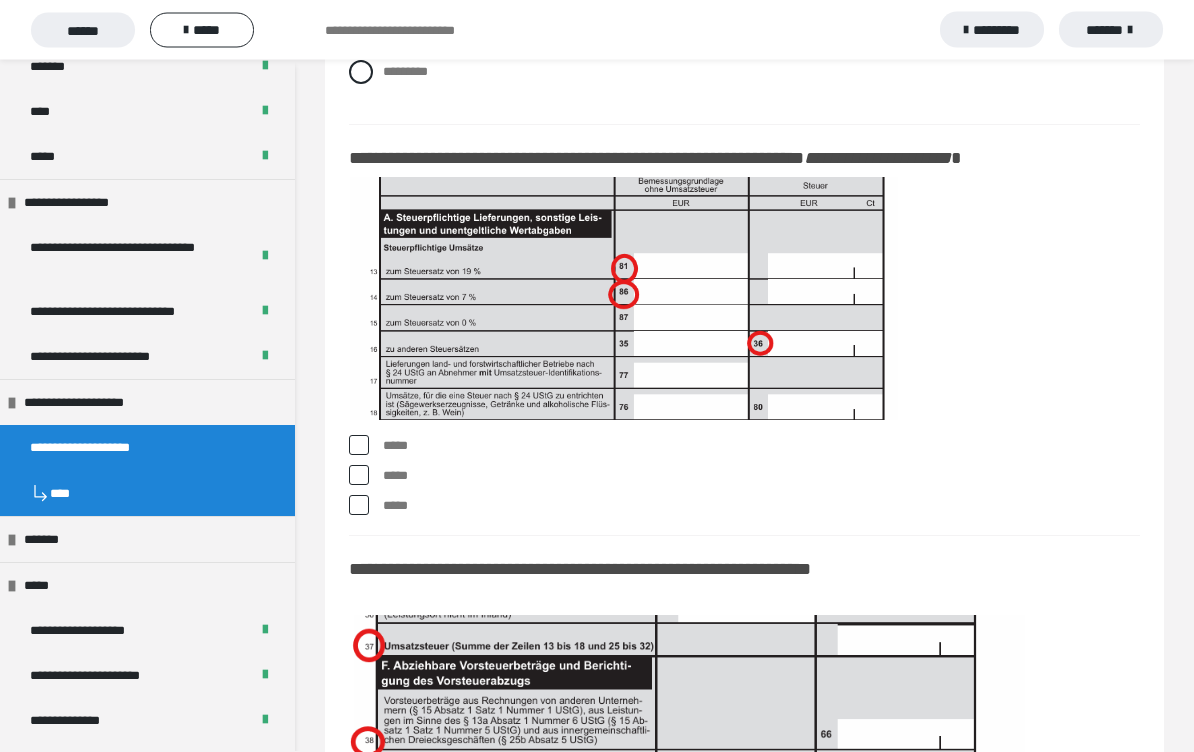 click on "*****" at bounding box center (744, 447) 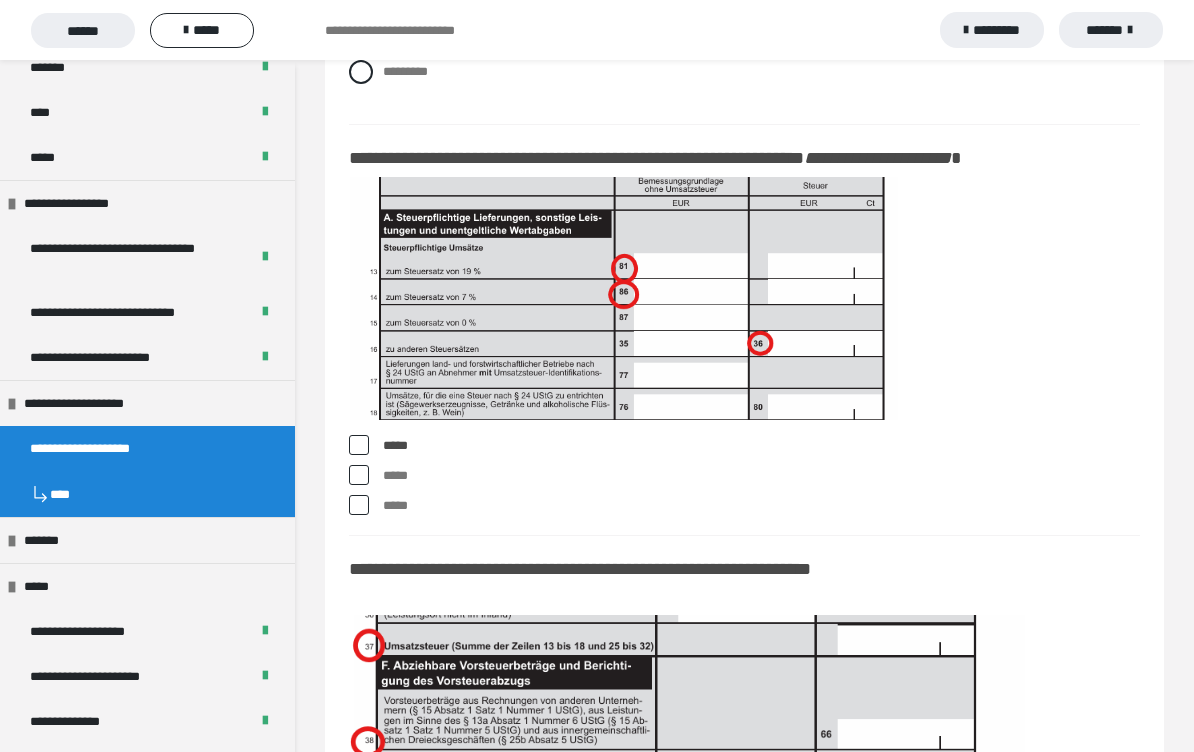 click on "*****" at bounding box center [744, 476] 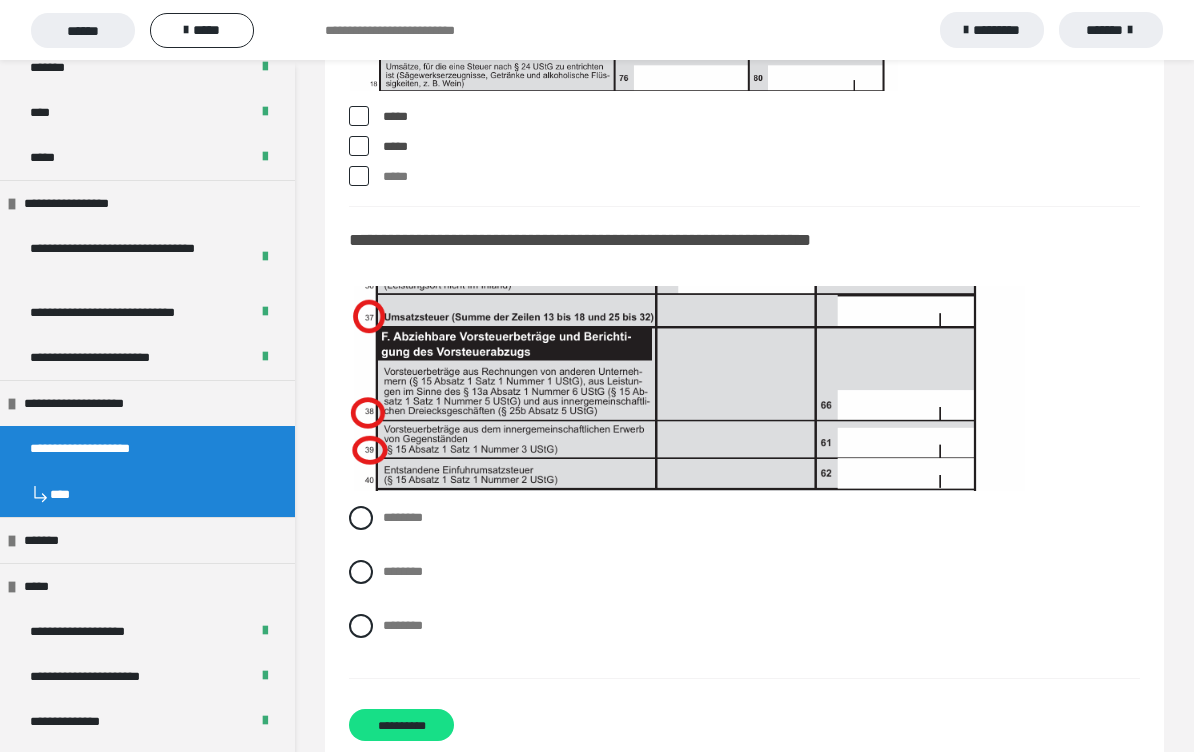 scroll, scrollTop: 17993, scrollLeft: 0, axis: vertical 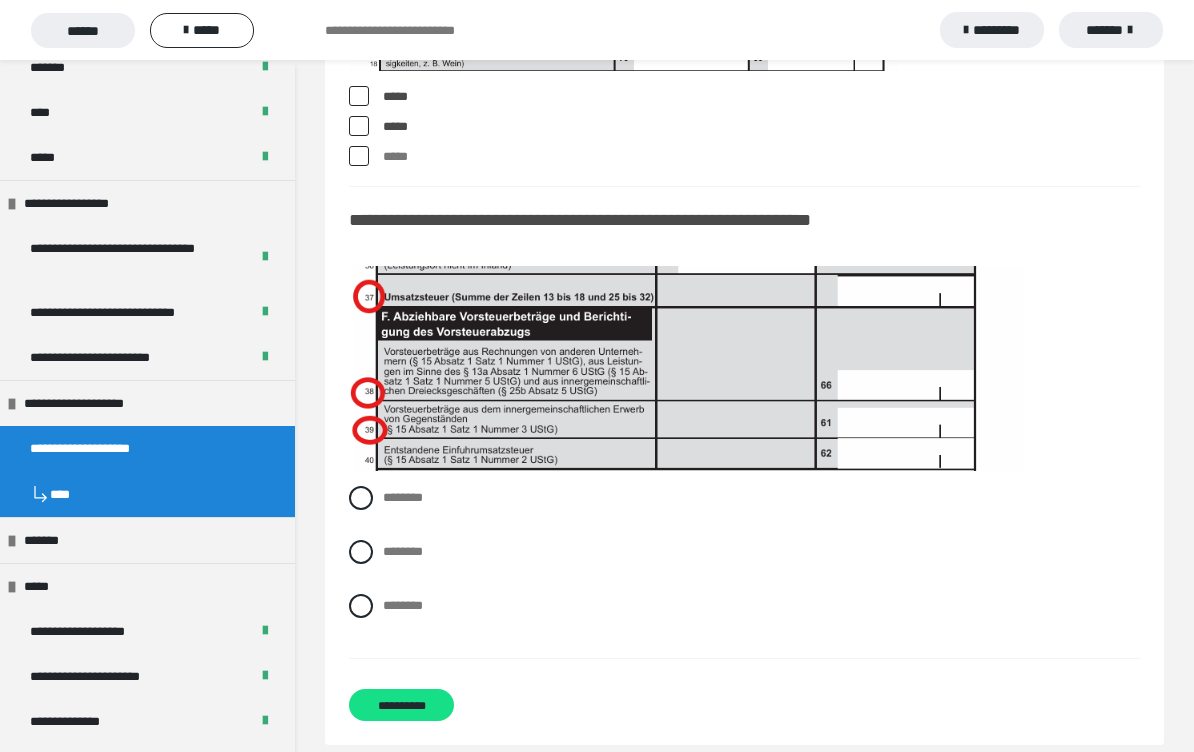 click at bounding box center [361, 552] 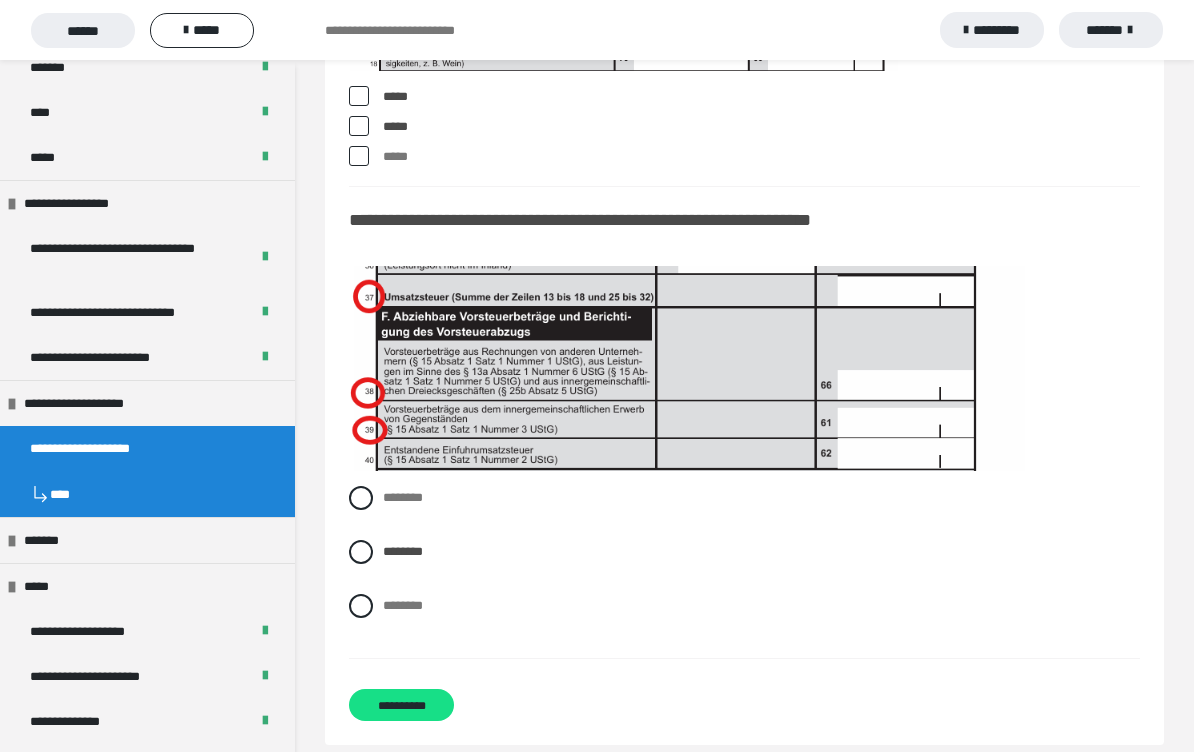 click on "**********" at bounding box center (401, 705) 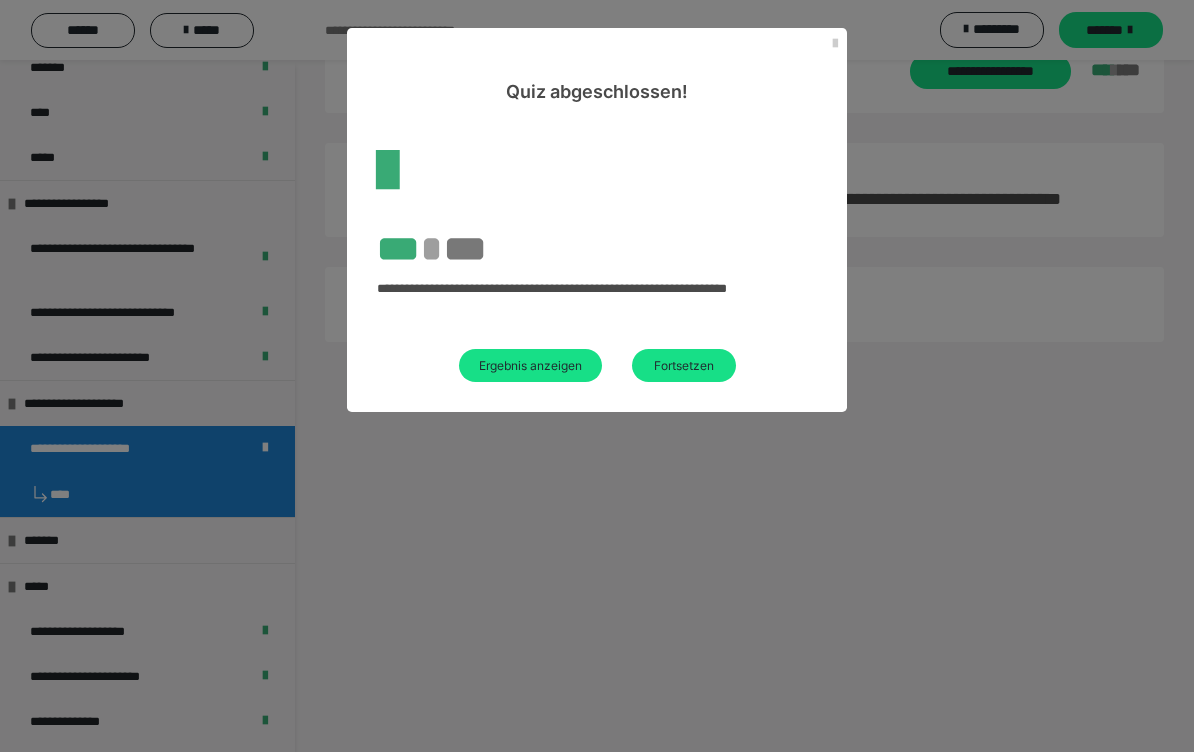 scroll, scrollTop: 85, scrollLeft: 0, axis: vertical 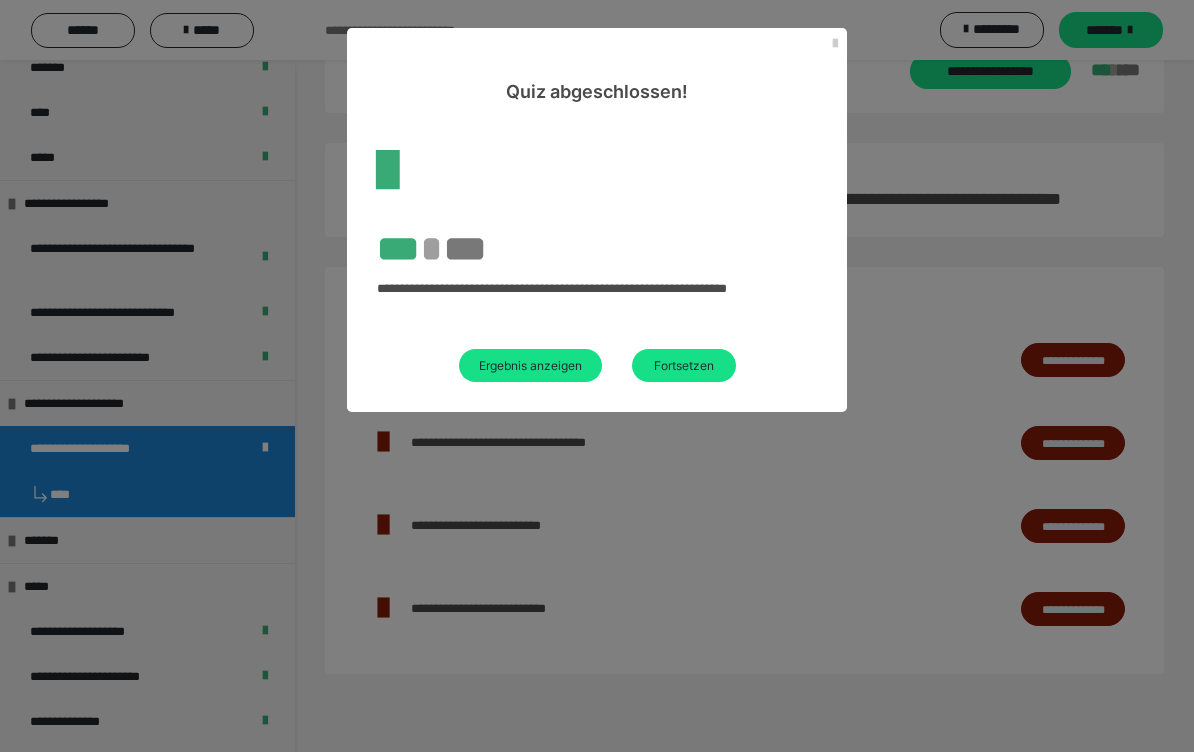 click on "Fortsetzen" at bounding box center (684, 365) 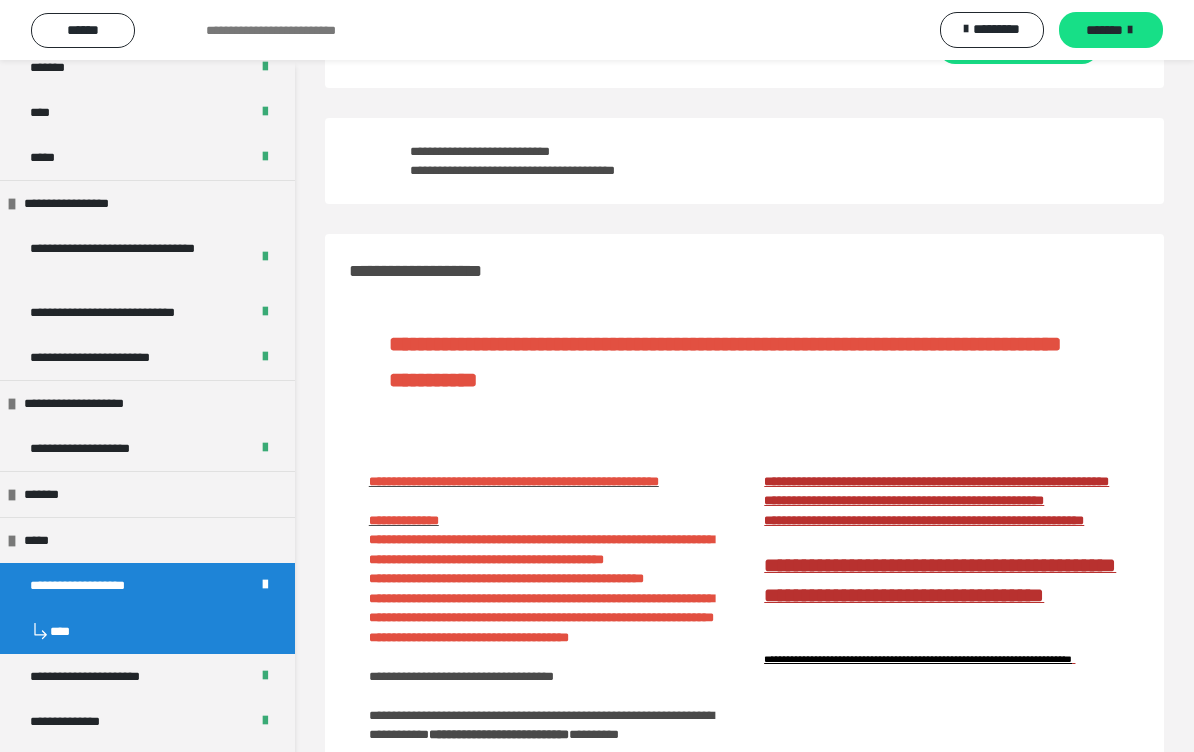 scroll, scrollTop: 0, scrollLeft: 0, axis: both 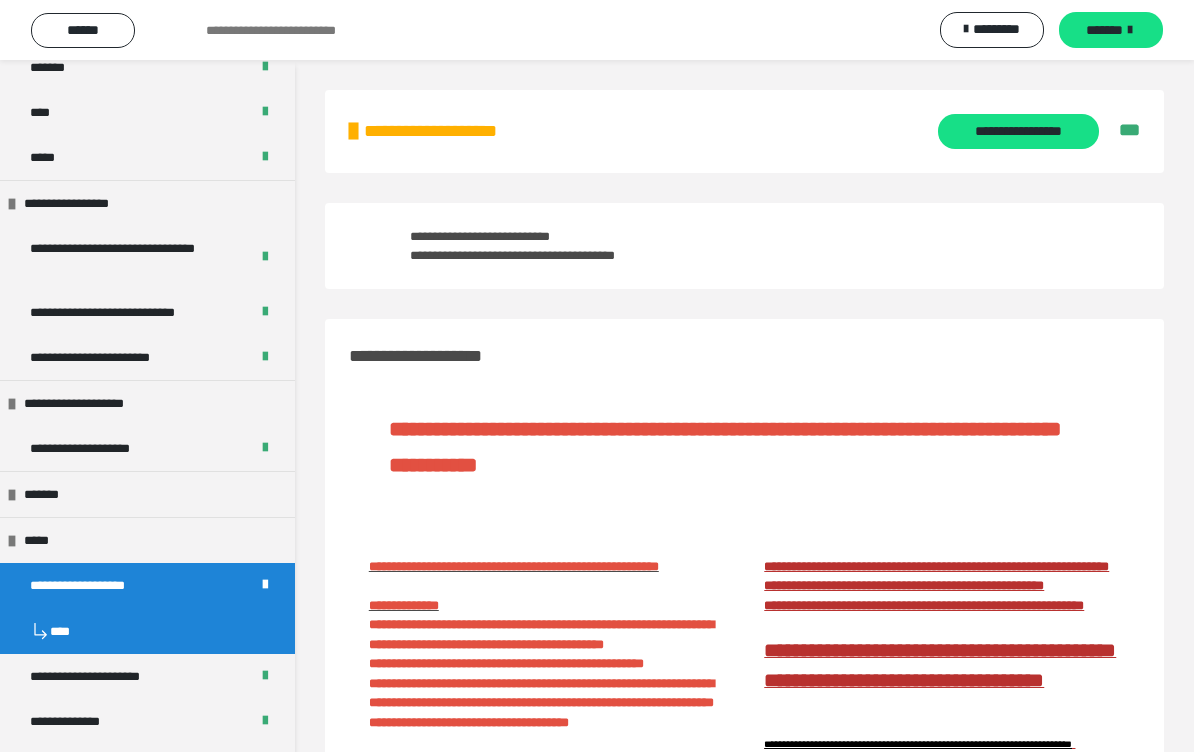 click on "**********" at bounding box center (1018, 131) 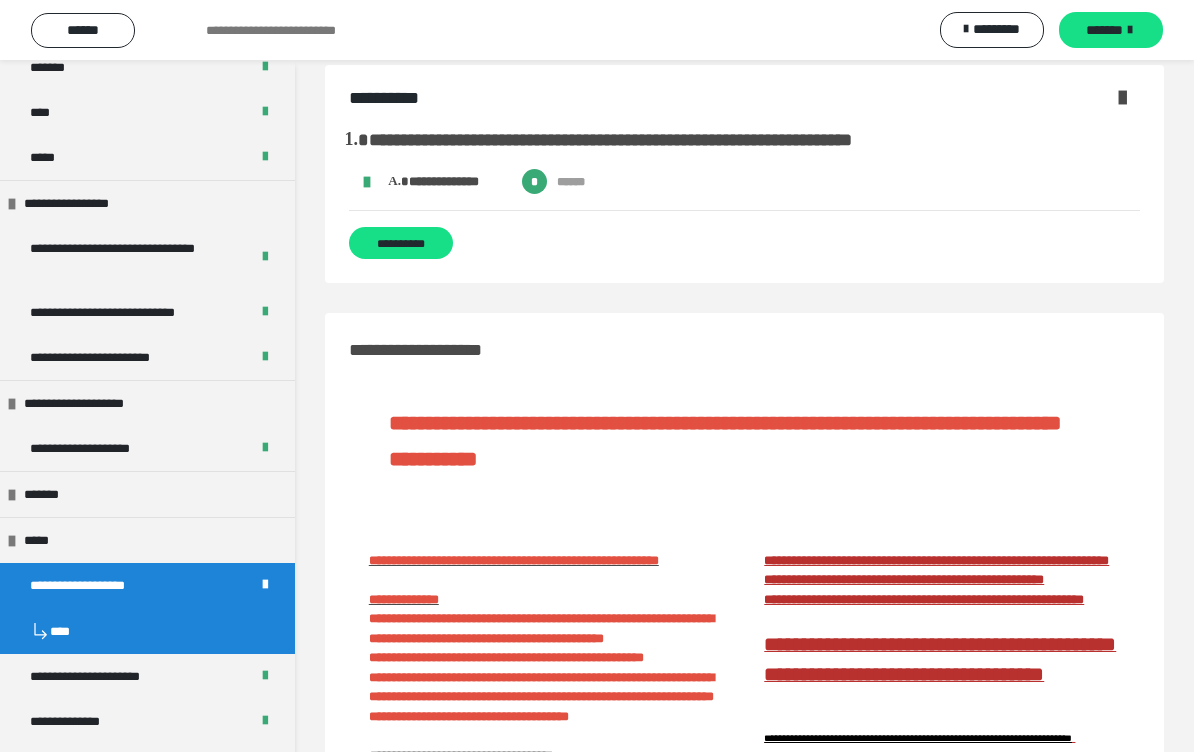 scroll, scrollTop: 0, scrollLeft: 0, axis: both 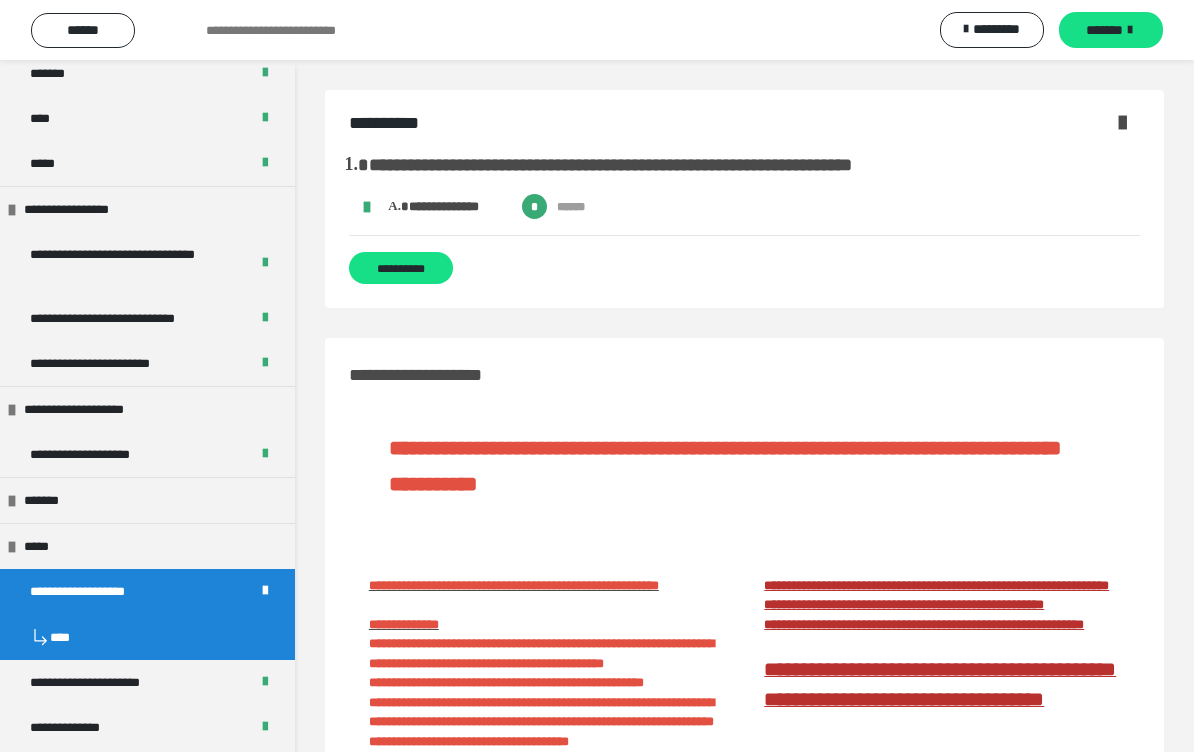 click on "**********" at bounding box center [102, 454] 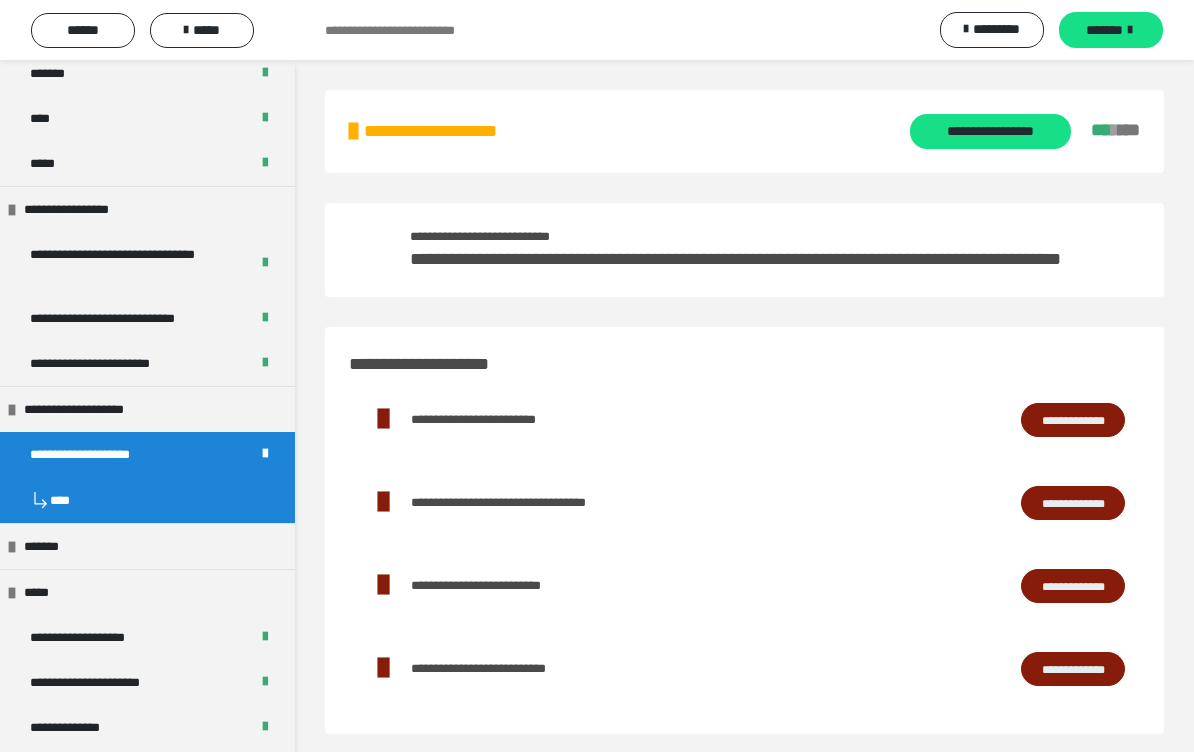 click on "**********" at bounding box center (990, 131) 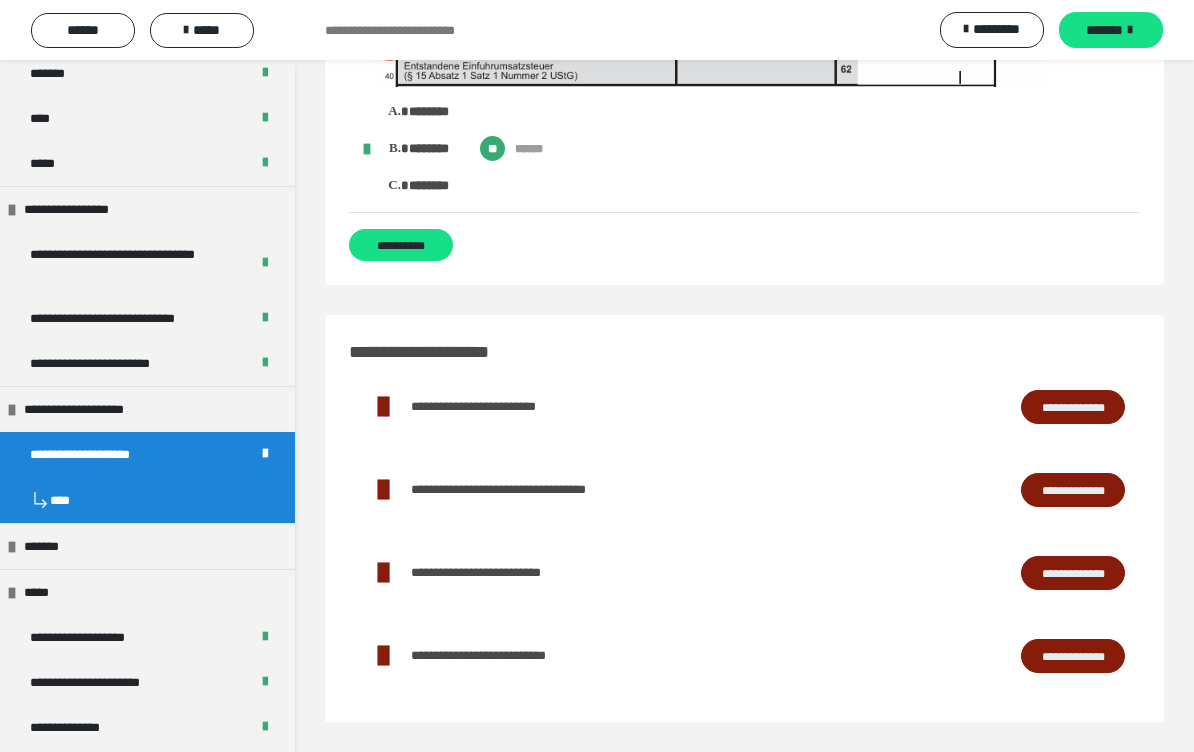 scroll, scrollTop: 15852, scrollLeft: 0, axis: vertical 